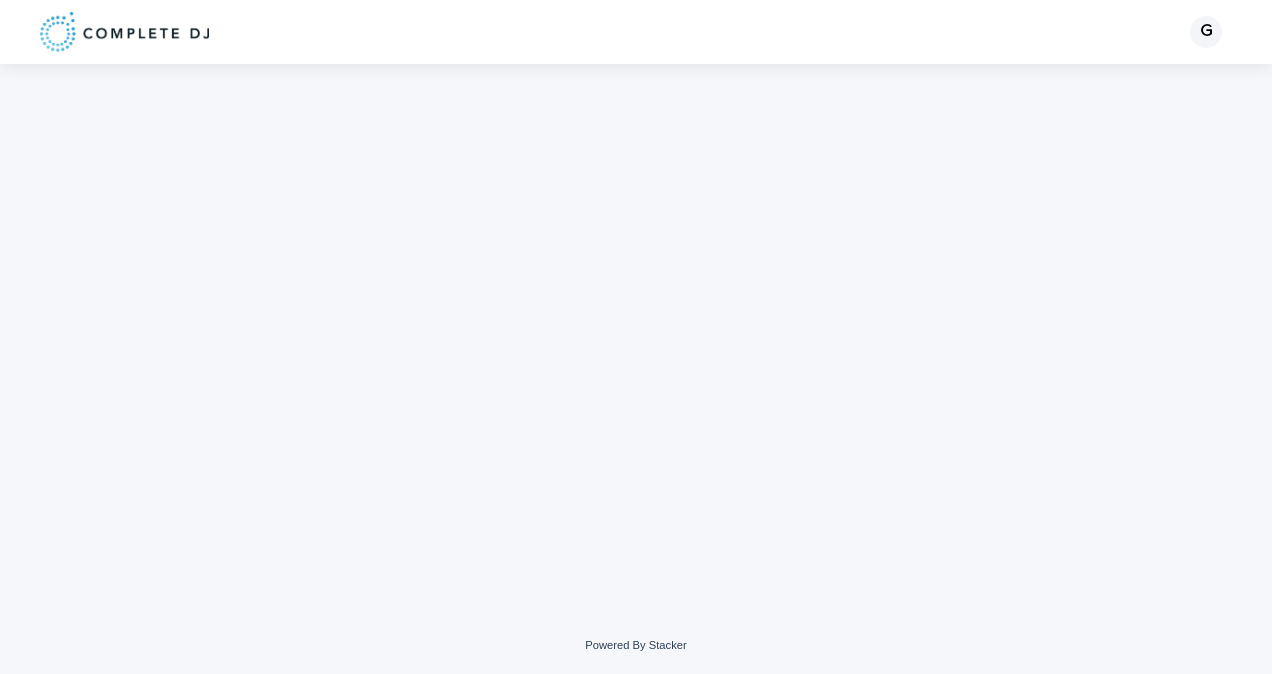 scroll, scrollTop: 0, scrollLeft: 0, axis: both 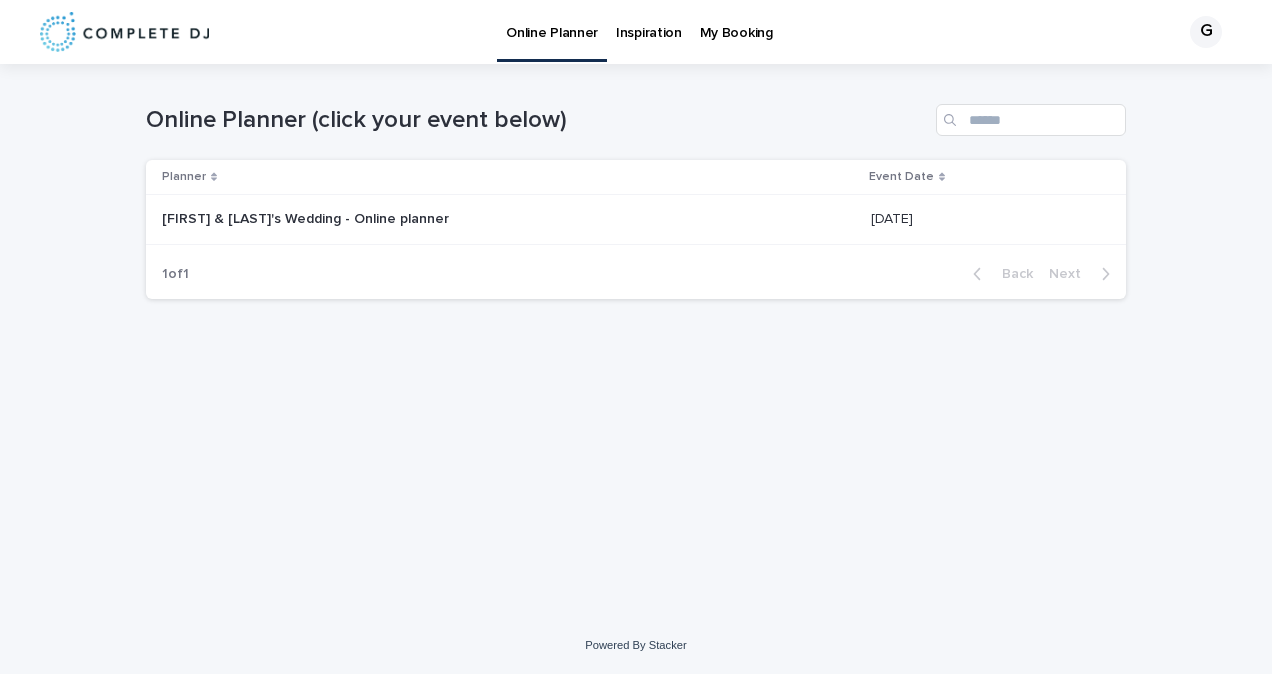 click on "Inspiration" at bounding box center [649, 31] 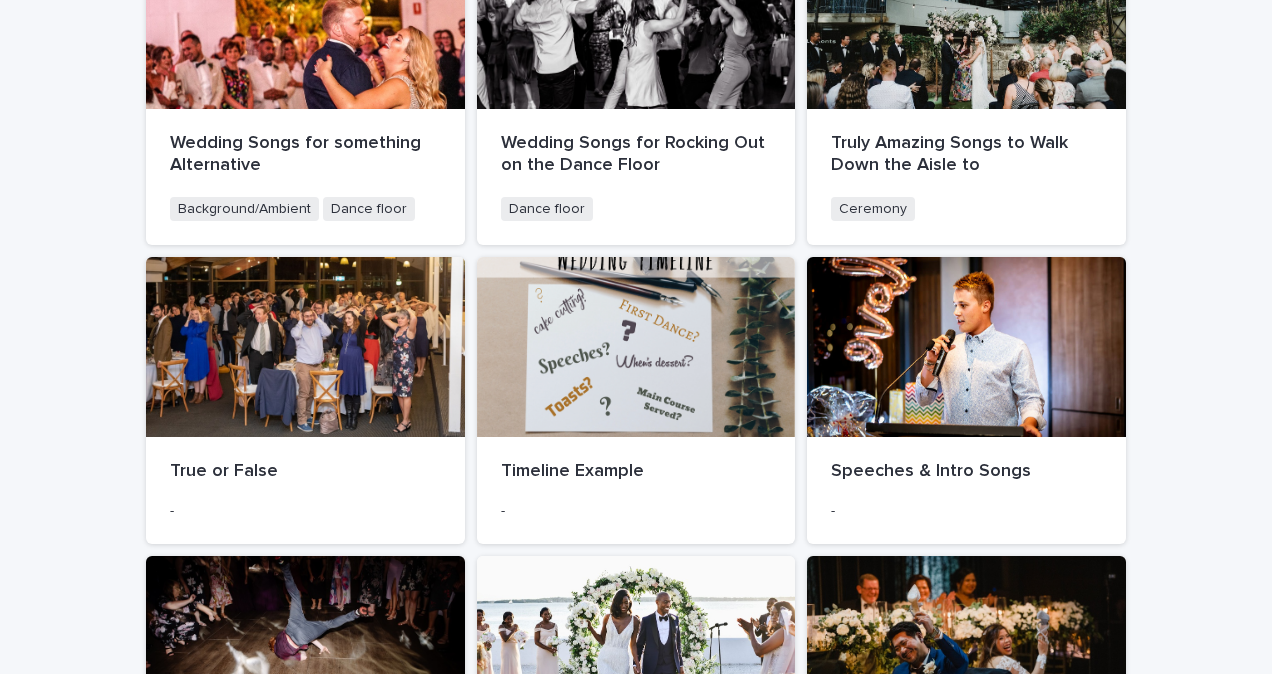 scroll, scrollTop: 0, scrollLeft: 0, axis: both 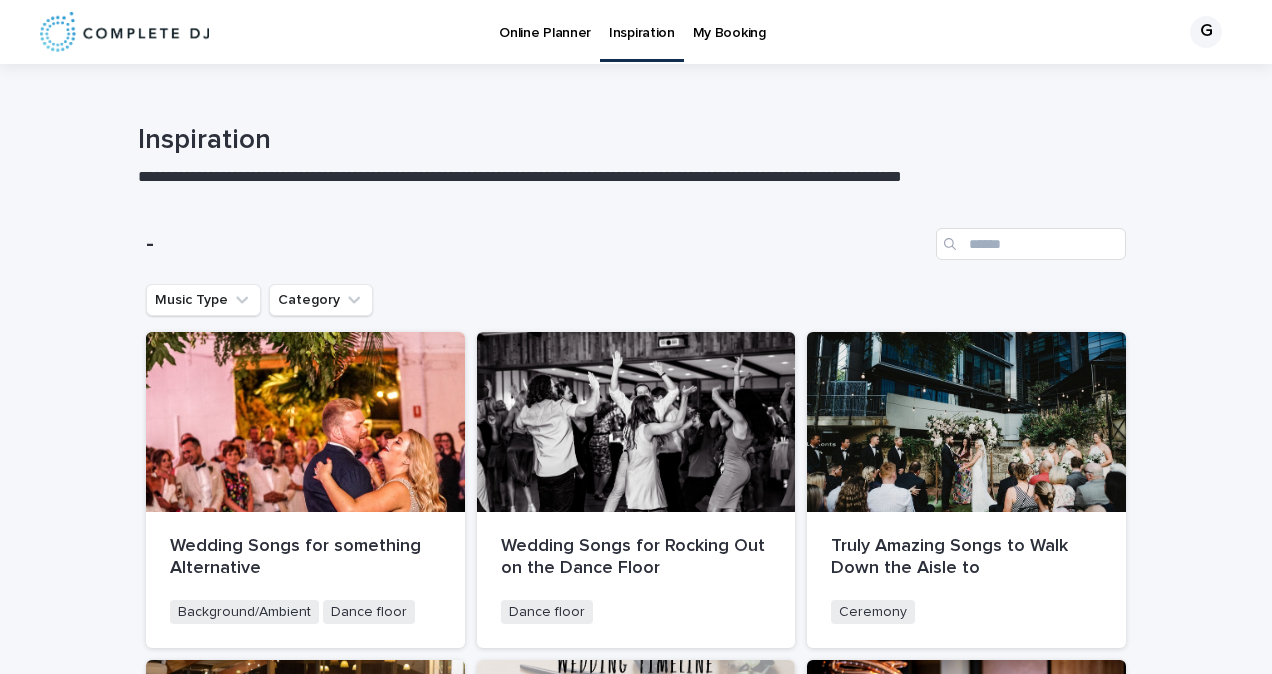 click on "My Booking" at bounding box center (729, 21) 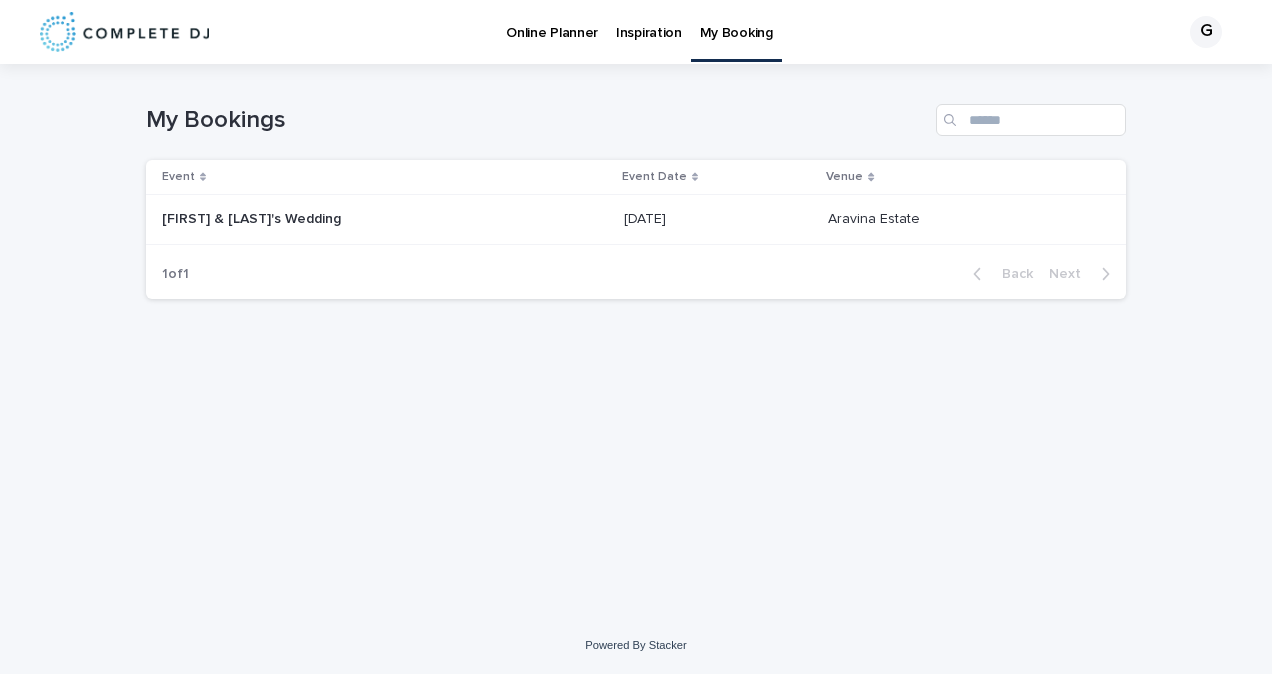 click on "Online Planner" at bounding box center [552, 21] 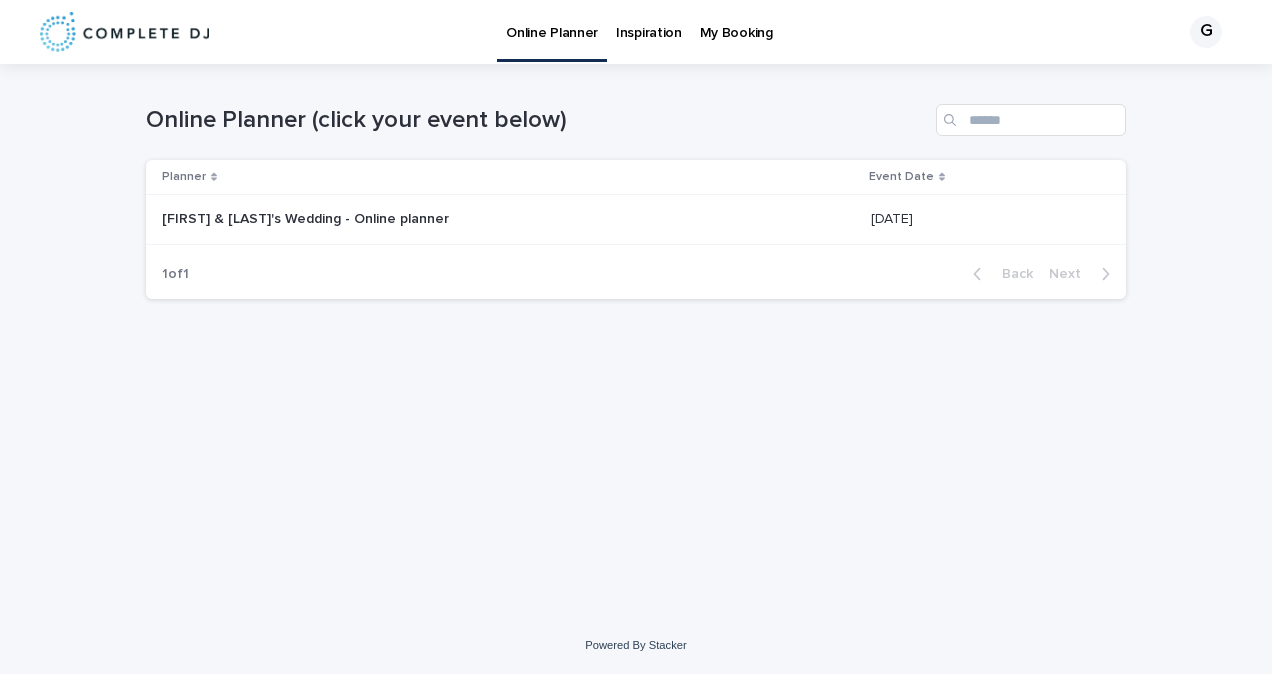 click on "[PERSON] & [PERSON]'s Wedding - Online planner" at bounding box center (307, 217) 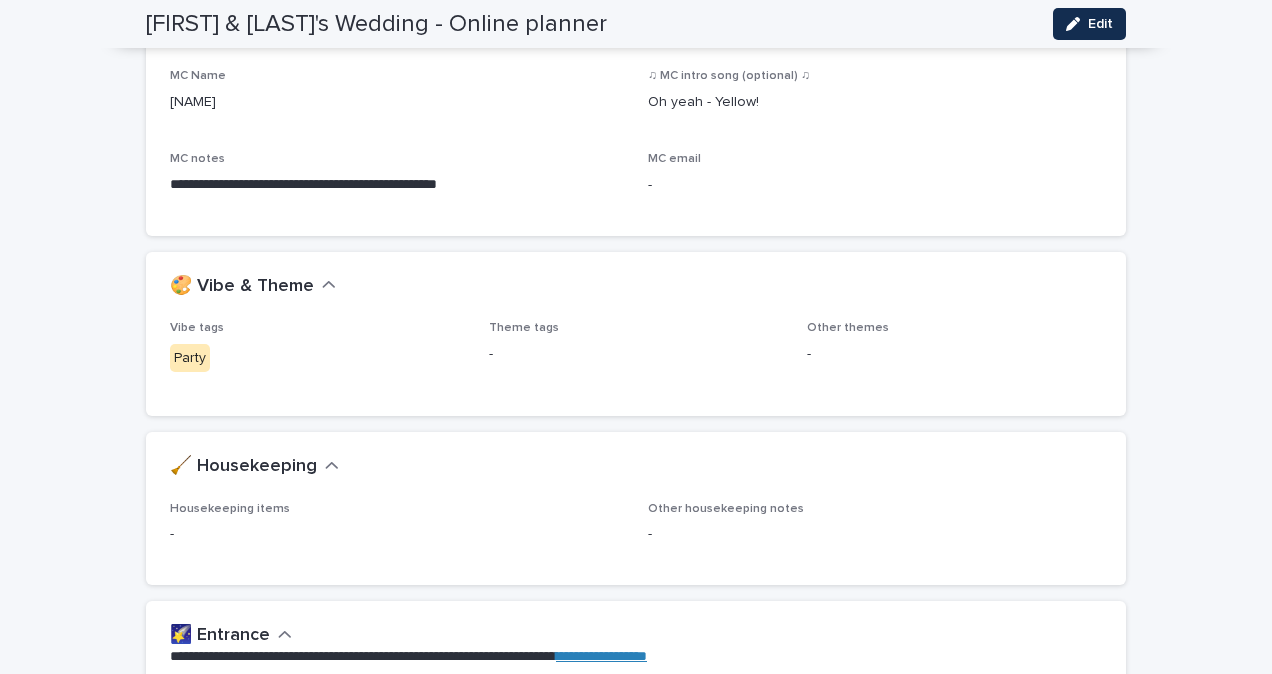 scroll, scrollTop: 593, scrollLeft: 0, axis: vertical 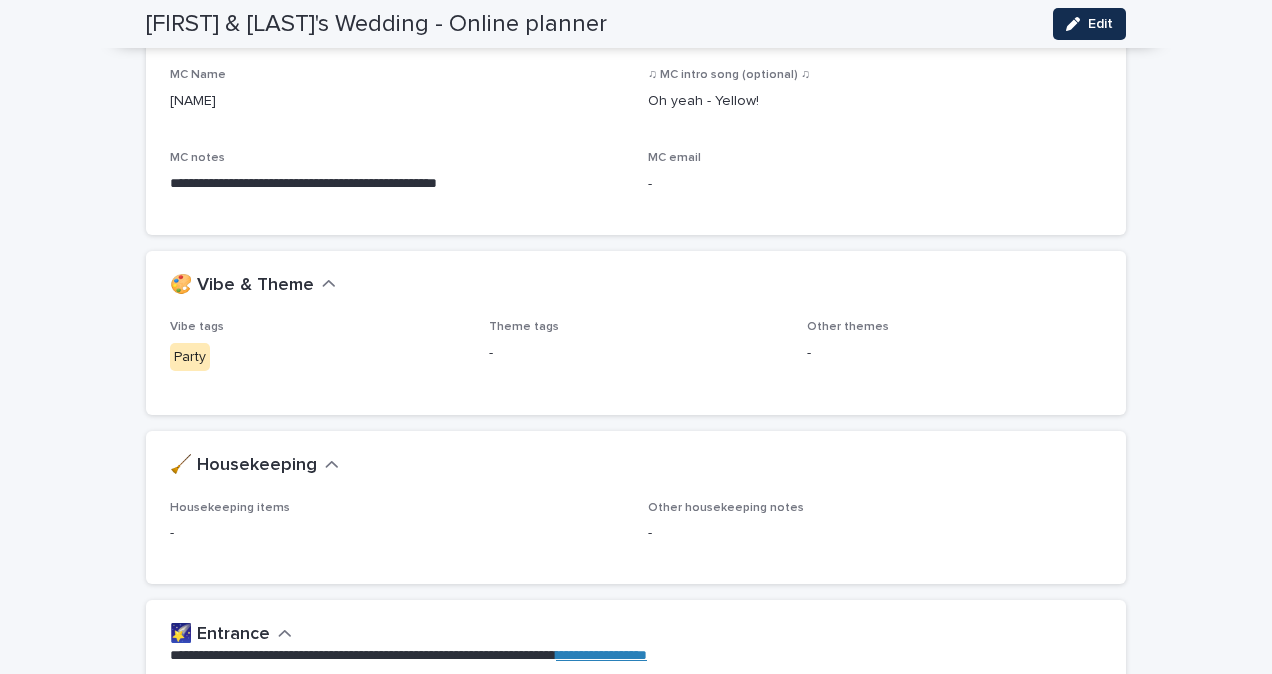 click 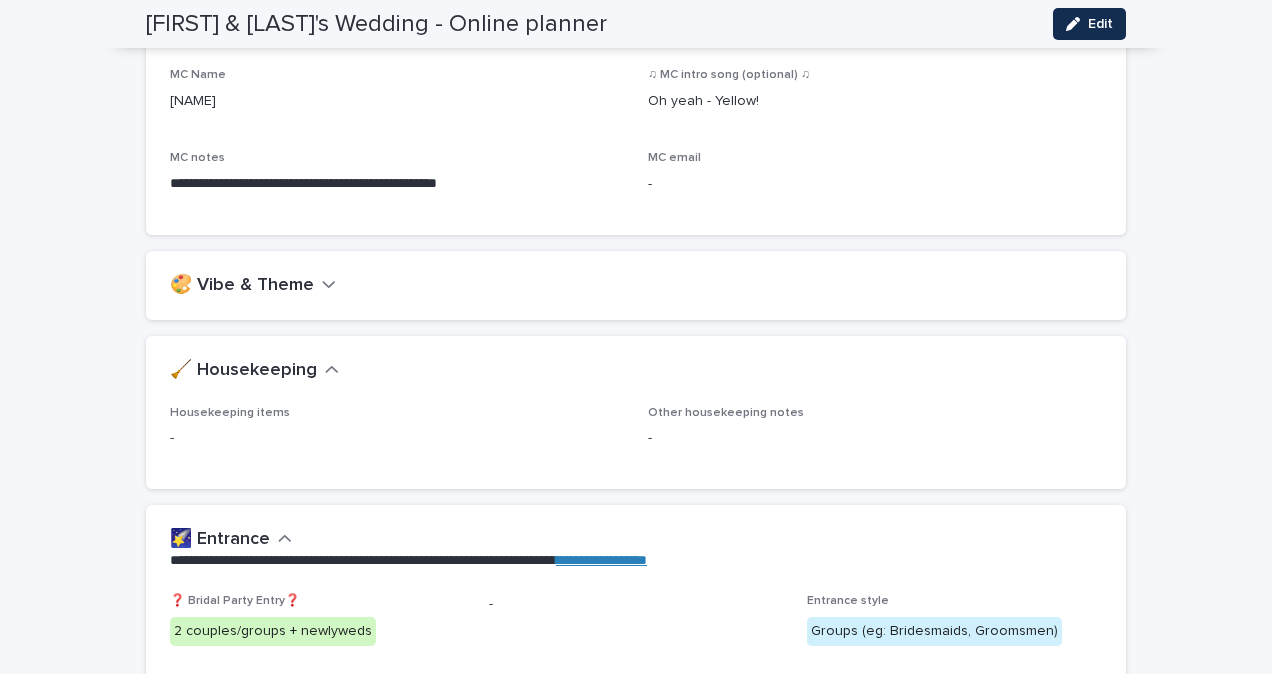 click 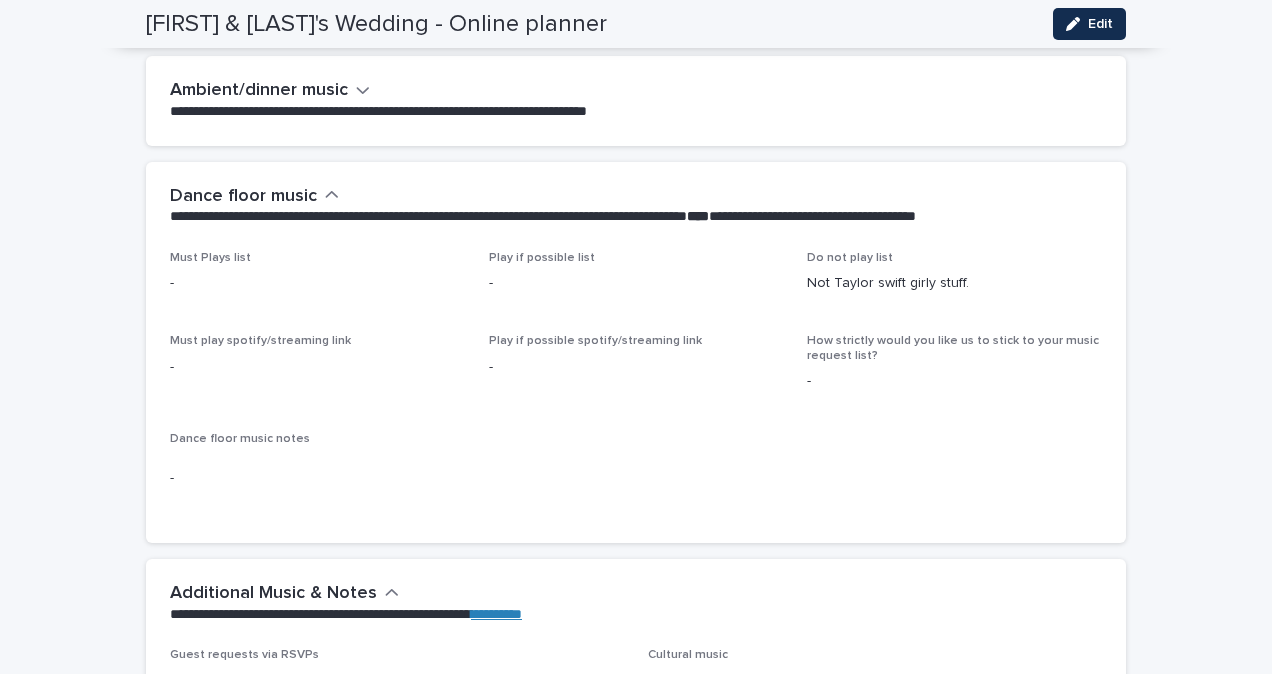 scroll, scrollTop: 4858, scrollLeft: 0, axis: vertical 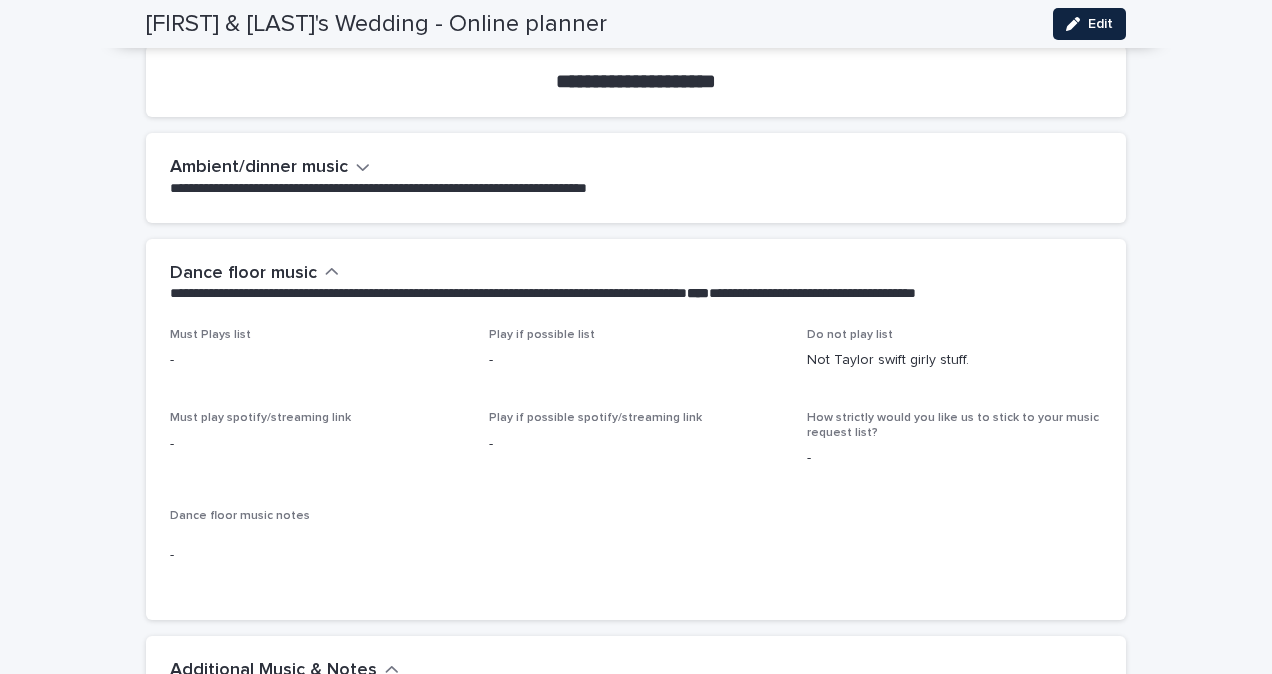 click on "Edit" at bounding box center (1089, 24) 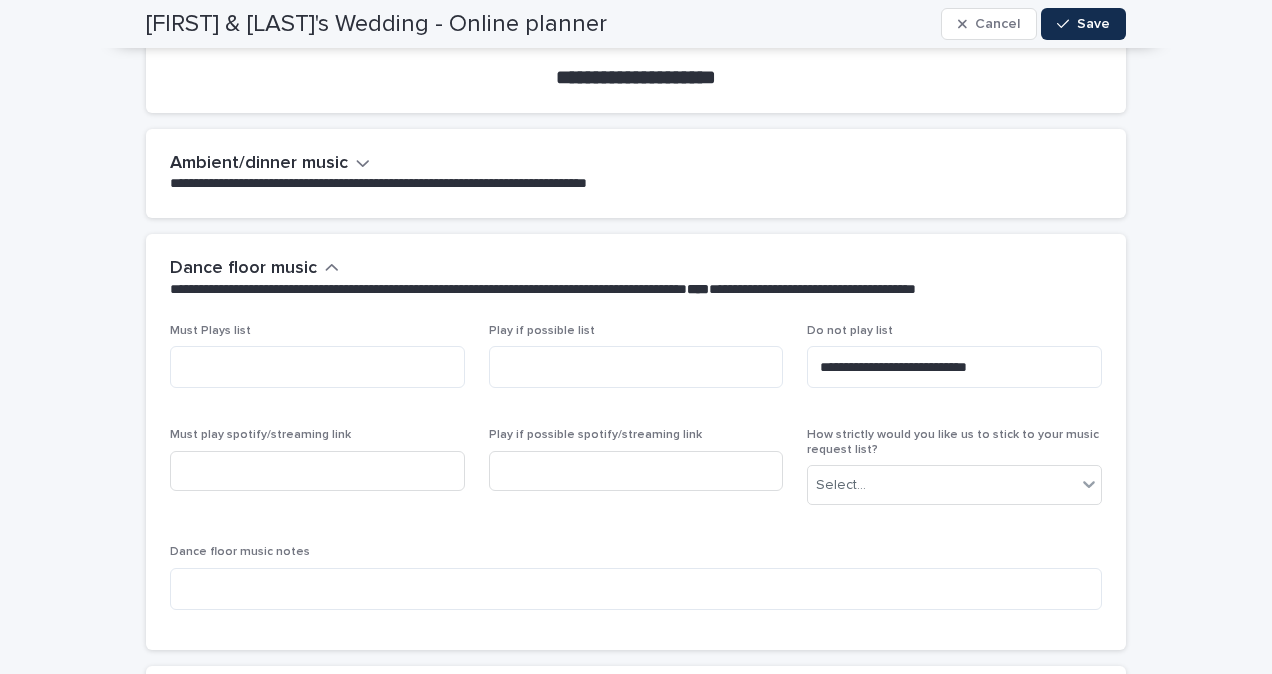 scroll, scrollTop: 5658, scrollLeft: 0, axis: vertical 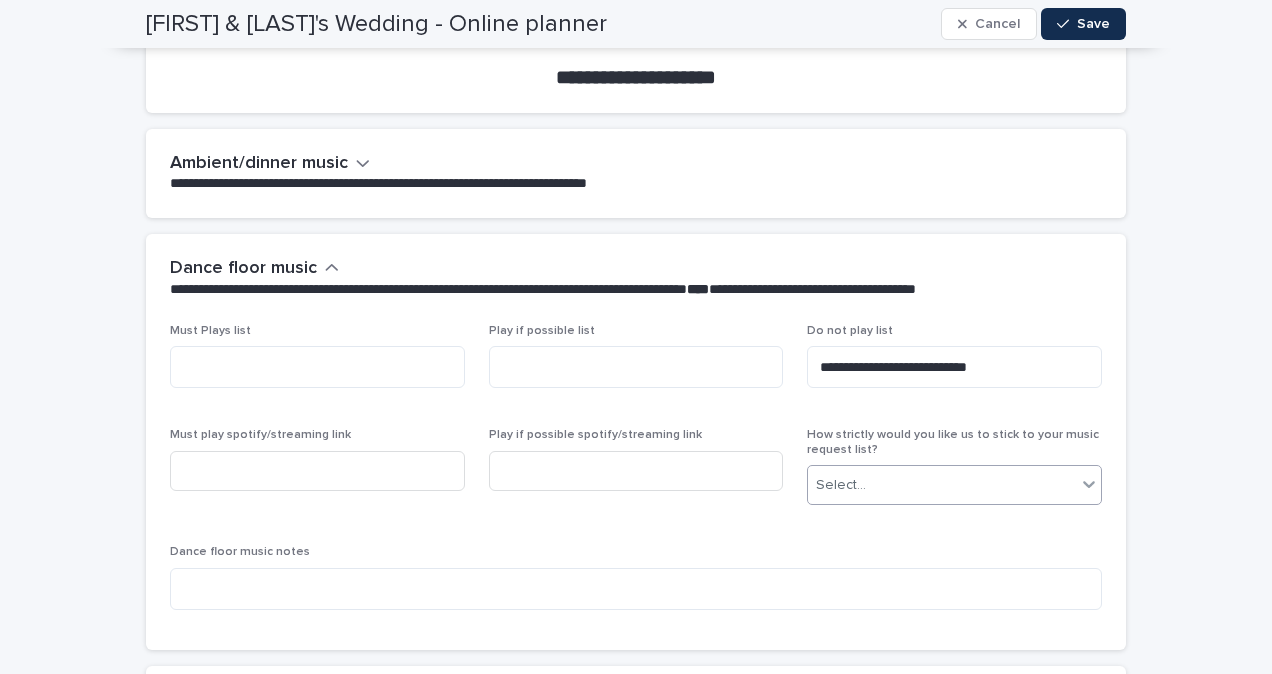 click on "Select..." at bounding box center [942, 485] 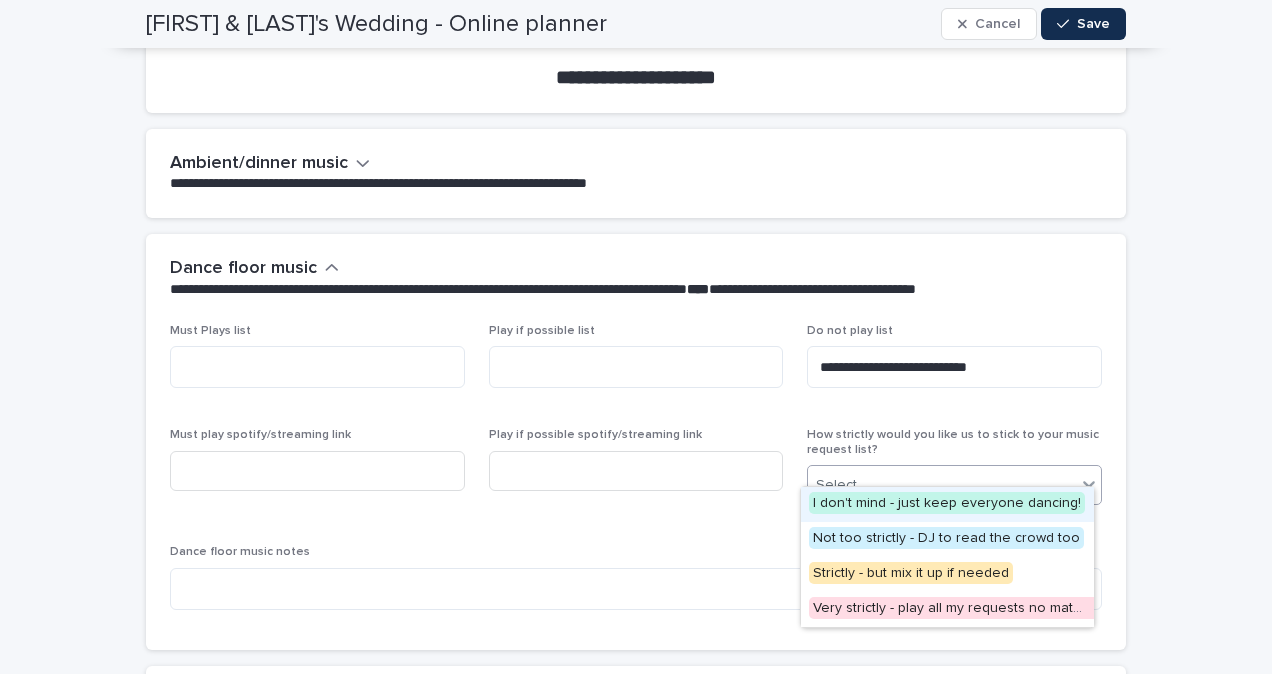 click on "**********" at bounding box center (636, 475) 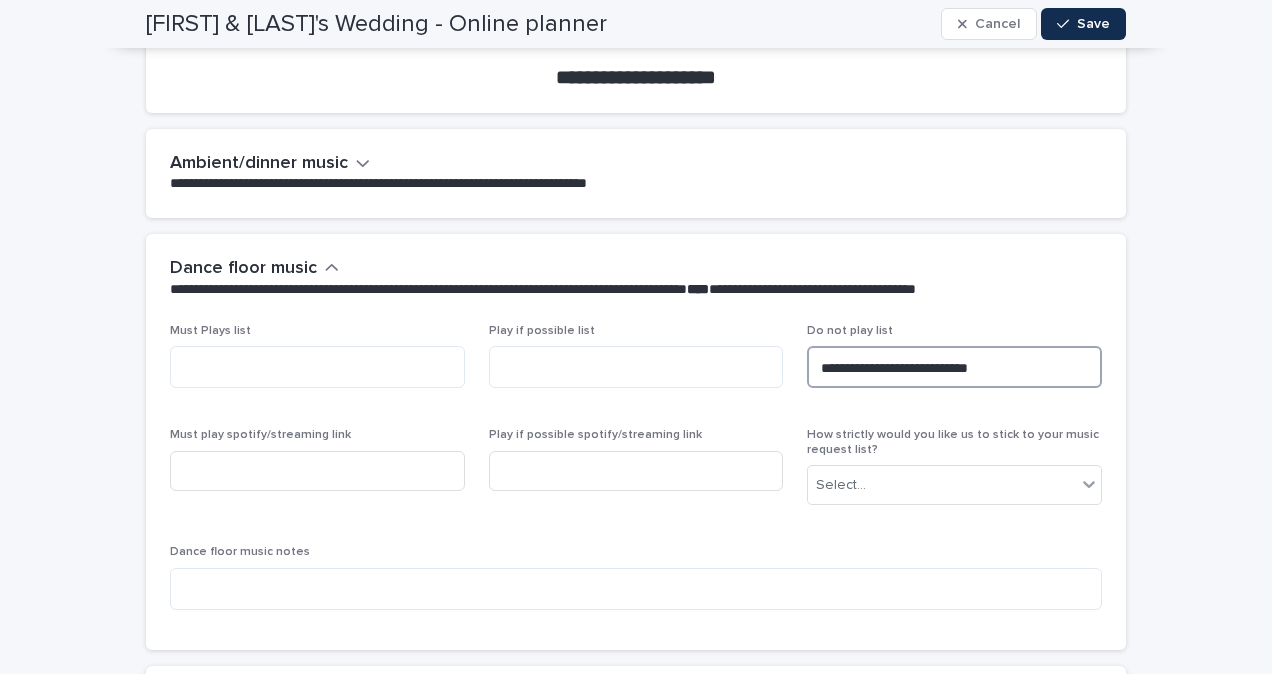 click on "**********" at bounding box center (954, 367) 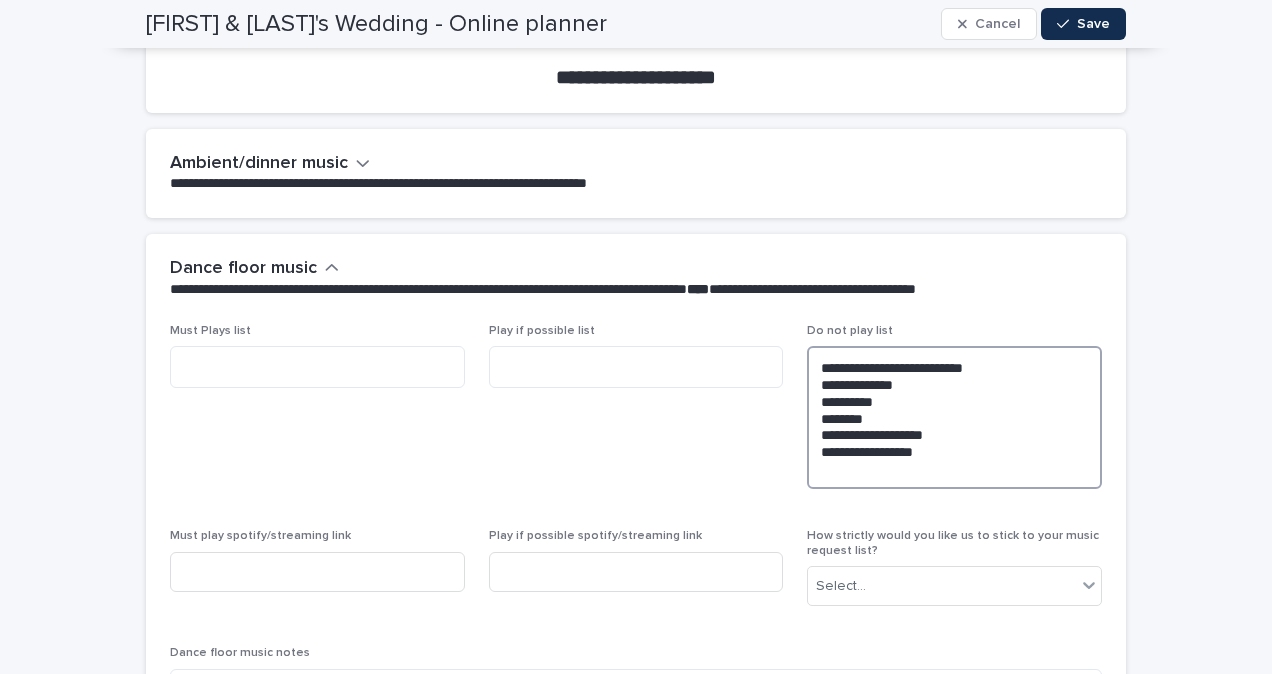 click on "**********" at bounding box center (954, 417) 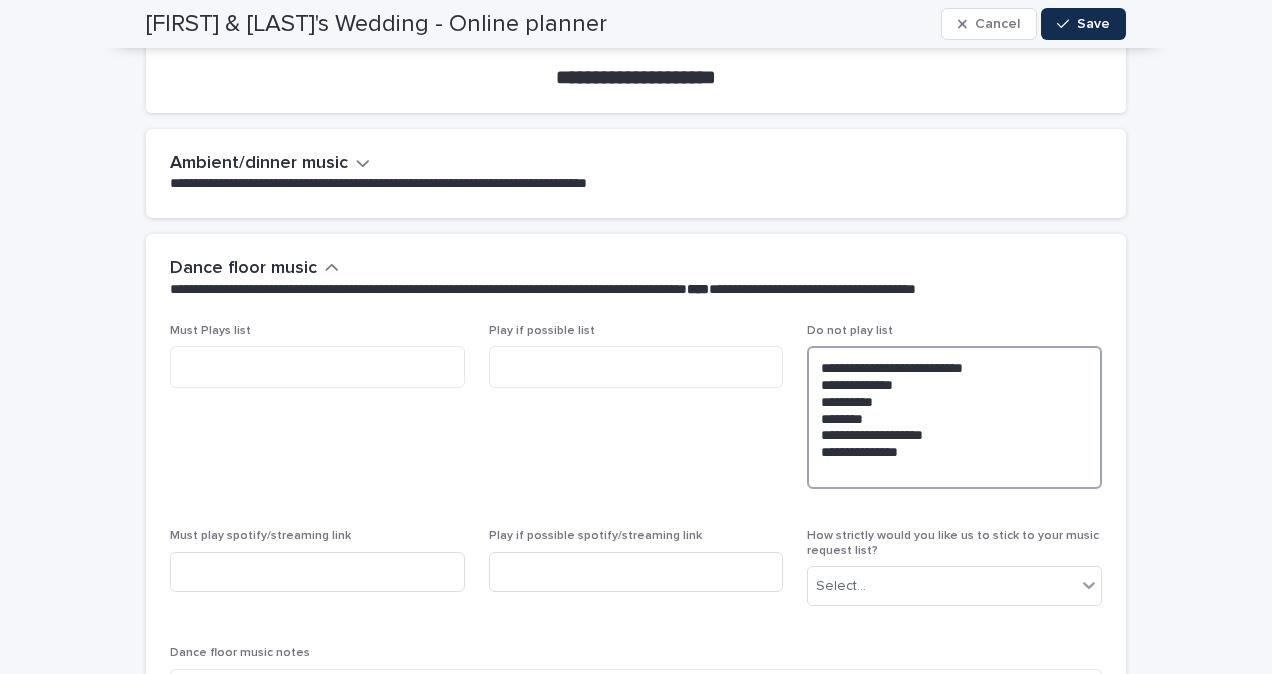 click on "**********" at bounding box center (954, 417) 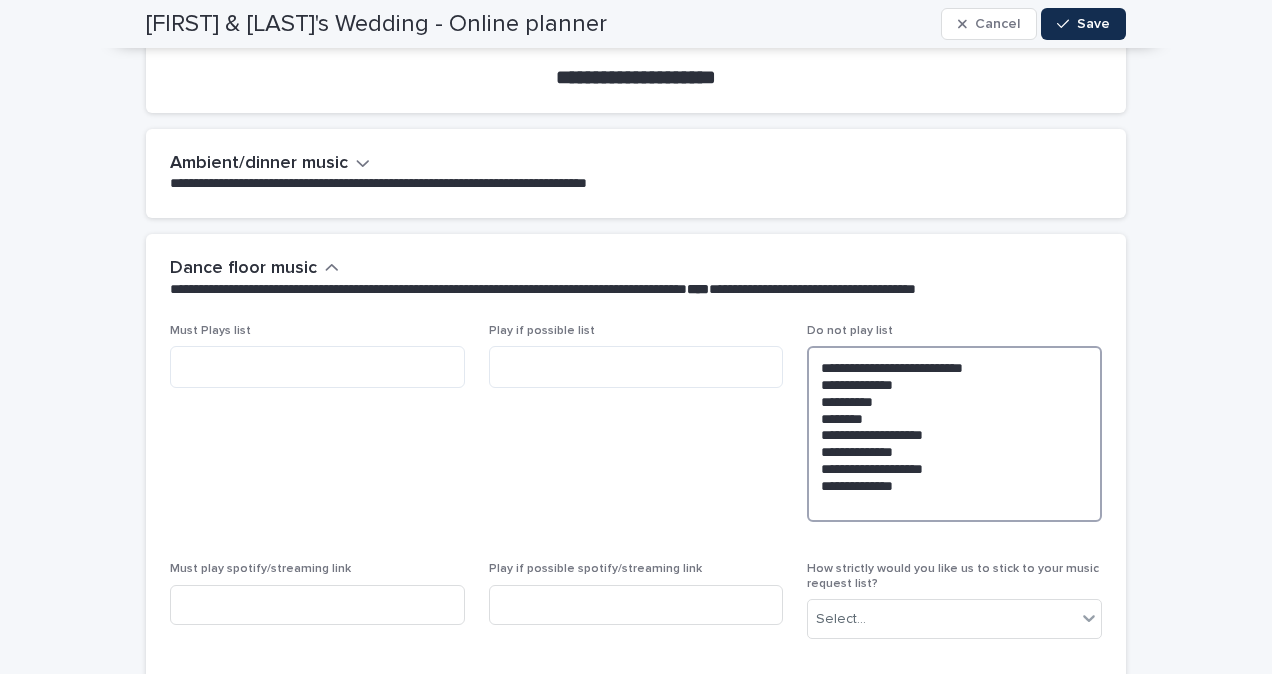 click on "**********" at bounding box center (954, 434) 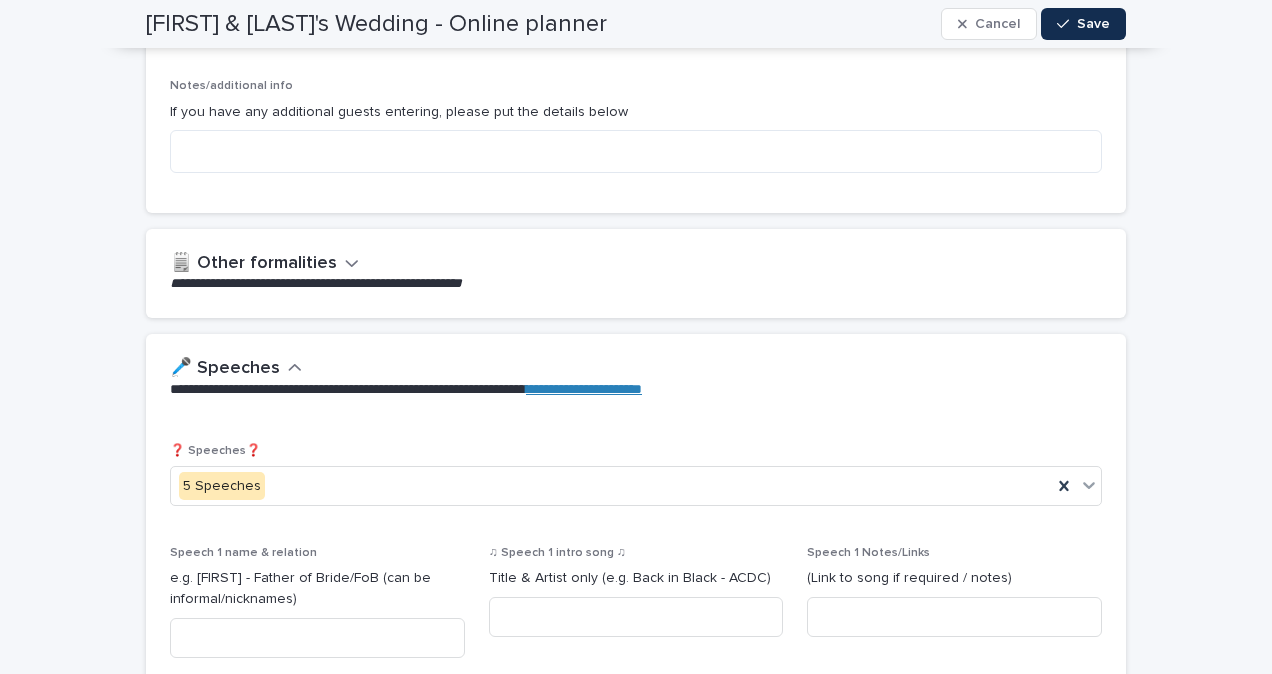 scroll, scrollTop: 1810, scrollLeft: 0, axis: vertical 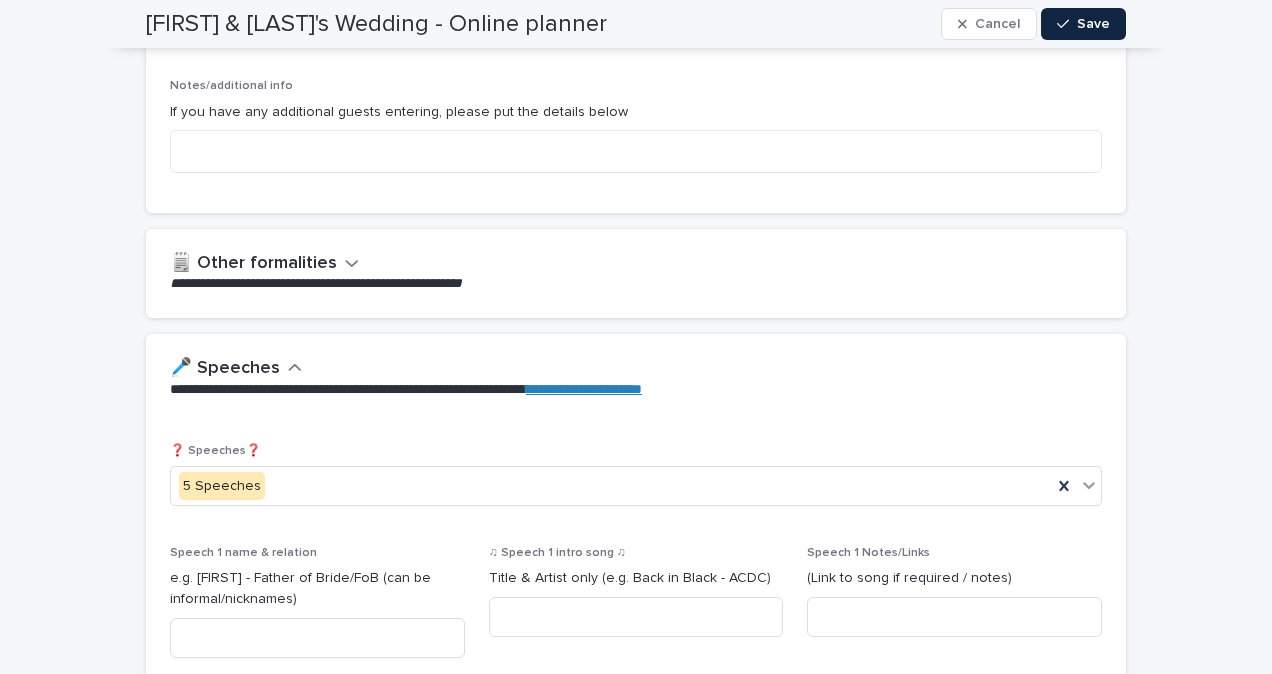 type on "**********" 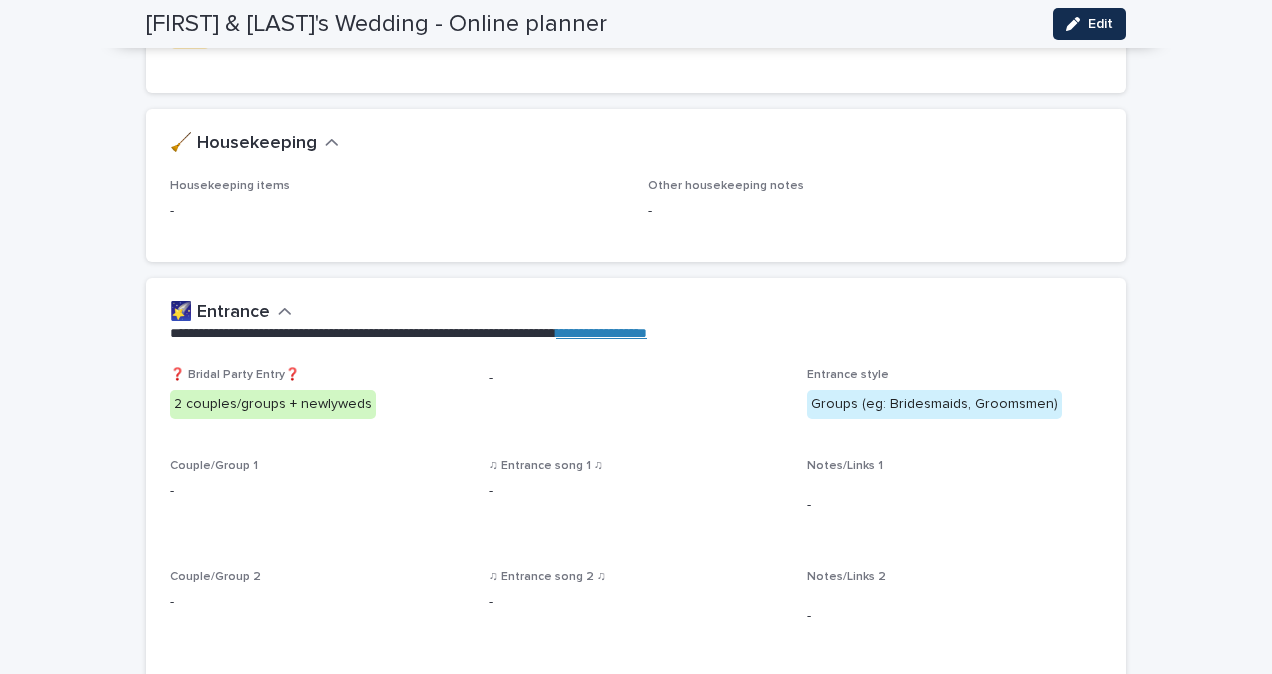 scroll, scrollTop: 916, scrollLeft: 0, axis: vertical 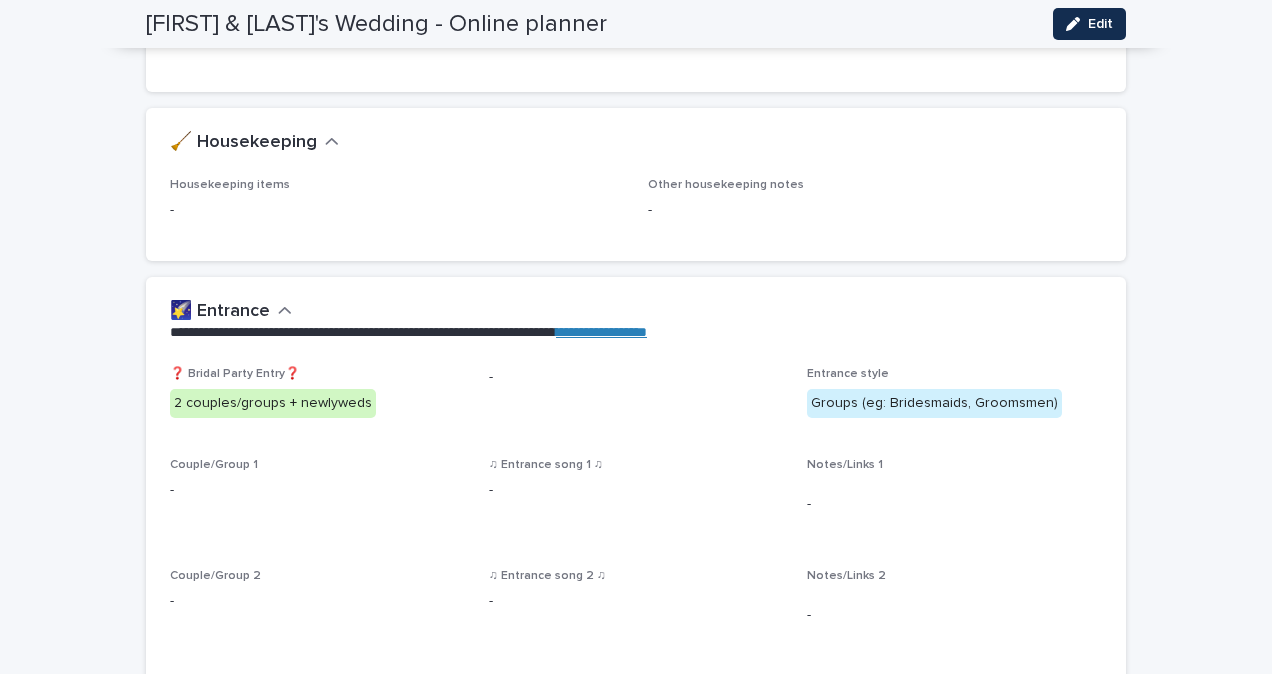 click on "**********" at bounding box center [601, 332] 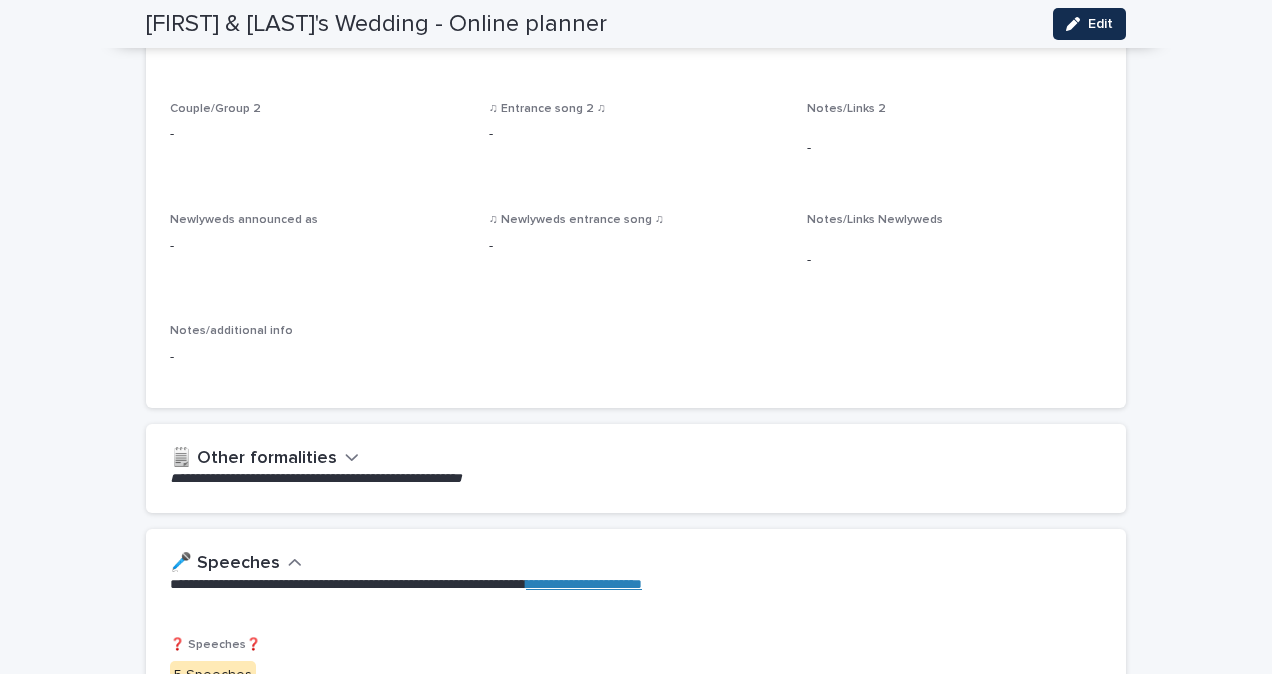 scroll, scrollTop: 1384, scrollLeft: 0, axis: vertical 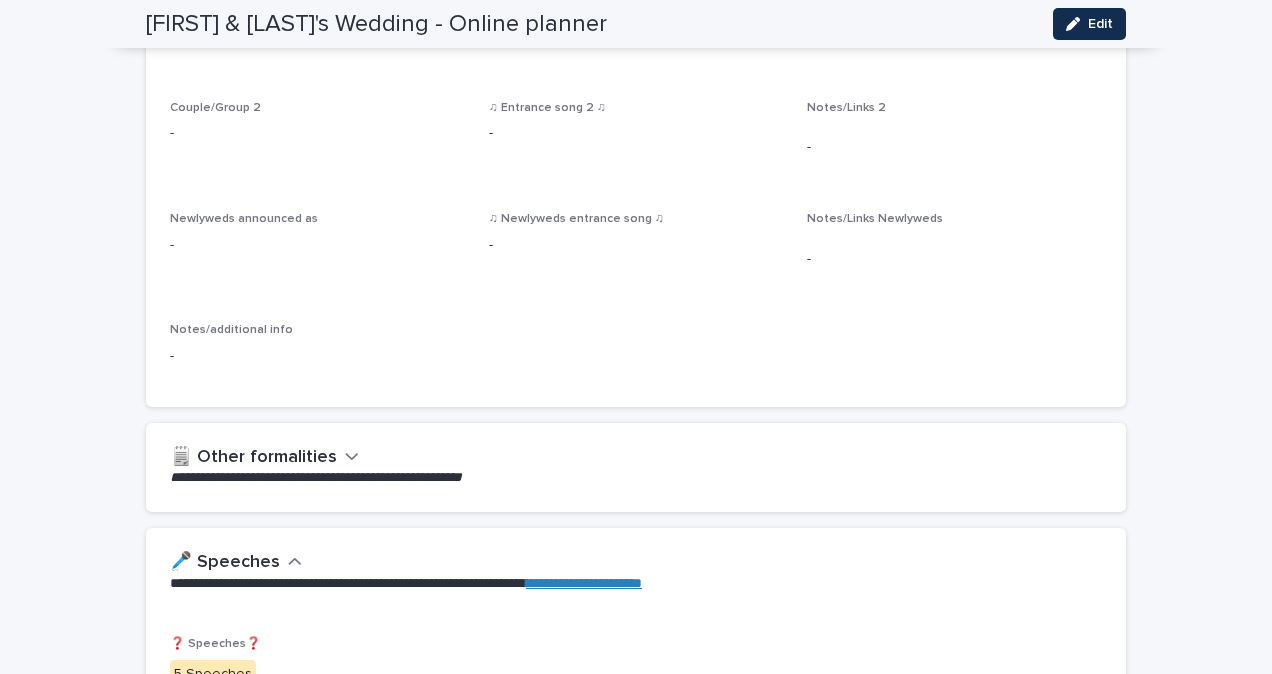 click 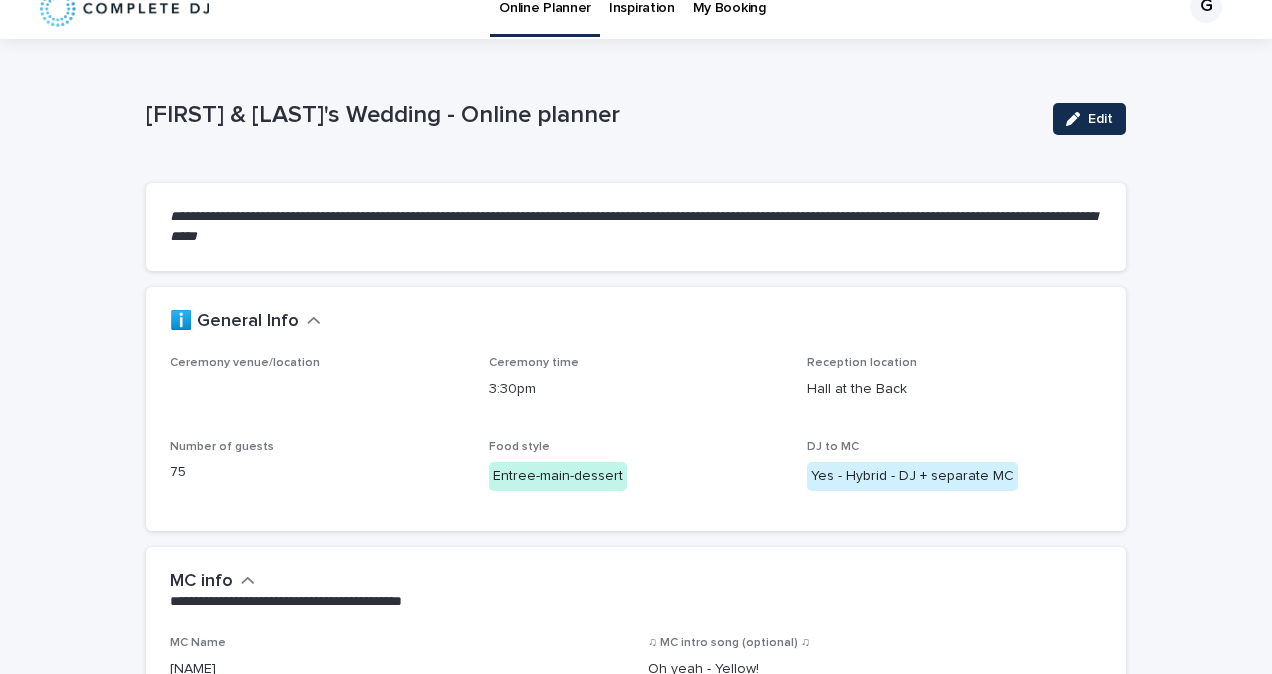 scroll, scrollTop: 0, scrollLeft: 0, axis: both 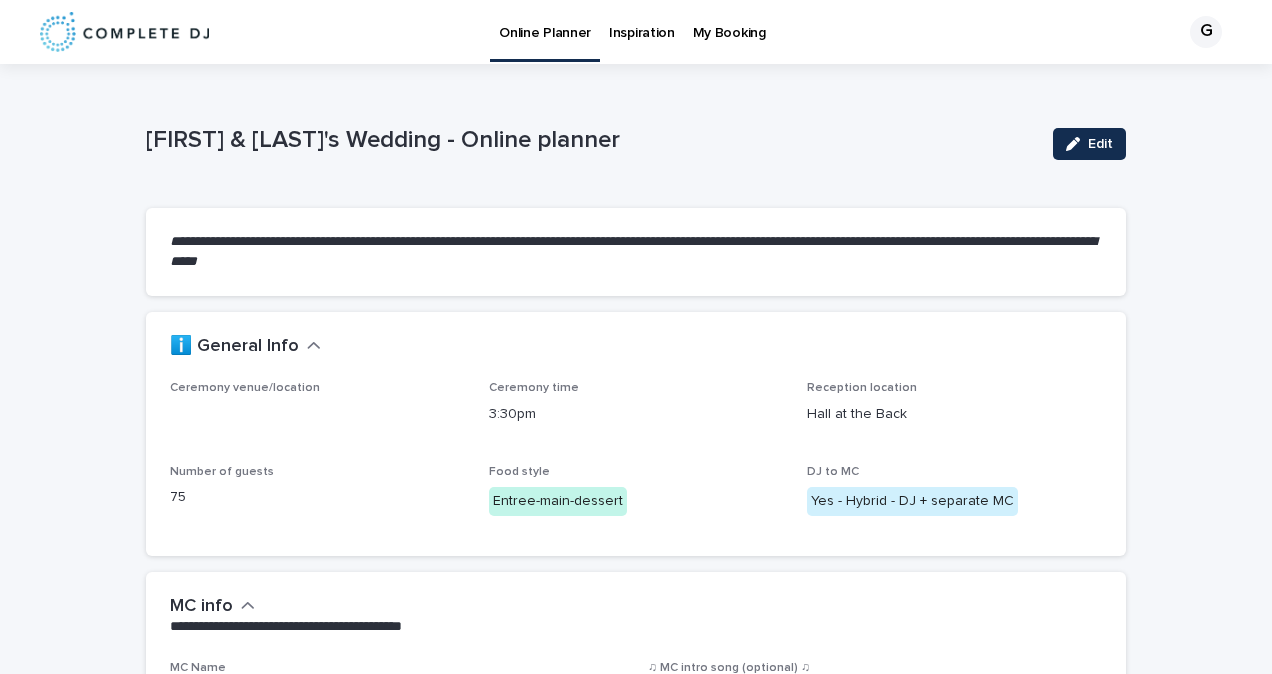 click on "Inspiration" at bounding box center (642, 21) 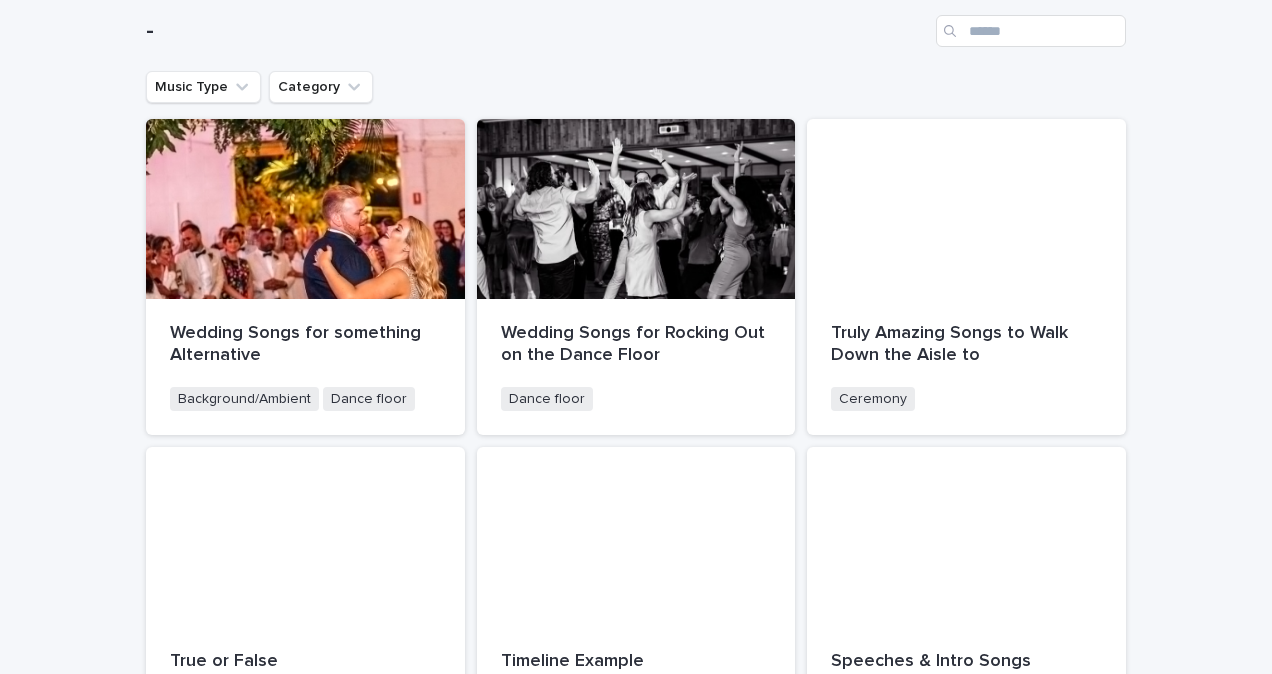 scroll, scrollTop: 221, scrollLeft: 0, axis: vertical 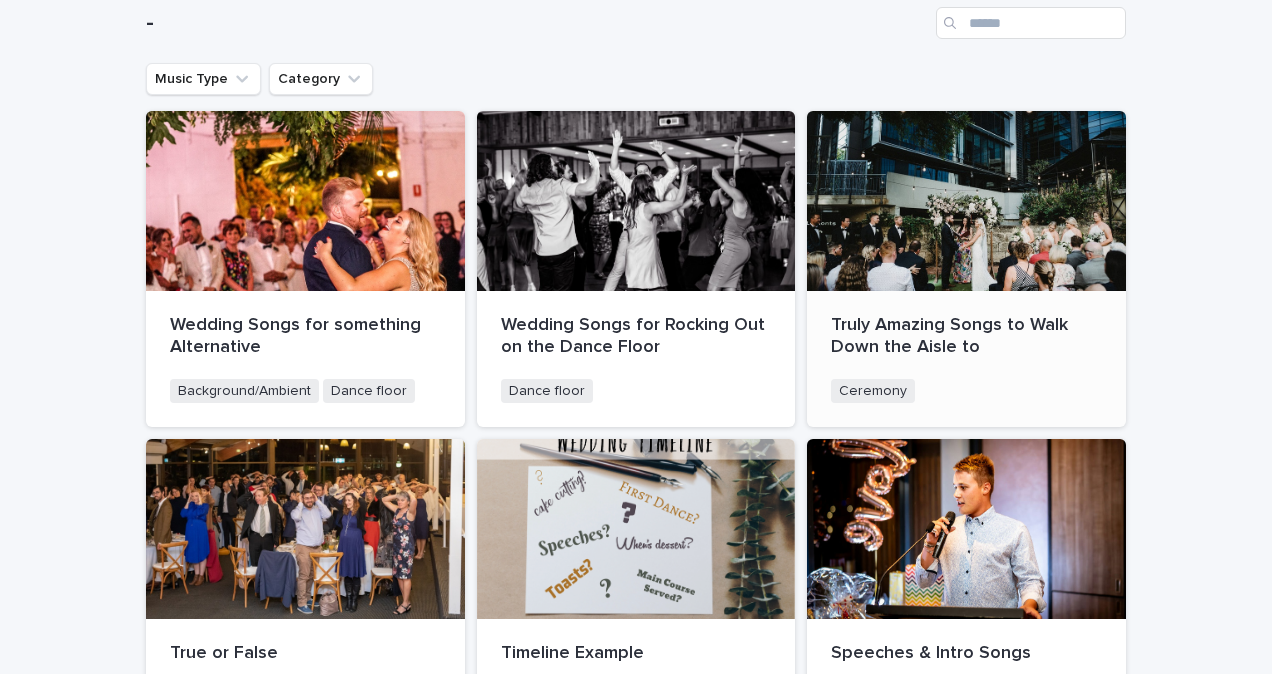 click on "Truly Amazing Songs to Walk Down the Aisle to" at bounding box center [966, 336] 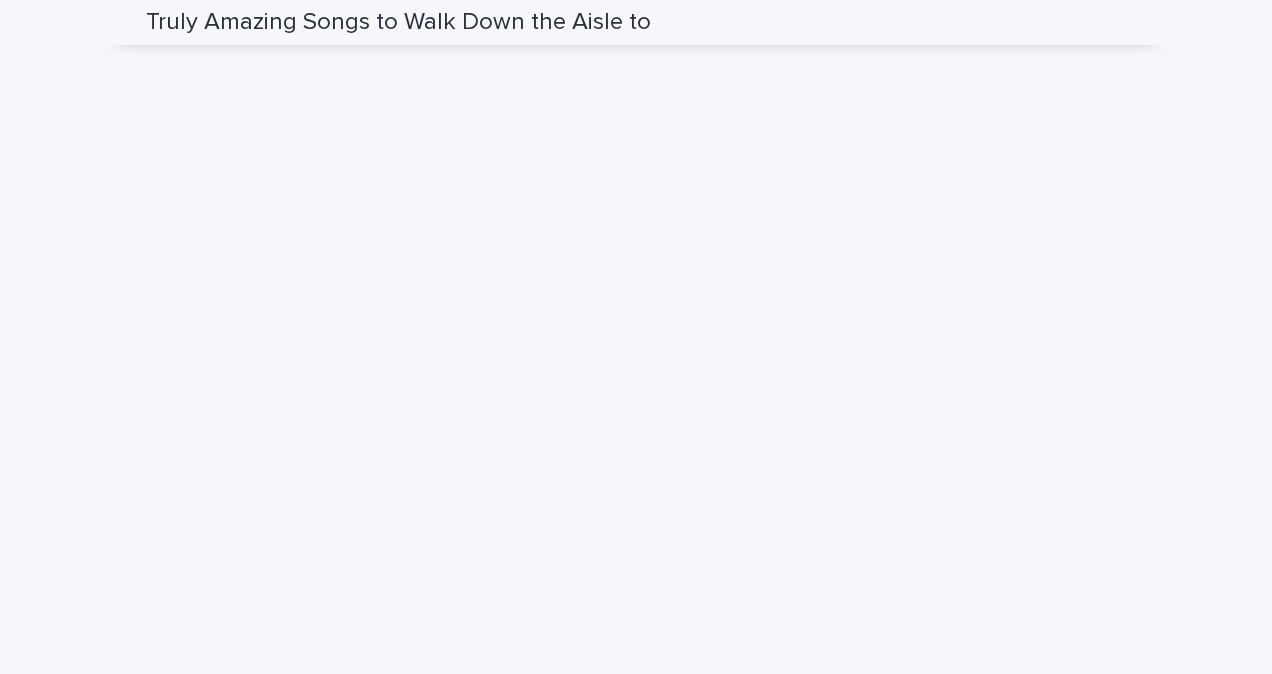 scroll, scrollTop: 1093, scrollLeft: 0, axis: vertical 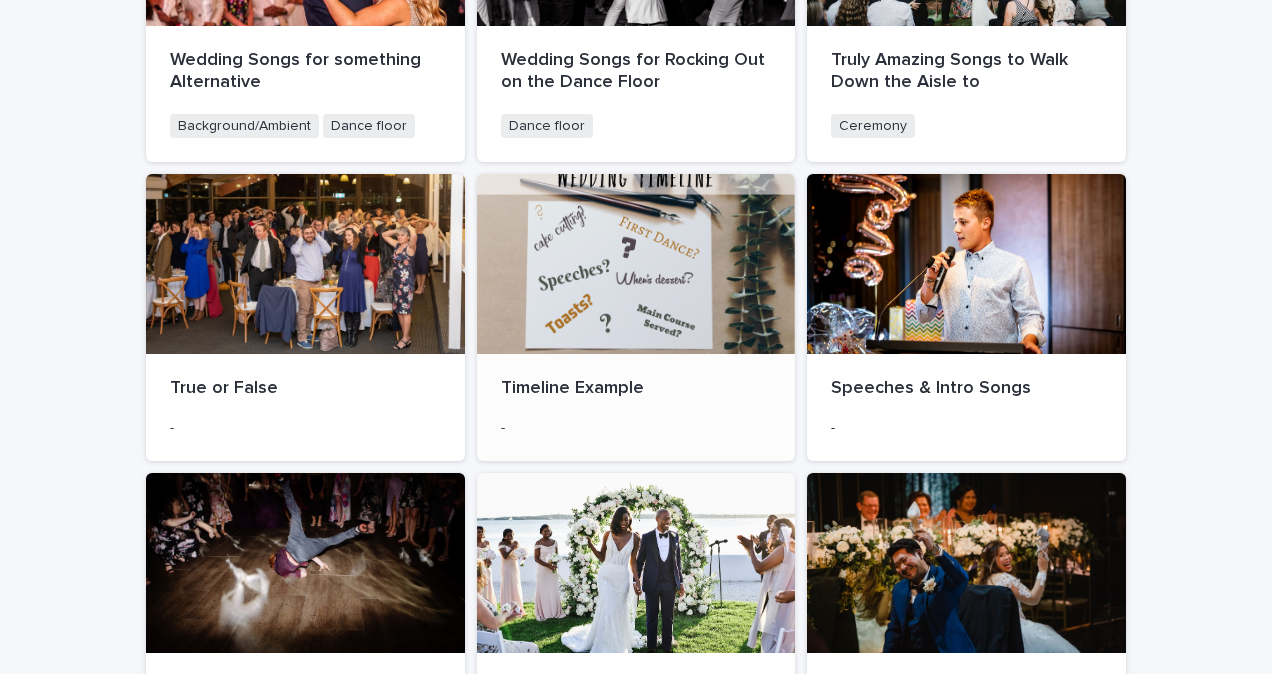click at bounding box center [636, 264] 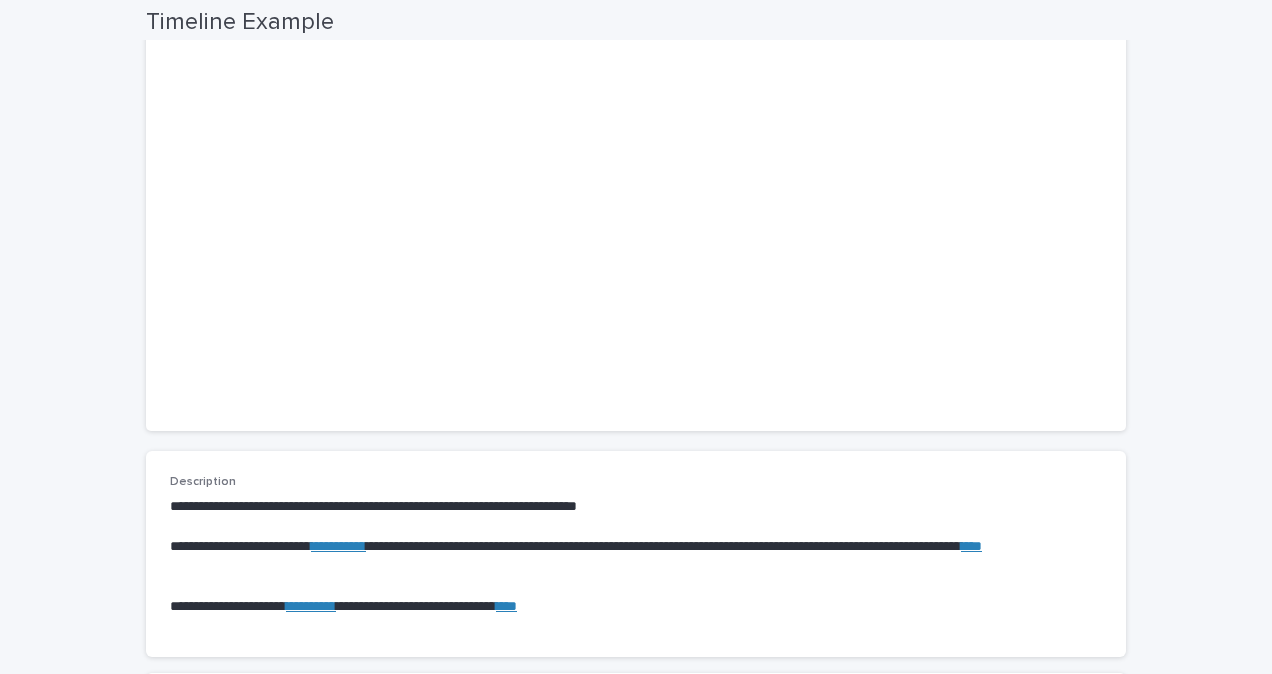 scroll, scrollTop: 0, scrollLeft: 0, axis: both 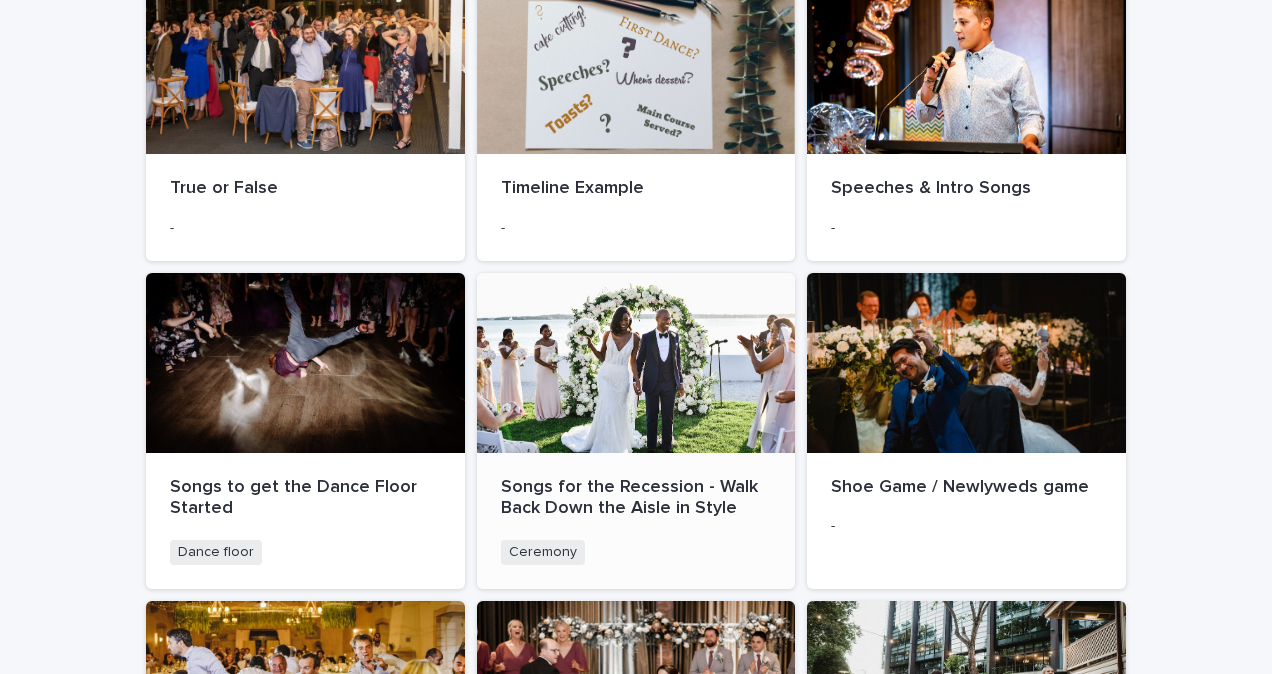 click on "Songs for the Recession - Walk Back Down the Aisle in Style" at bounding box center (636, 498) 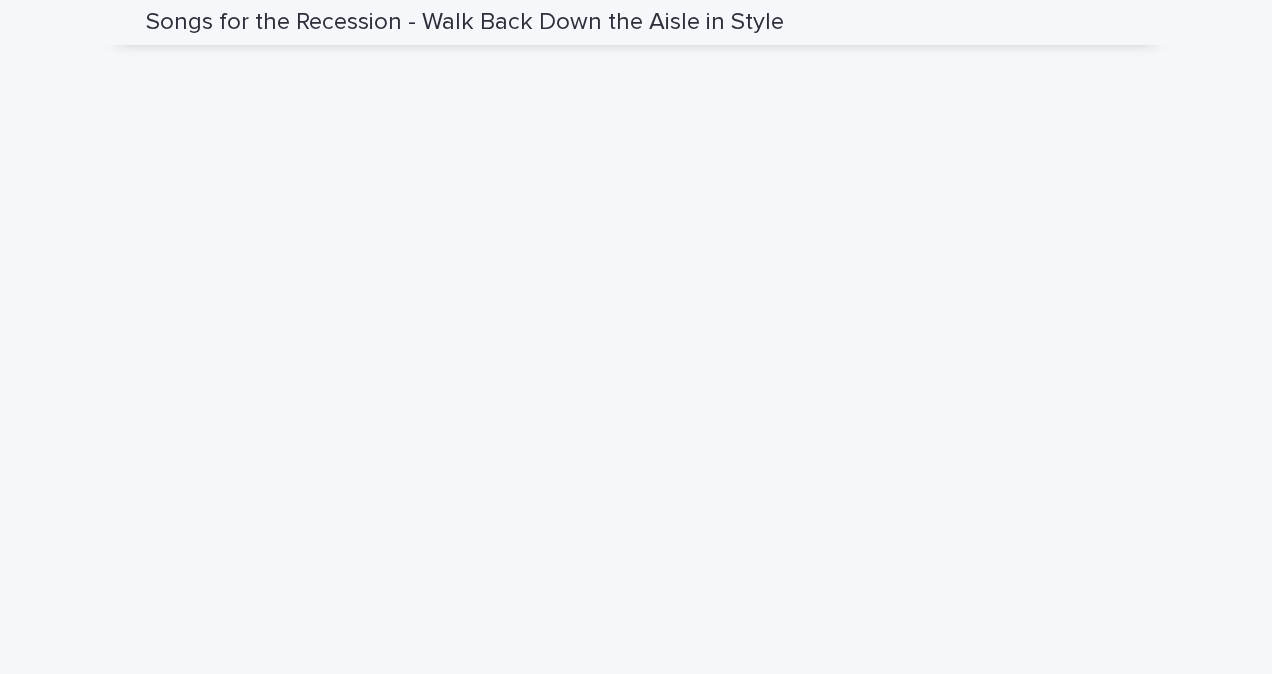 scroll, scrollTop: 1202, scrollLeft: 0, axis: vertical 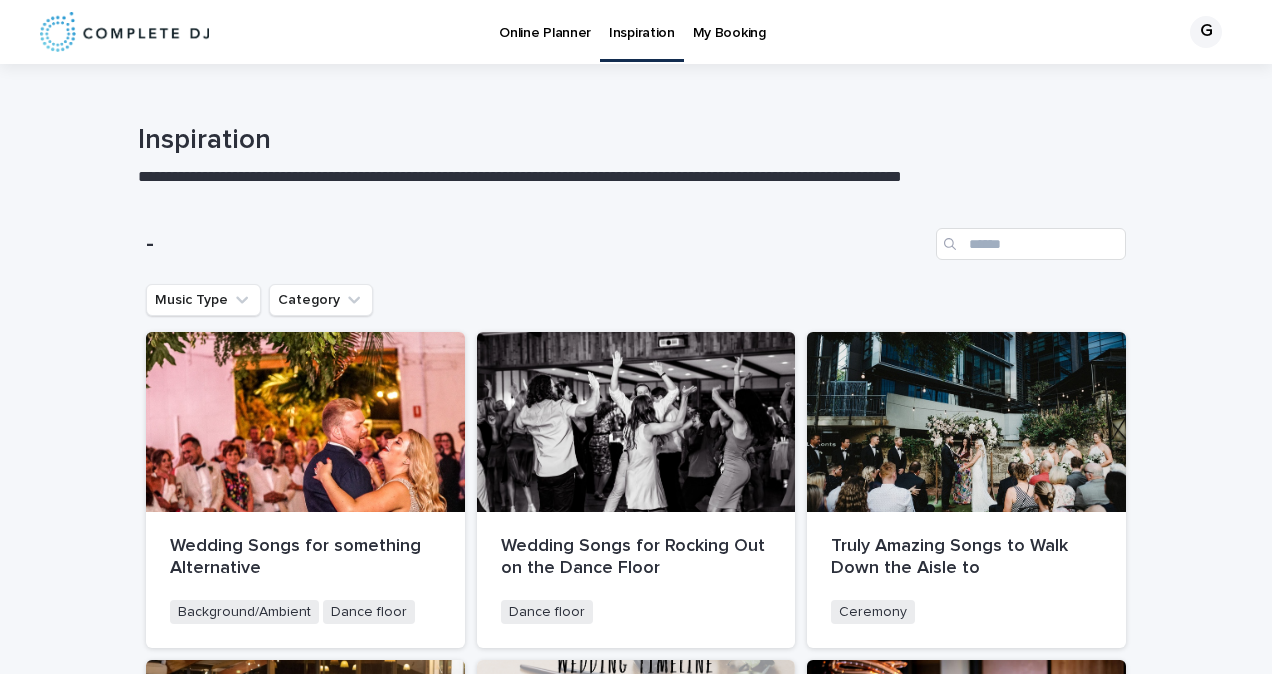 click on "Online Planner" at bounding box center (545, 21) 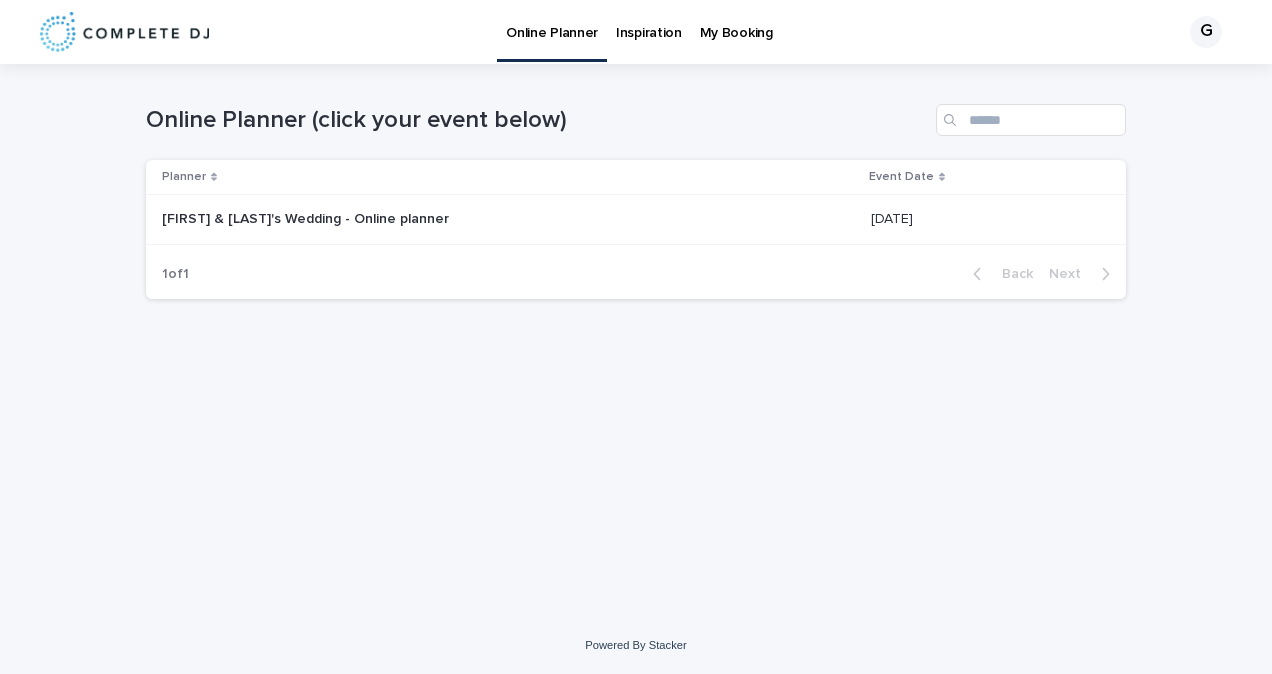 click on "My Booking" at bounding box center (736, 21) 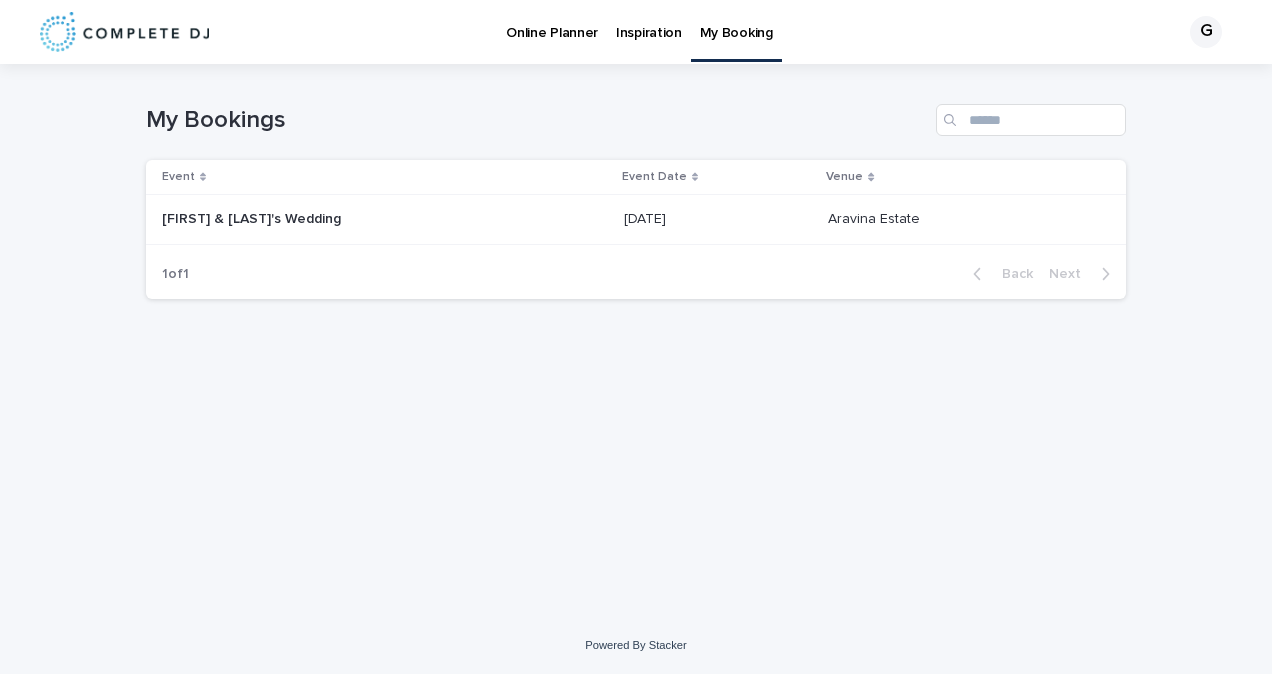 click on "Online Planner" at bounding box center [552, 21] 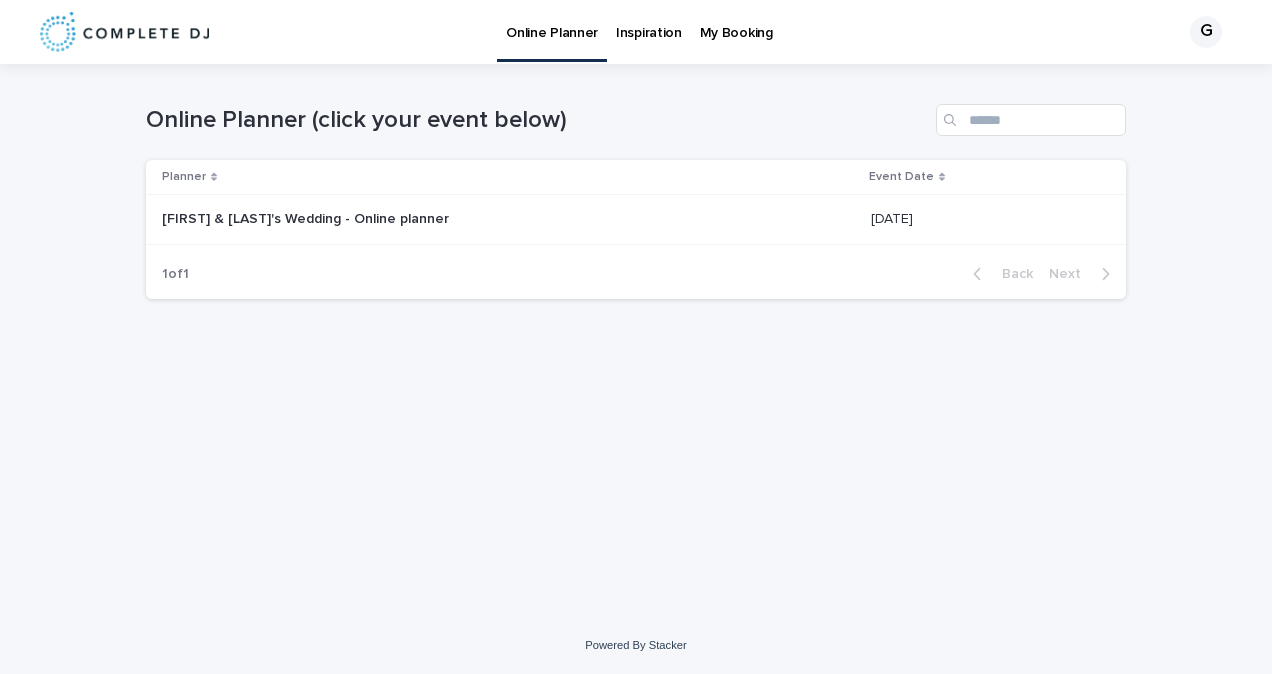 click on "[PERSON] & [PERSON]'s Wedding - Online planner" at bounding box center [307, 217] 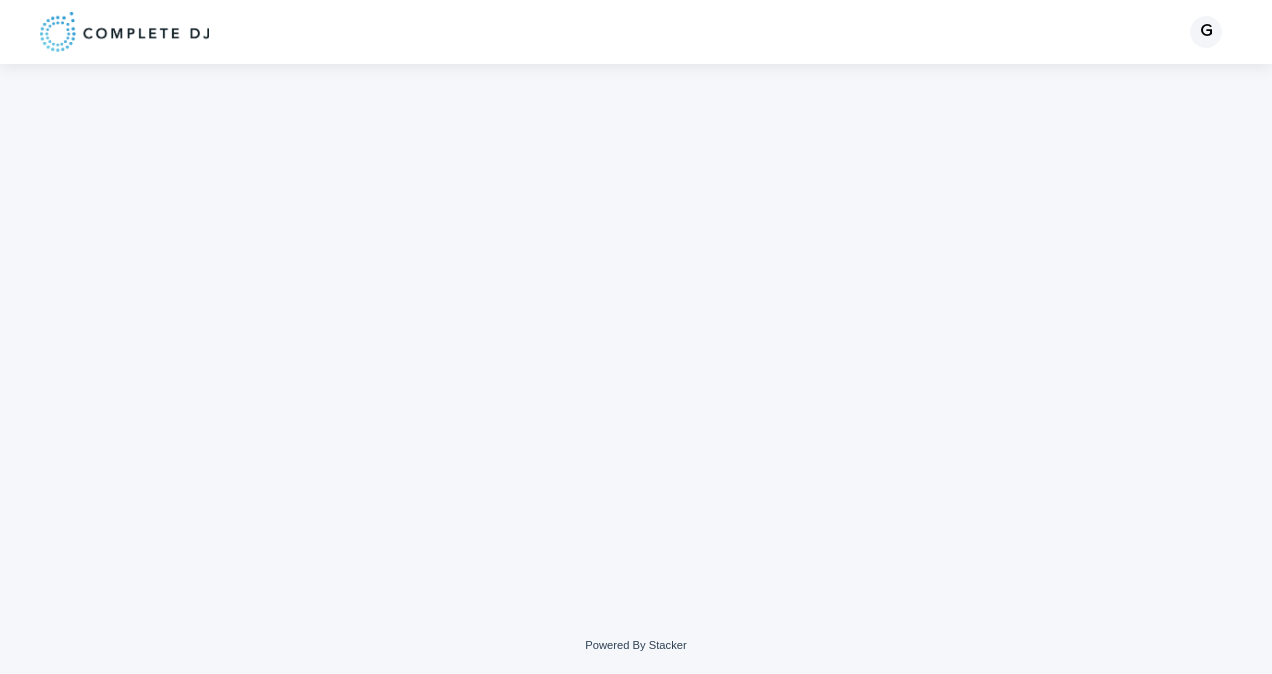 scroll, scrollTop: 0, scrollLeft: 0, axis: both 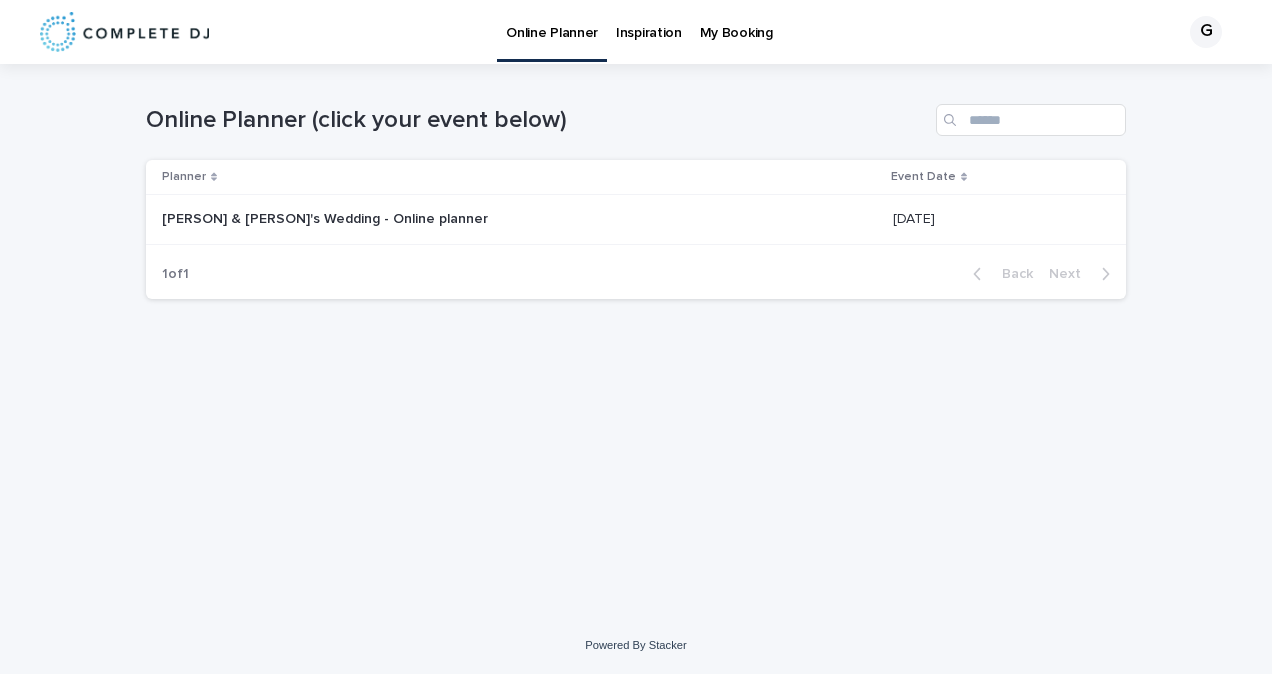 click on "[PERSON] & [PERSON]'s Wedding - Online planner" at bounding box center [327, 217] 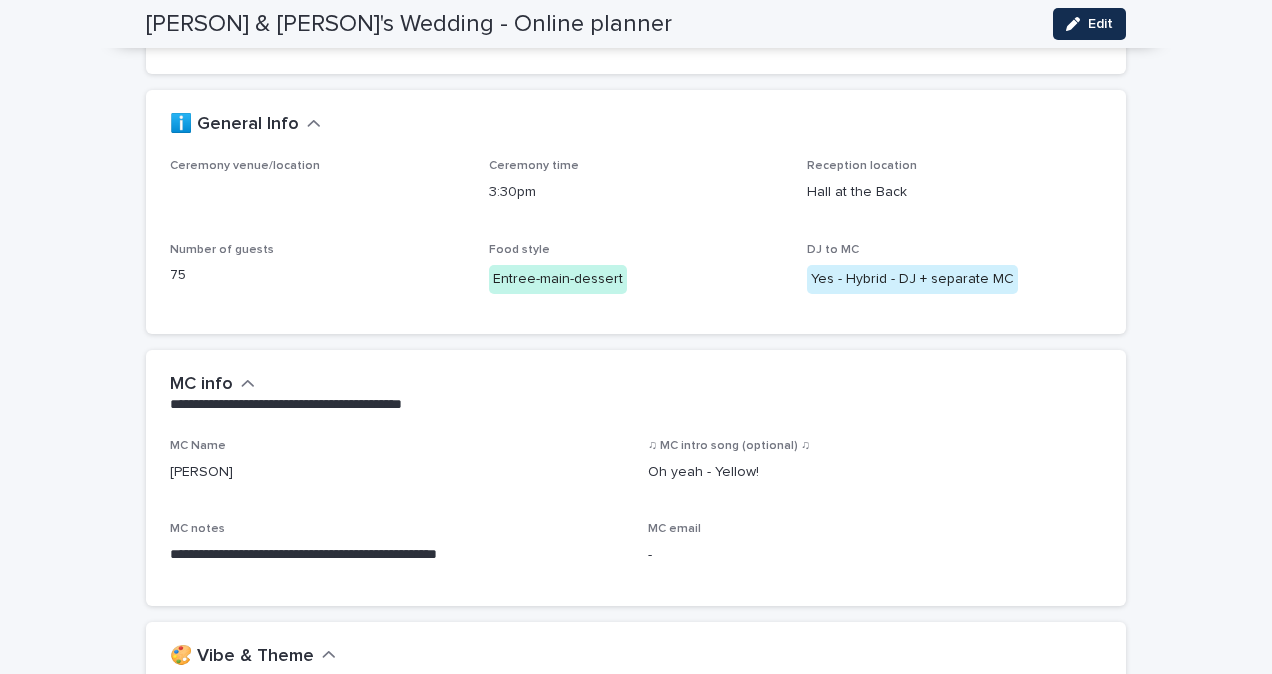 scroll, scrollTop: 221, scrollLeft: 0, axis: vertical 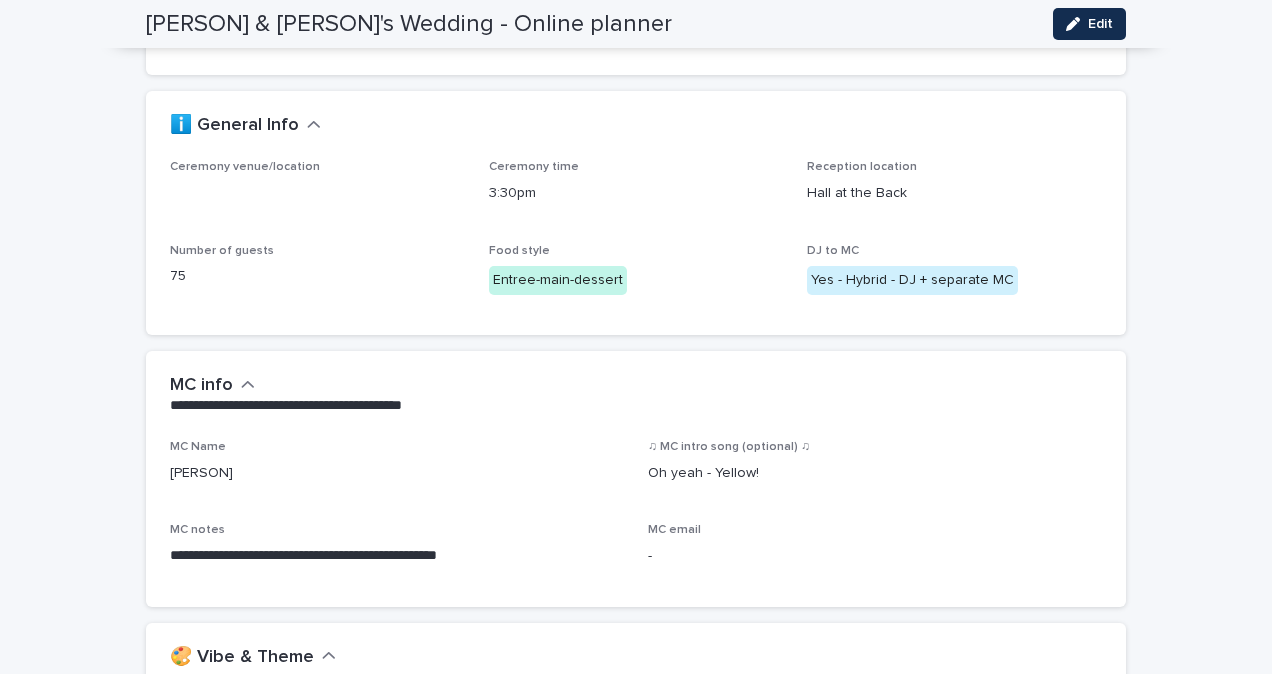 click on "[PERSON] & [PERSON]'s Wedding - Online planner Edit" at bounding box center [636, 24] 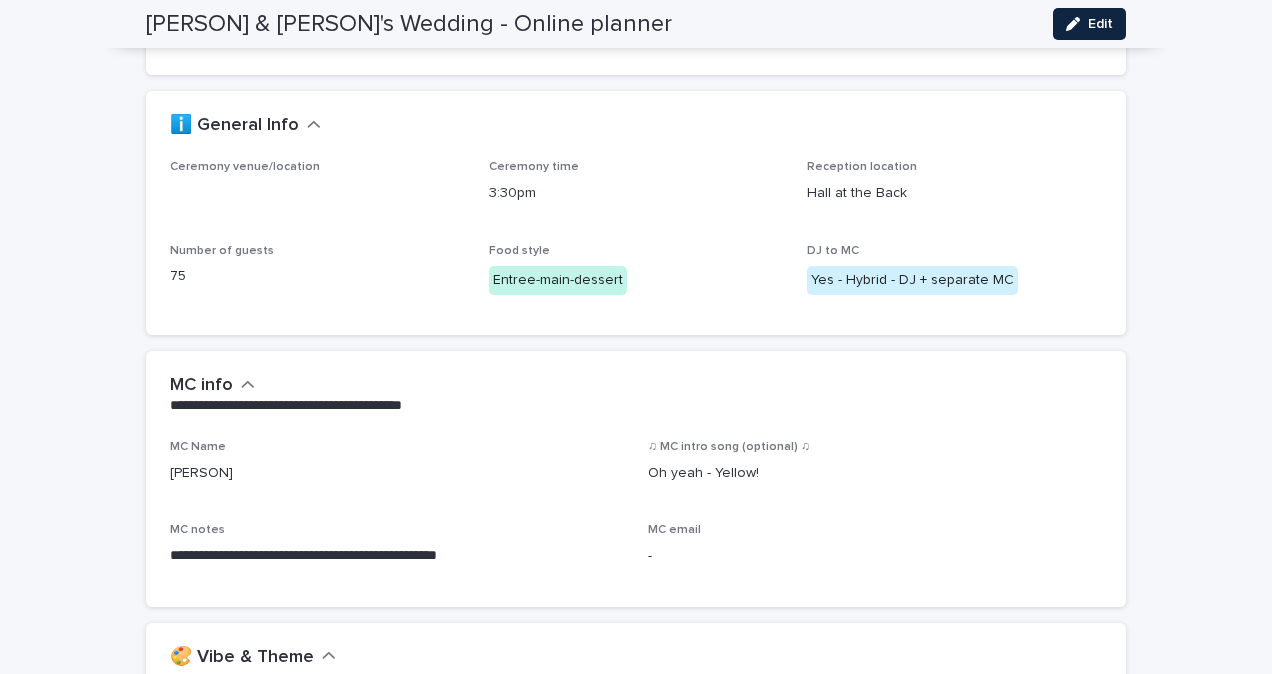 click 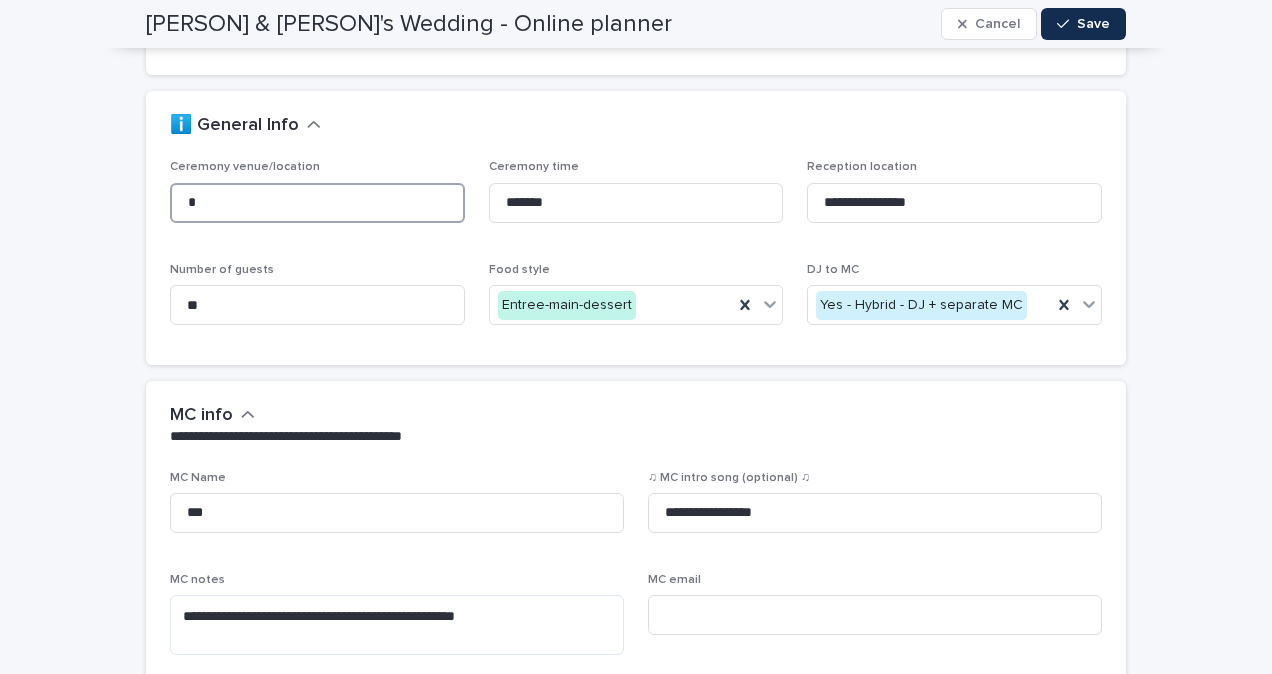 click at bounding box center (317, 203) 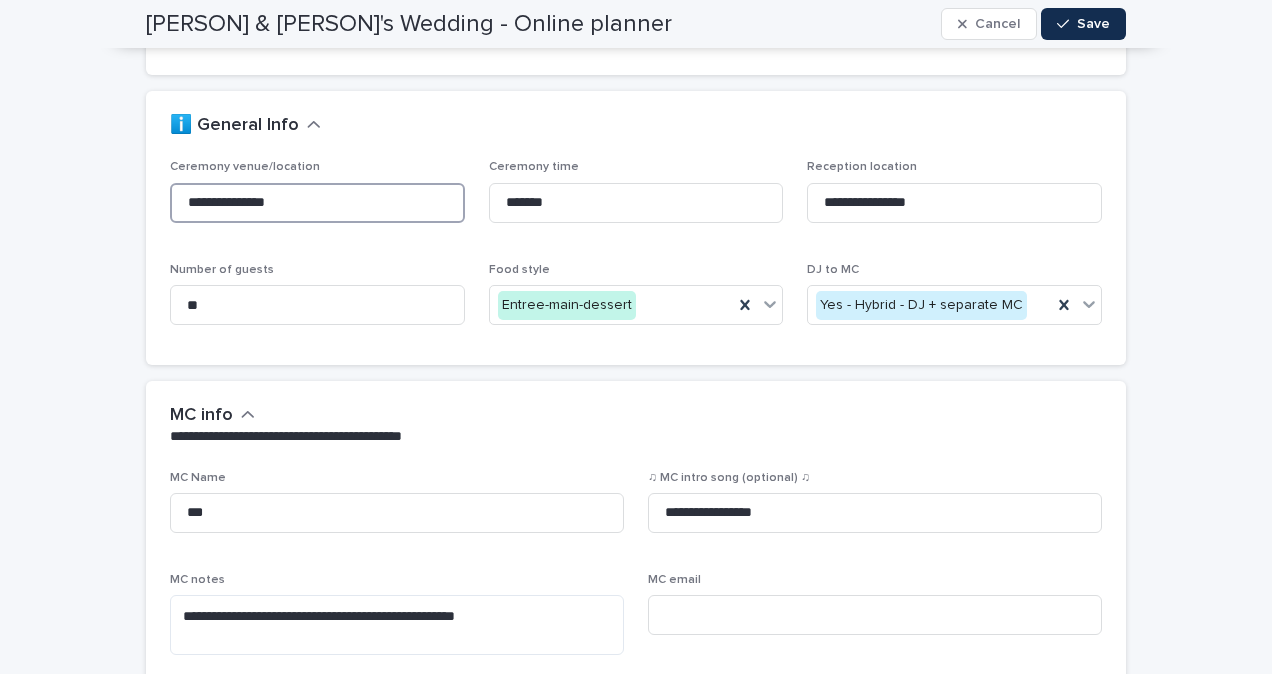 type on "**********" 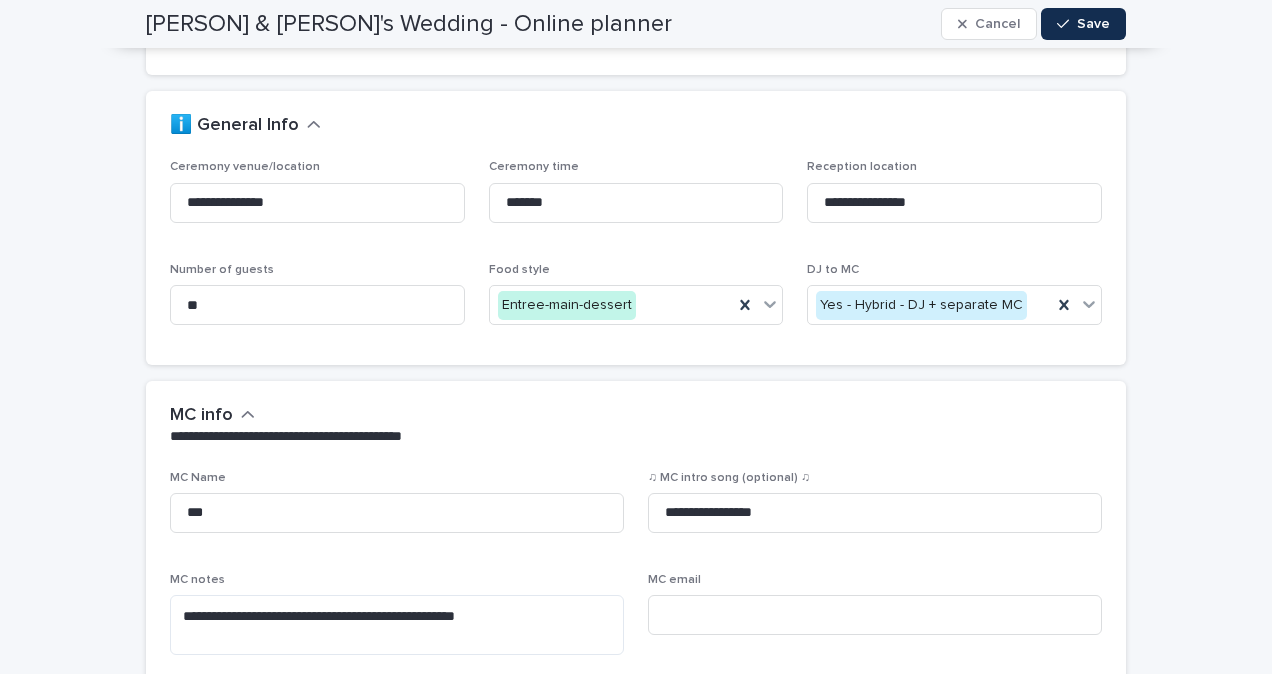 click on "Ceremony venue/location [LOCATION] Ceremony time [TIME] Reception location [LOCATION] Number of guests [NUMBER] Food style Entree-main-dessert DJ to MC Yes - Hybrid - DJ + separate MC" at bounding box center [636, 262] 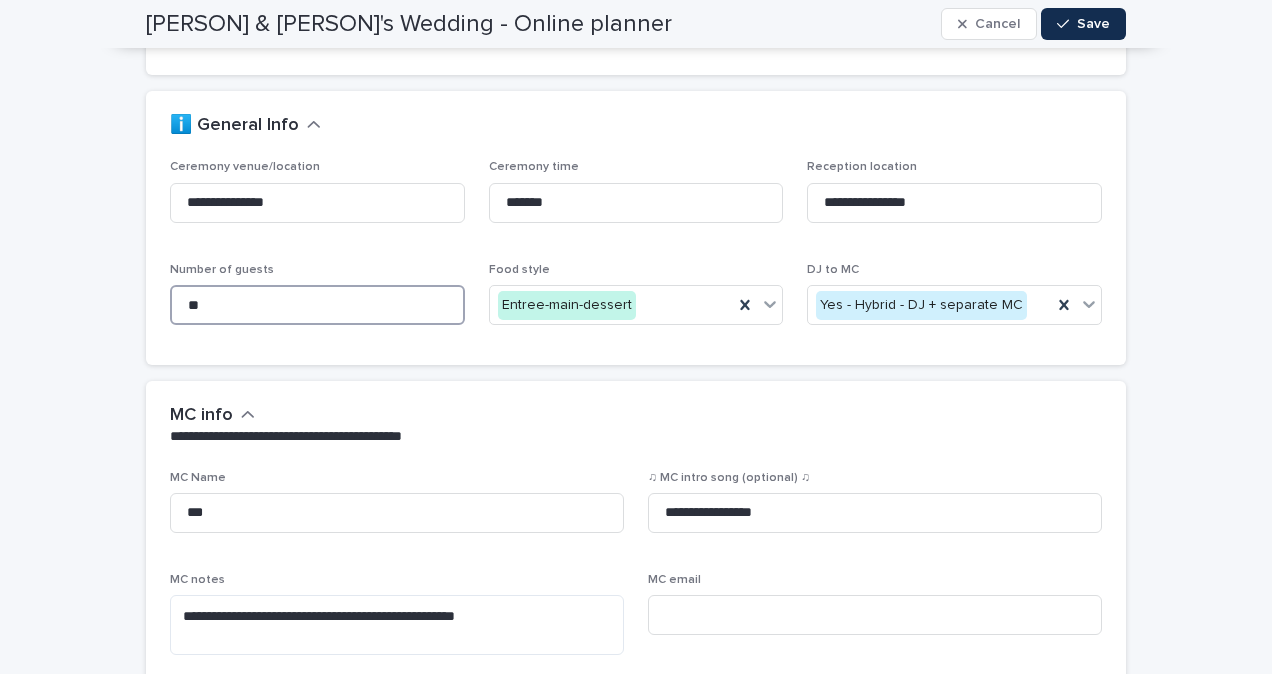 click on "**" at bounding box center [317, 305] 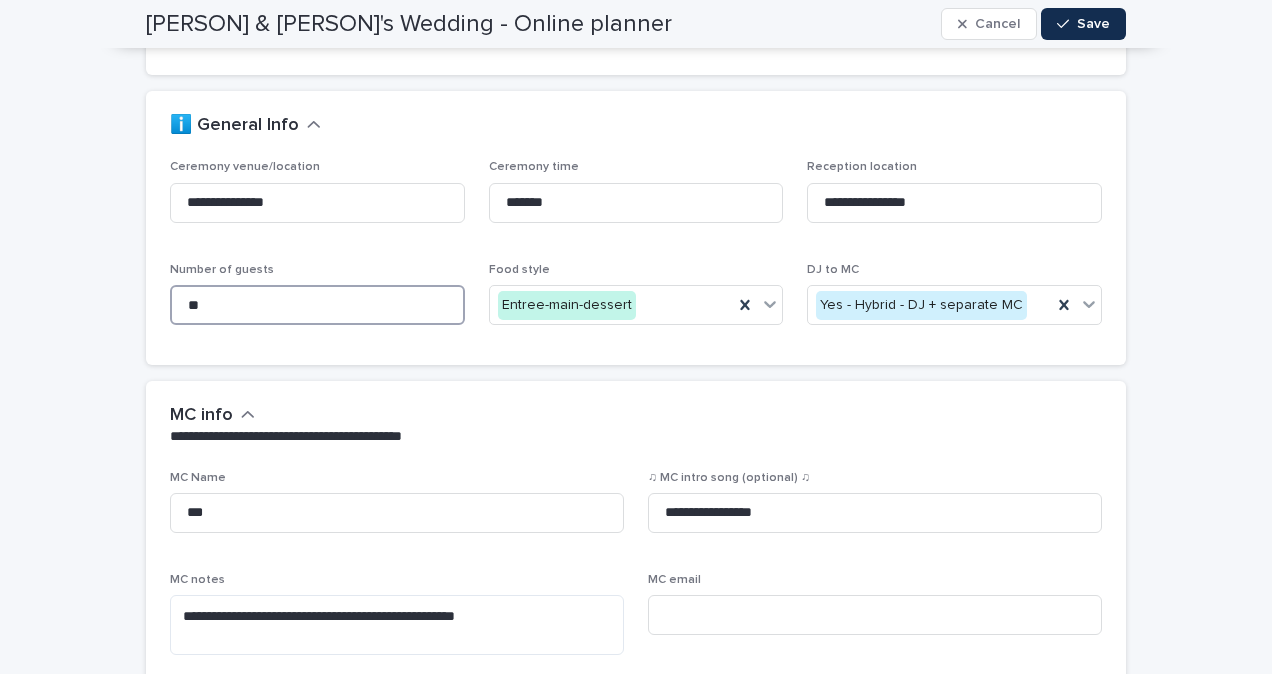 type on "*" 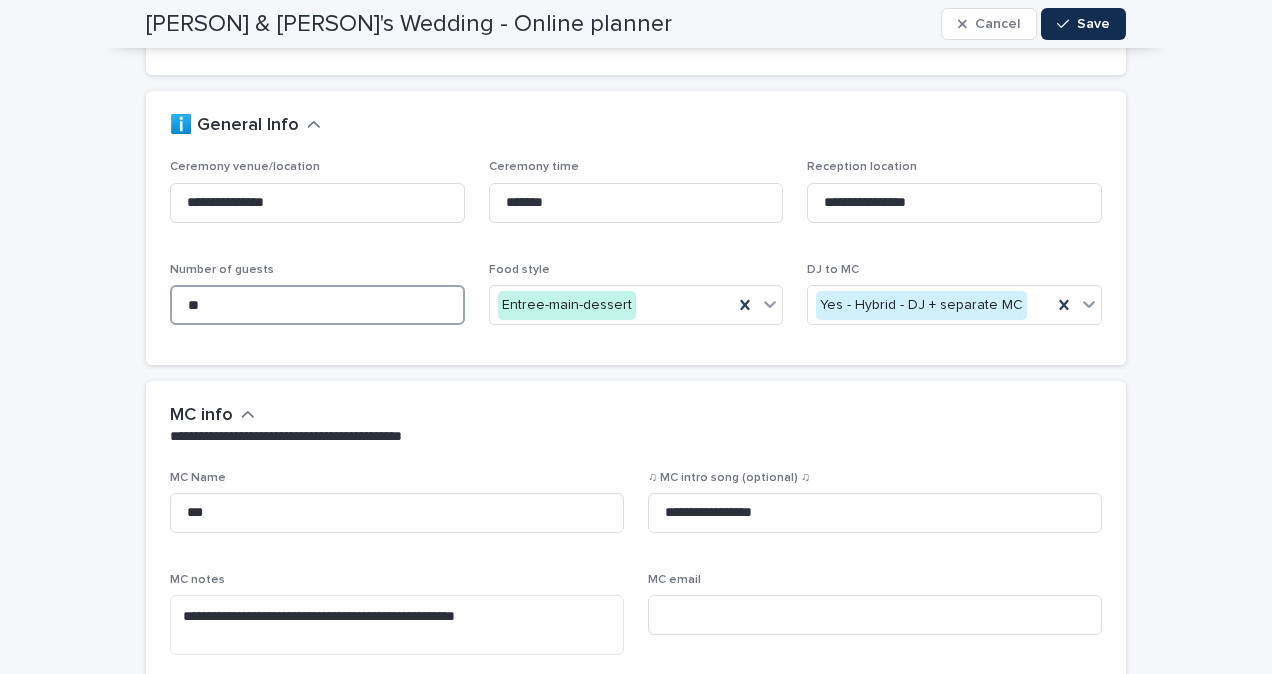scroll, scrollTop: 307, scrollLeft: 0, axis: vertical 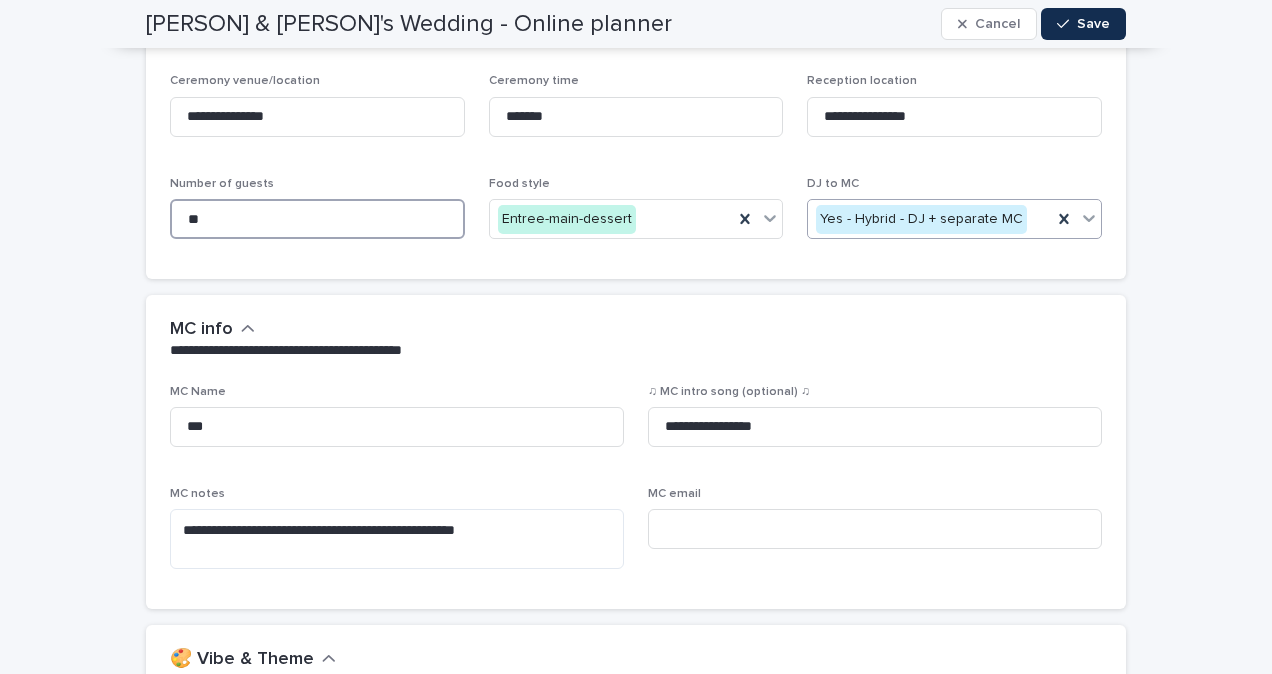 type on "**" 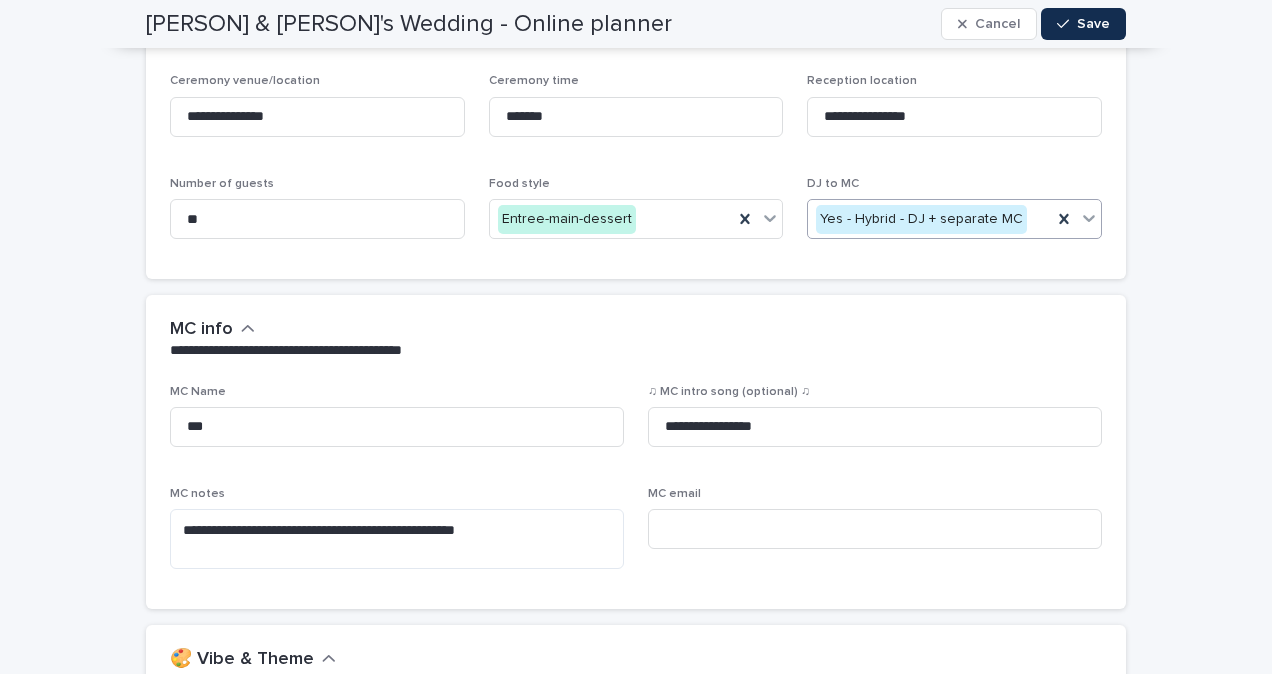 click 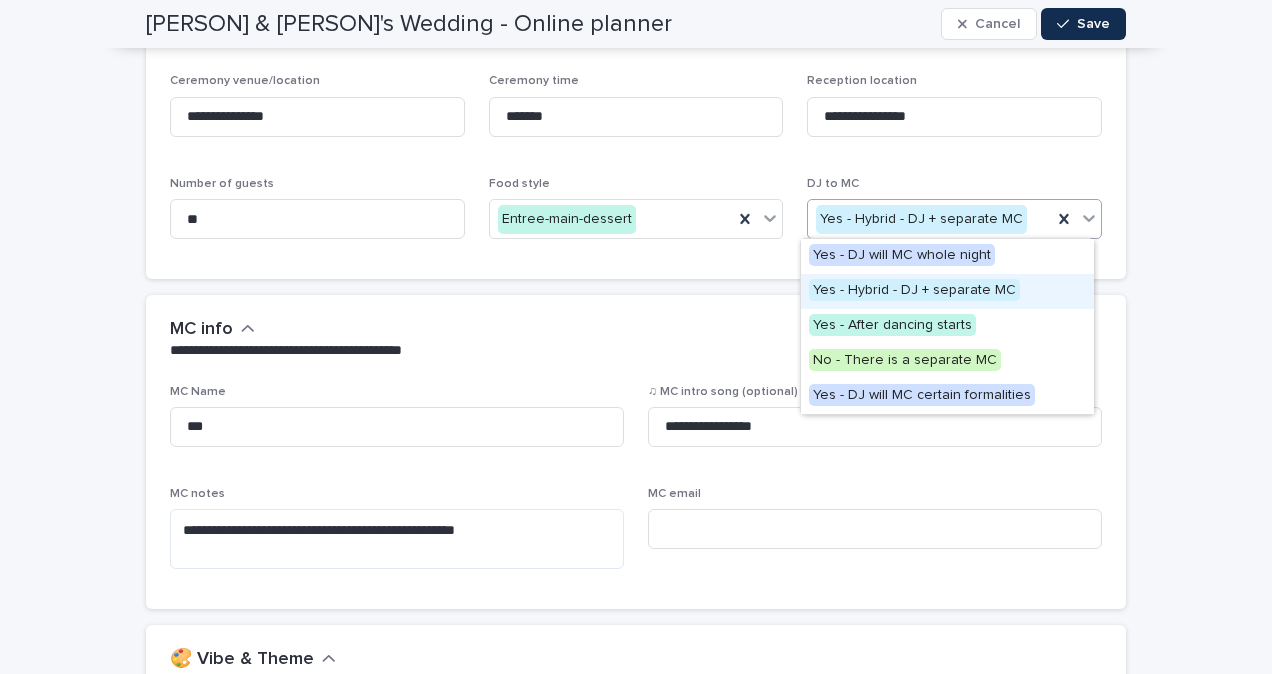 click on "**********" at bounding box center [632, 339] 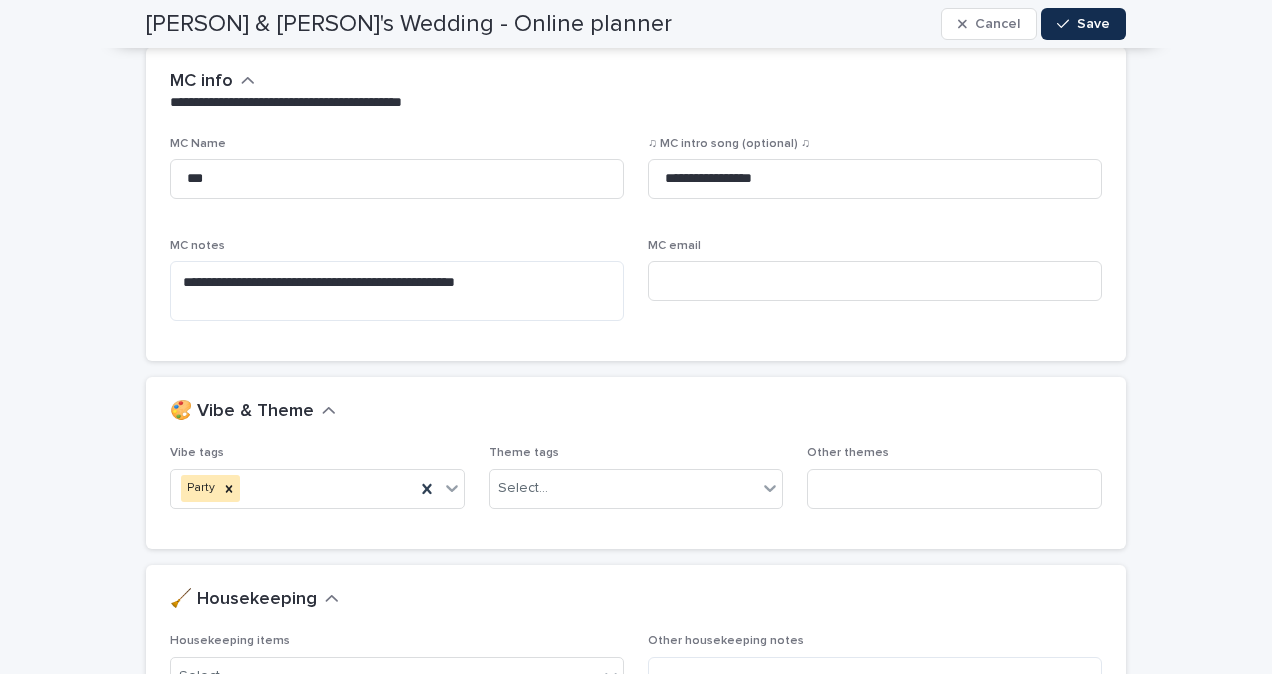 scroll, scrollTop: 555, scrollLeft: 0, axis: vertical 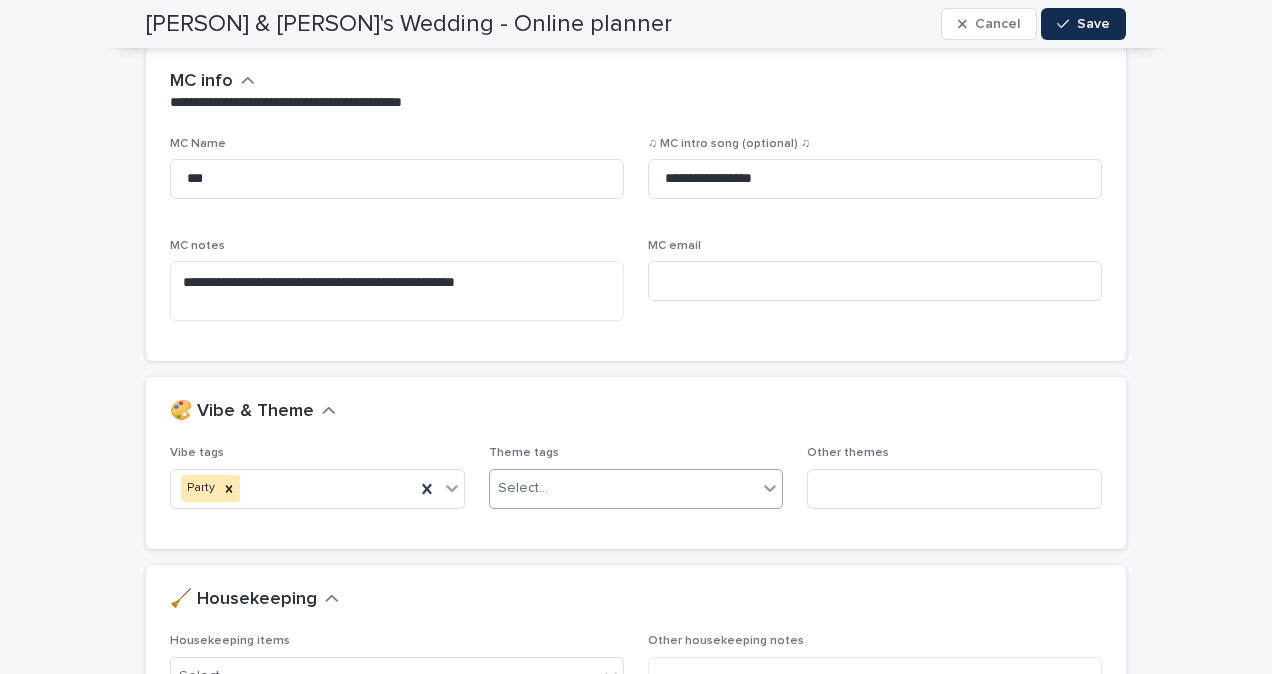 click 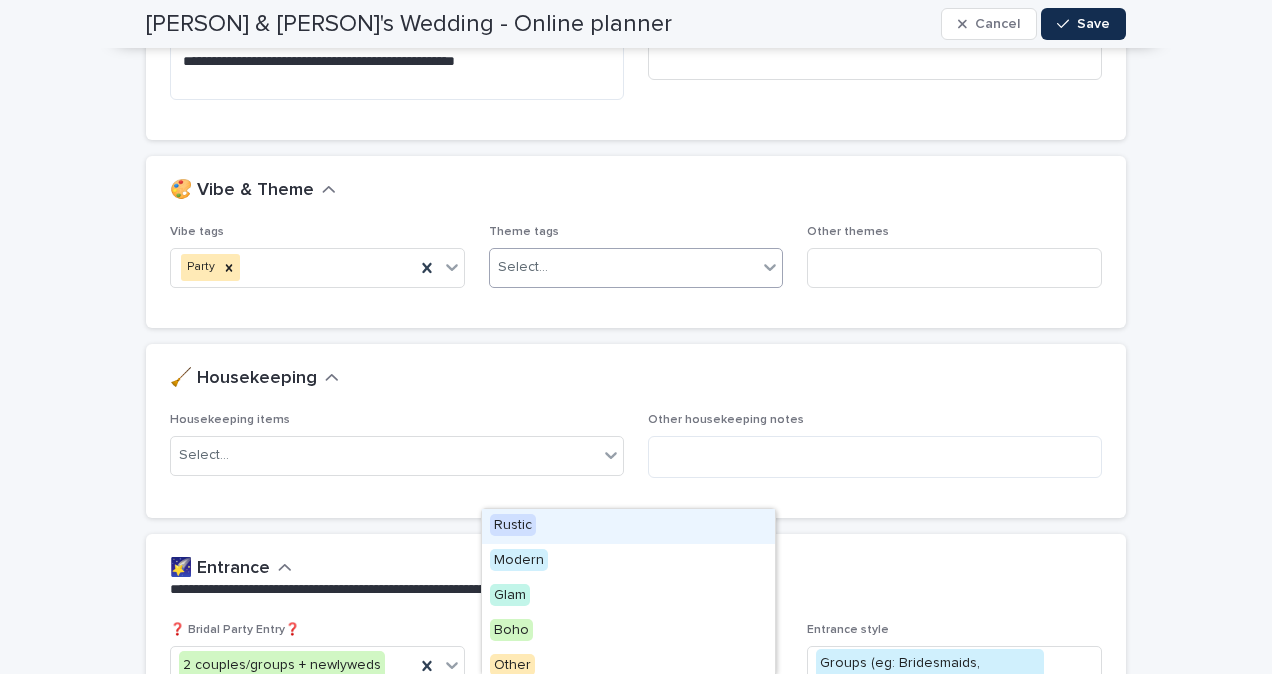 scroll, scrollTop: 781, scrollLeft: 0, axis: vertical 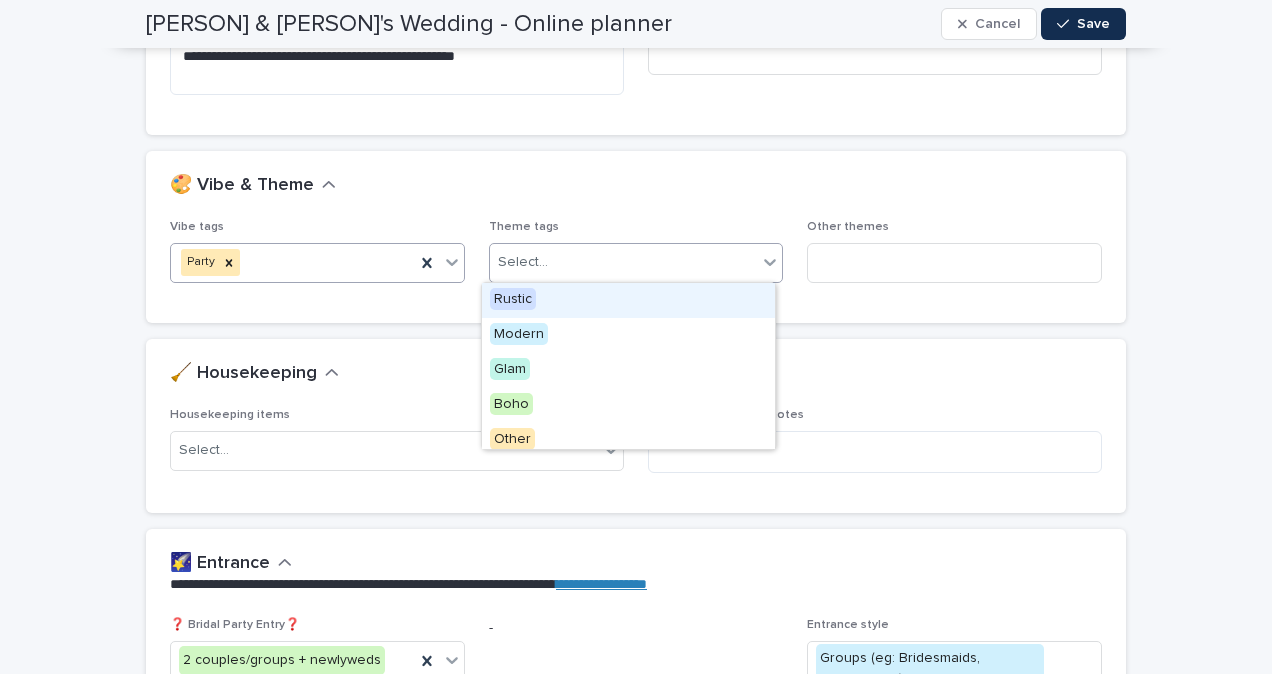 click 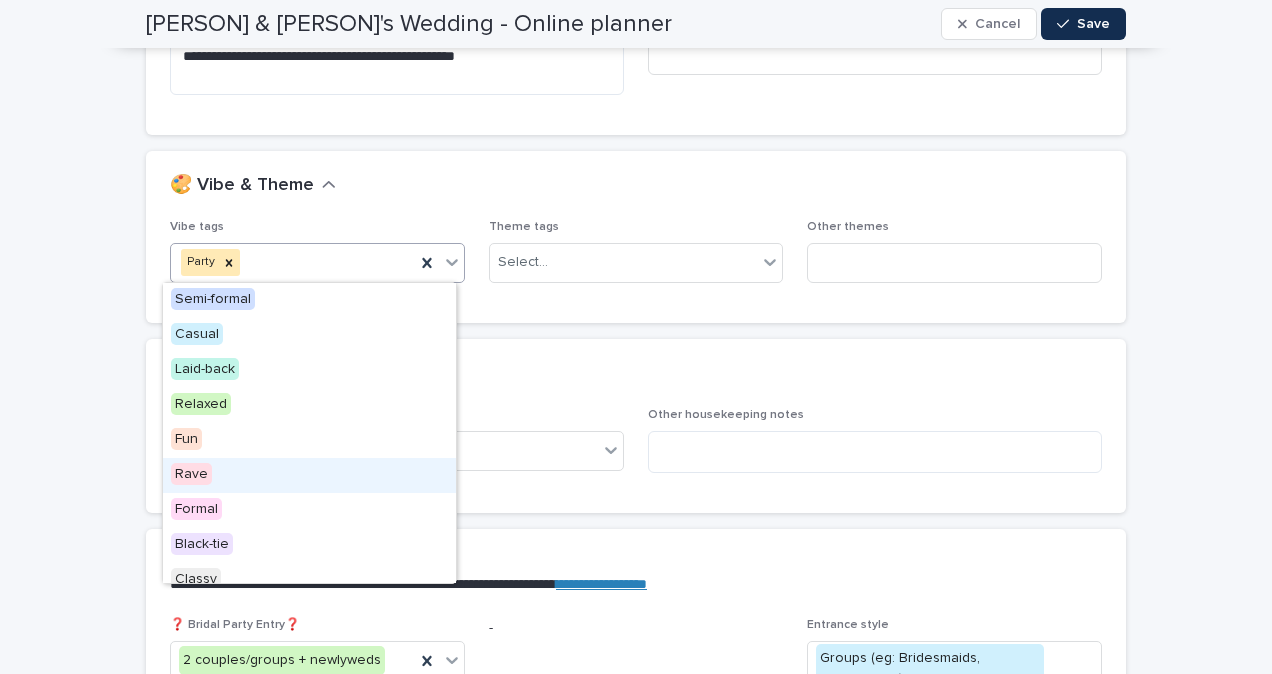 scroll, scrollTop: 15, scrollLeft: 0, axis: vertical 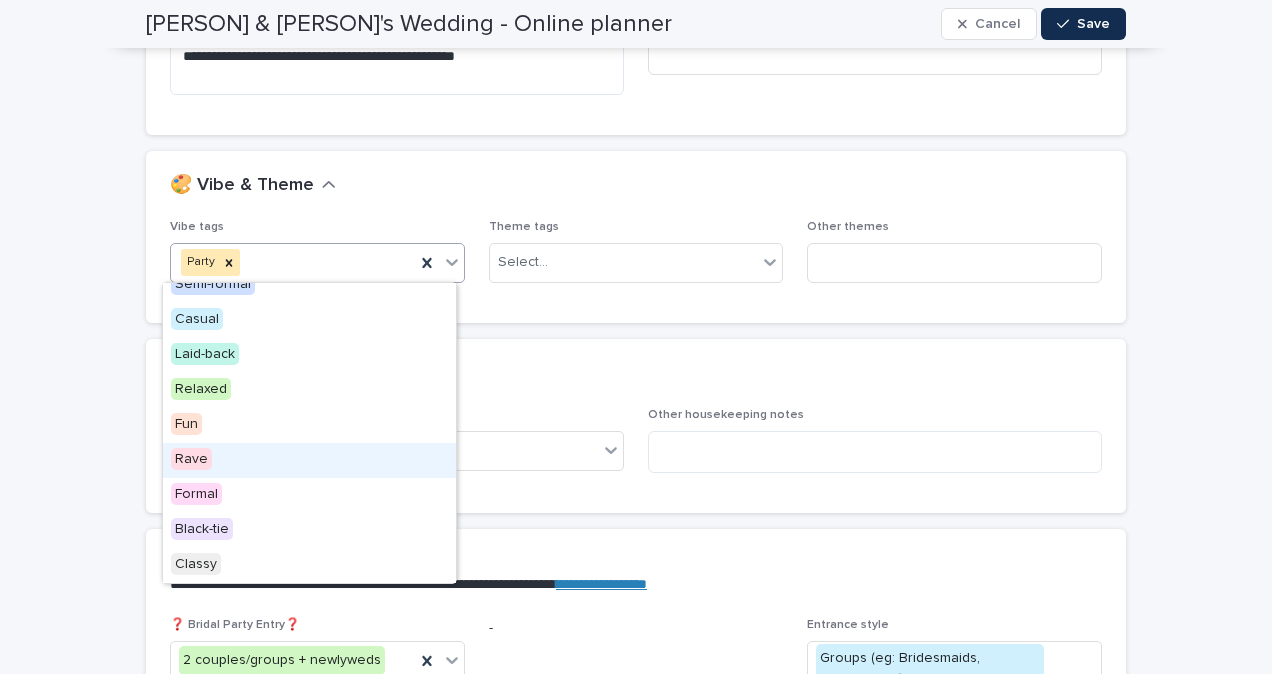 click on "Rave" at bounding box center [191, 459] 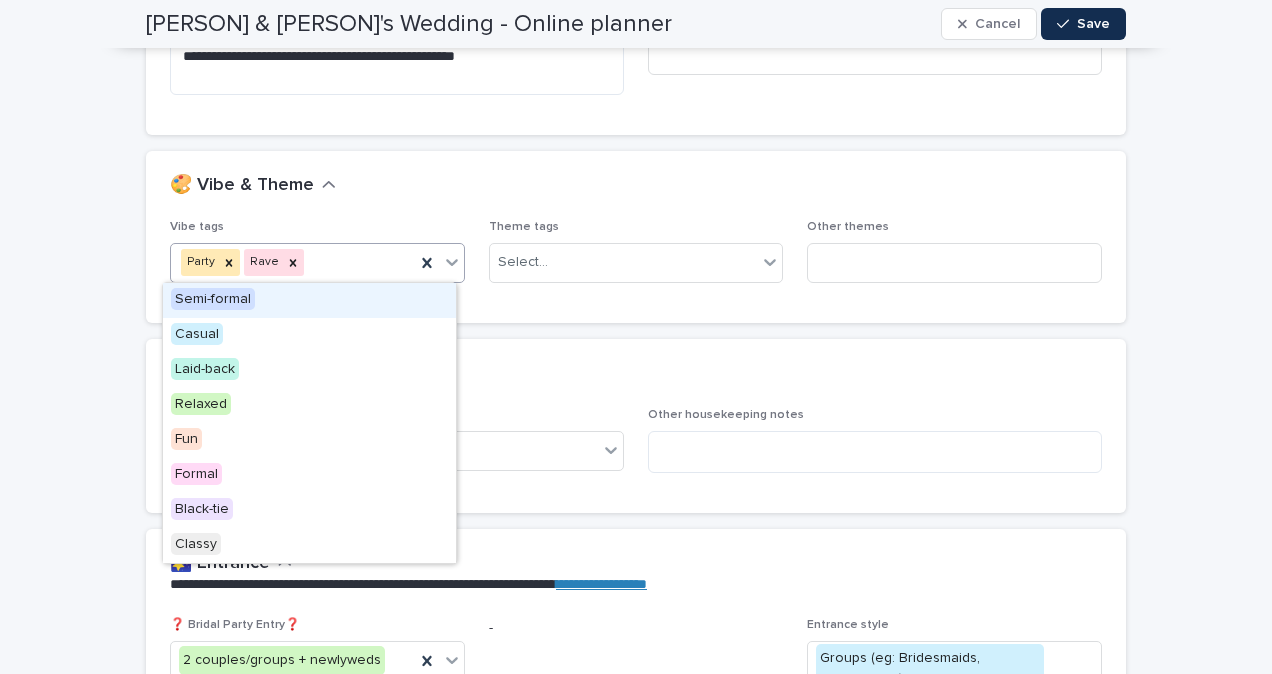 click 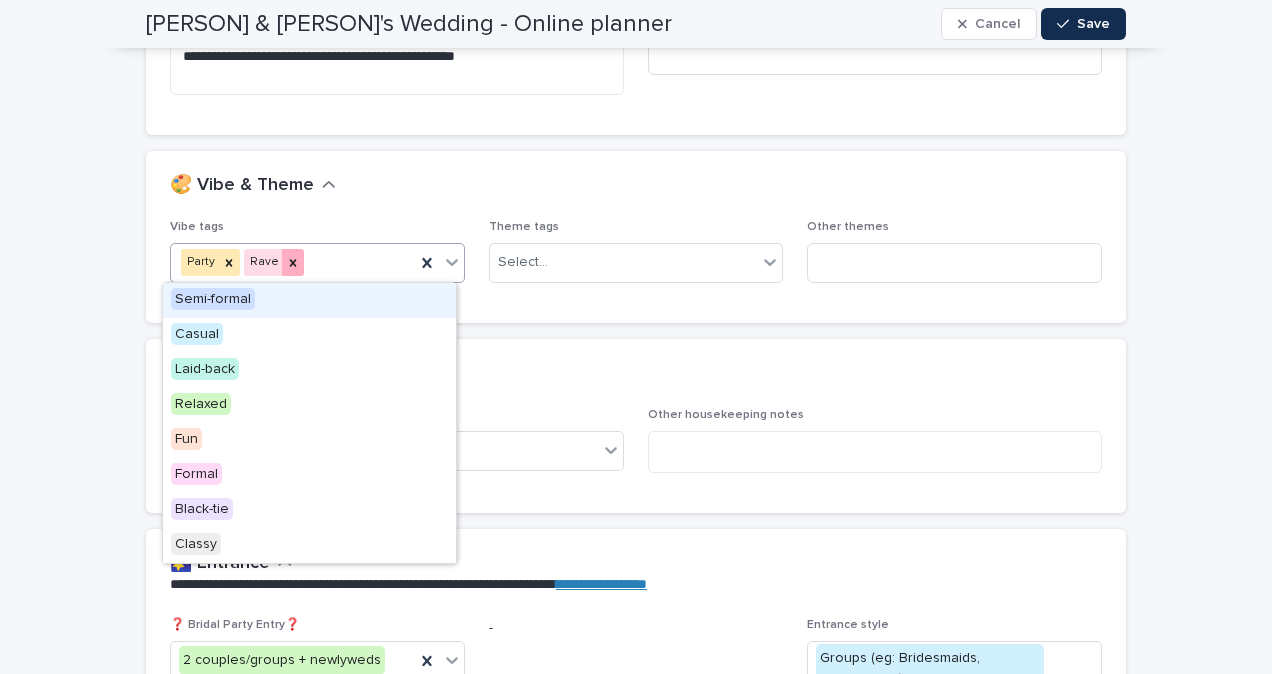 click 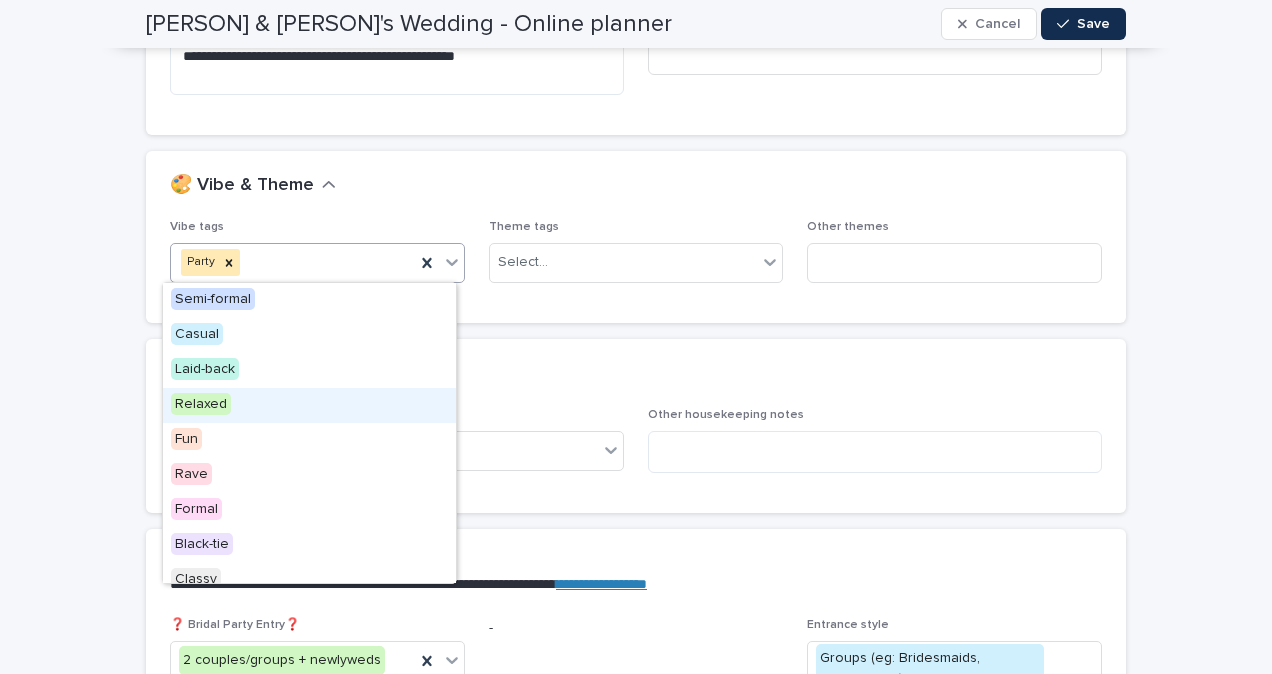 click on "Vibe tags   option Rave, deselected.    option Relaxed focused, 4 of 10. 9 results available. Use Up and Down to choose options, press Enter to select the currently focused option, press Escape to exit the menu, press Tab to select the option and exit the menu. Party Theme tags Select... Other themes" at bounding box center [636, 271] 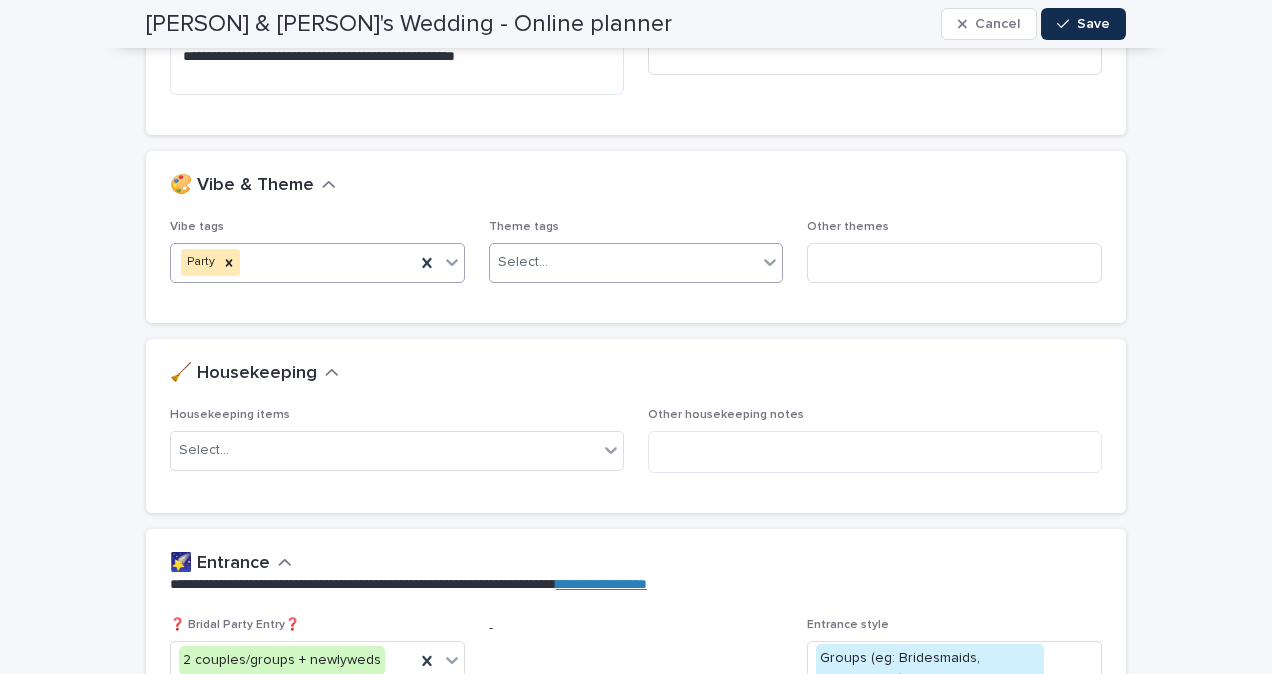 click on "Select..." at bounding box center [624, 262] 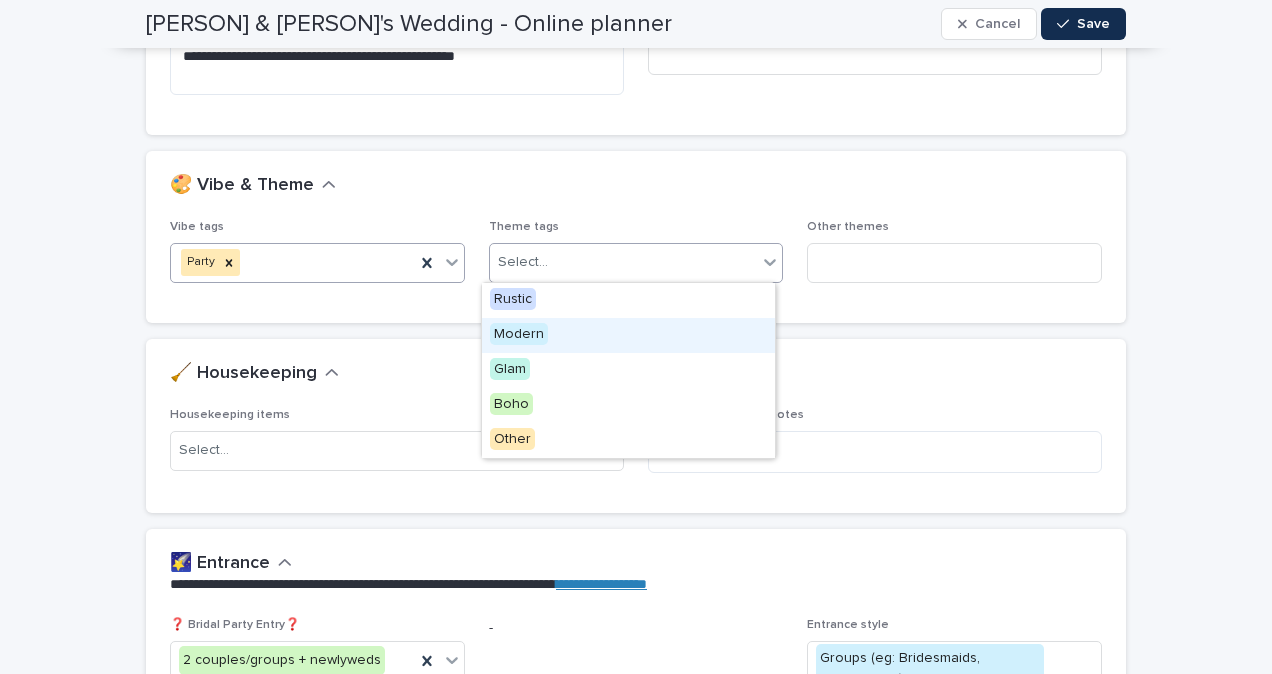 click on "Modern" at bounding box center [519, 334] 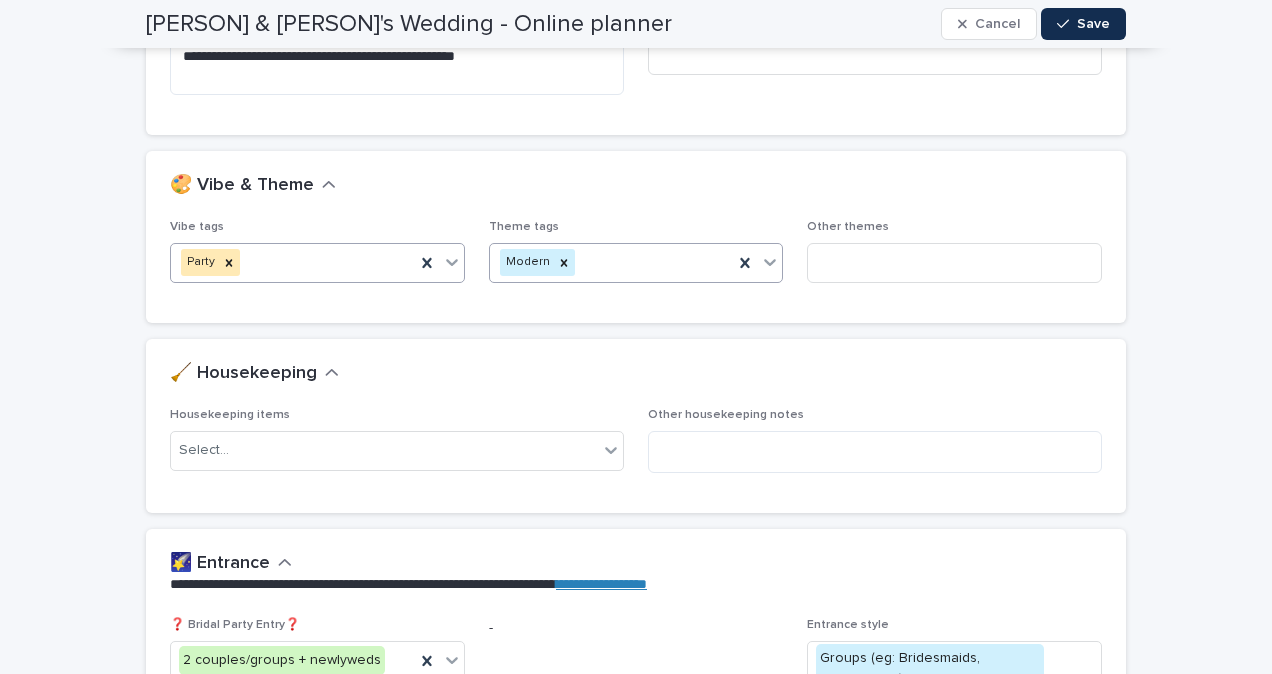 click 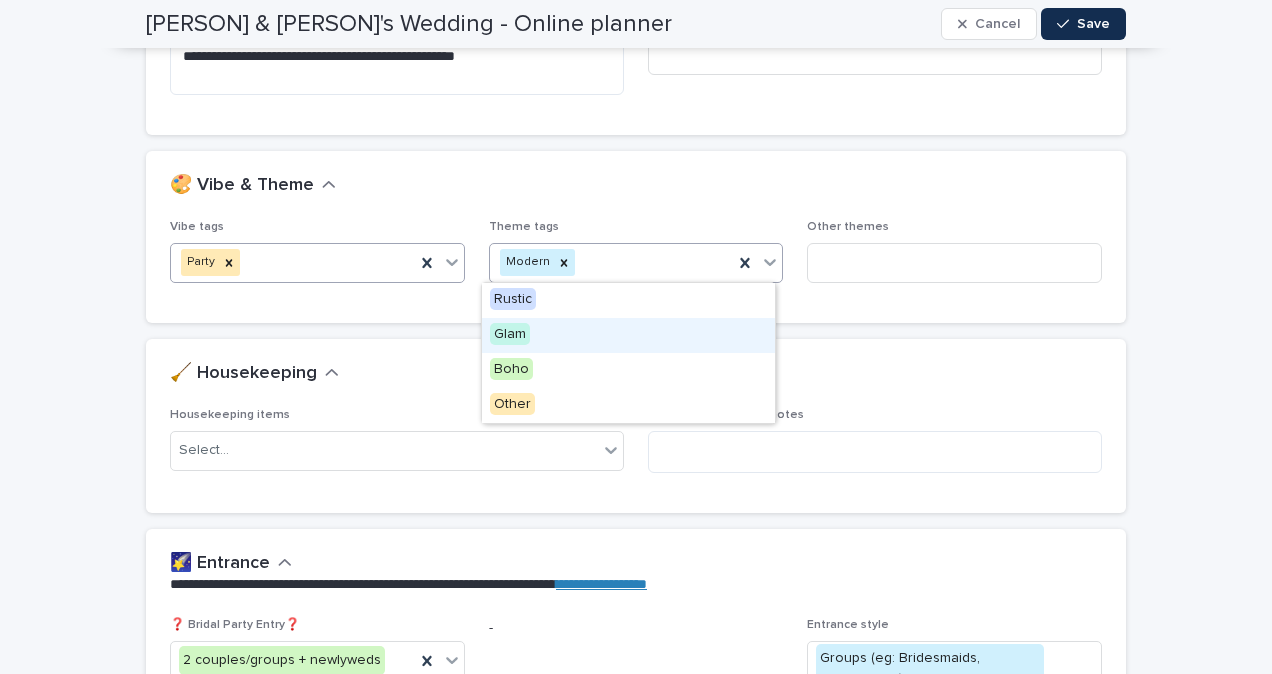 click on "🧹 Housekeeping" at bounding box center (636, 374) 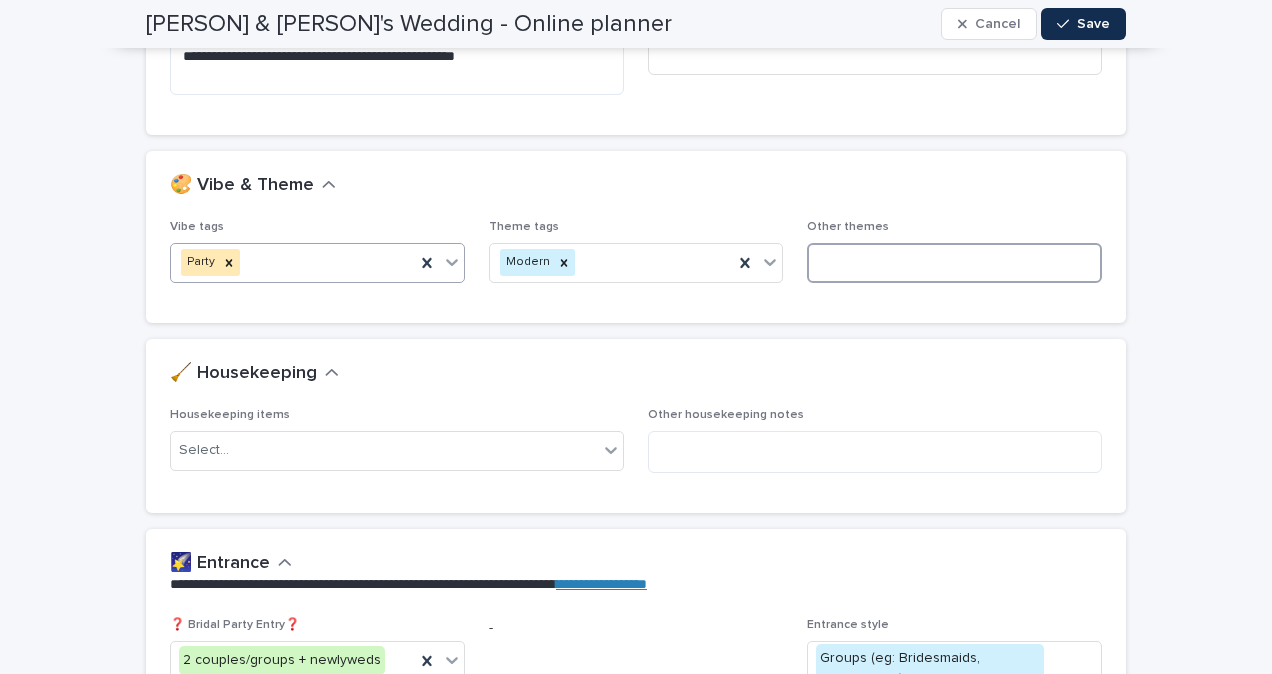 click at bounding box center [954, 263] 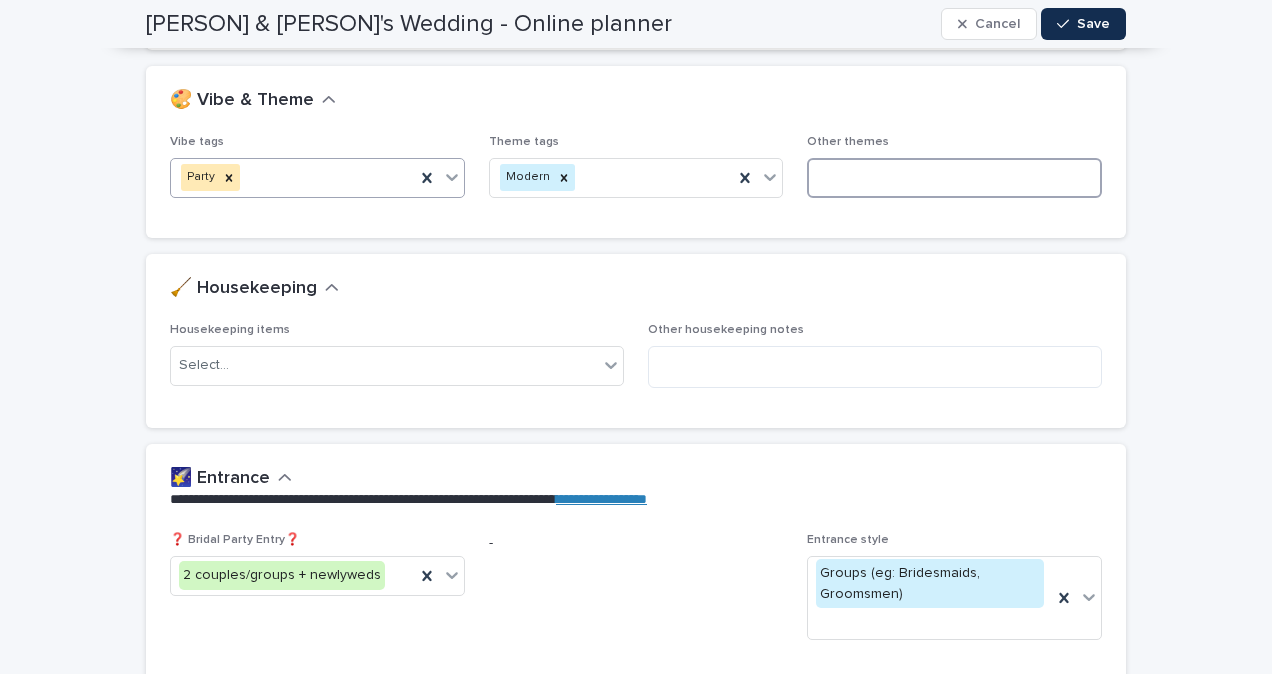 scroll, scrollTop: 867, scrollLeft: 0, axis: vertical 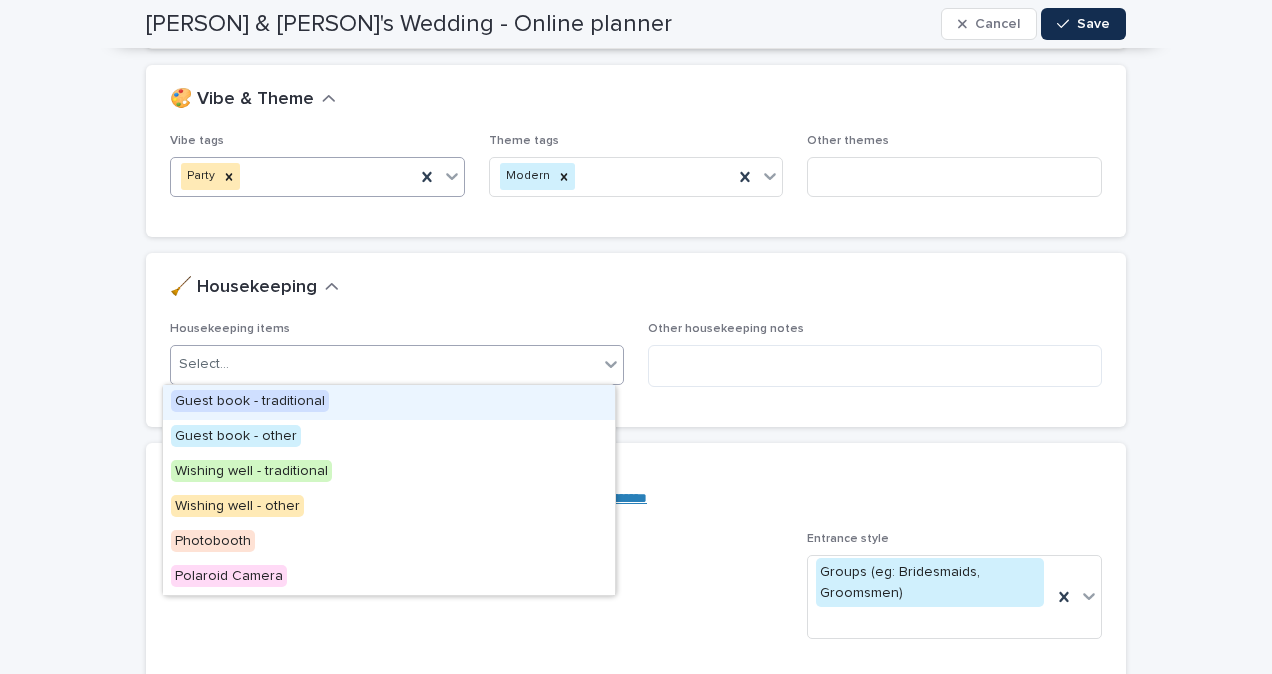 click on "Select..." at bounding box center (384, 364) 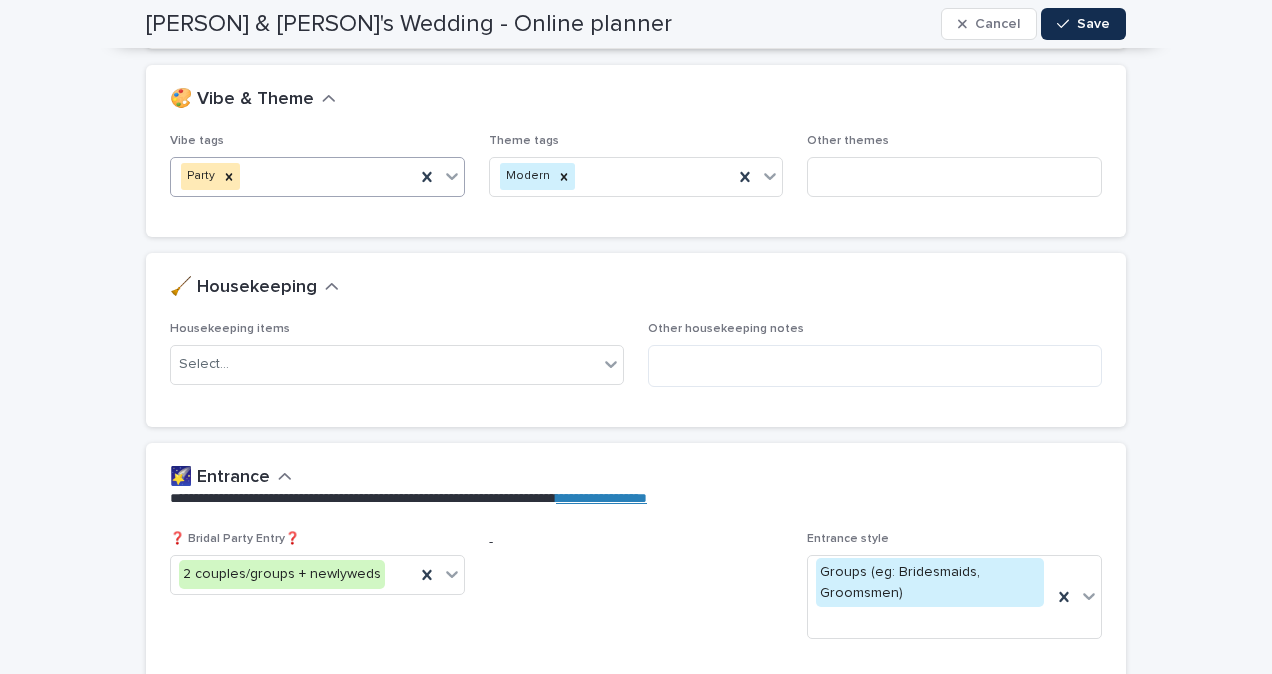 click on "🧹 Housekeeping" at bounding box center (636, 288) 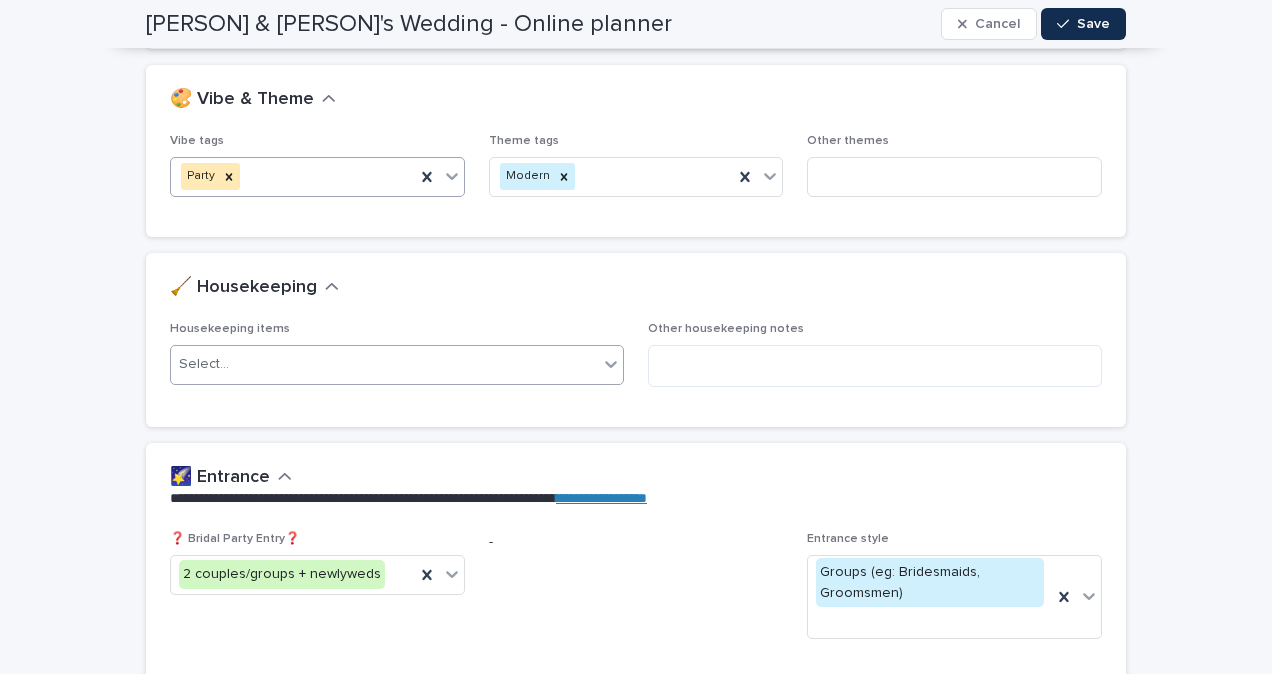 click 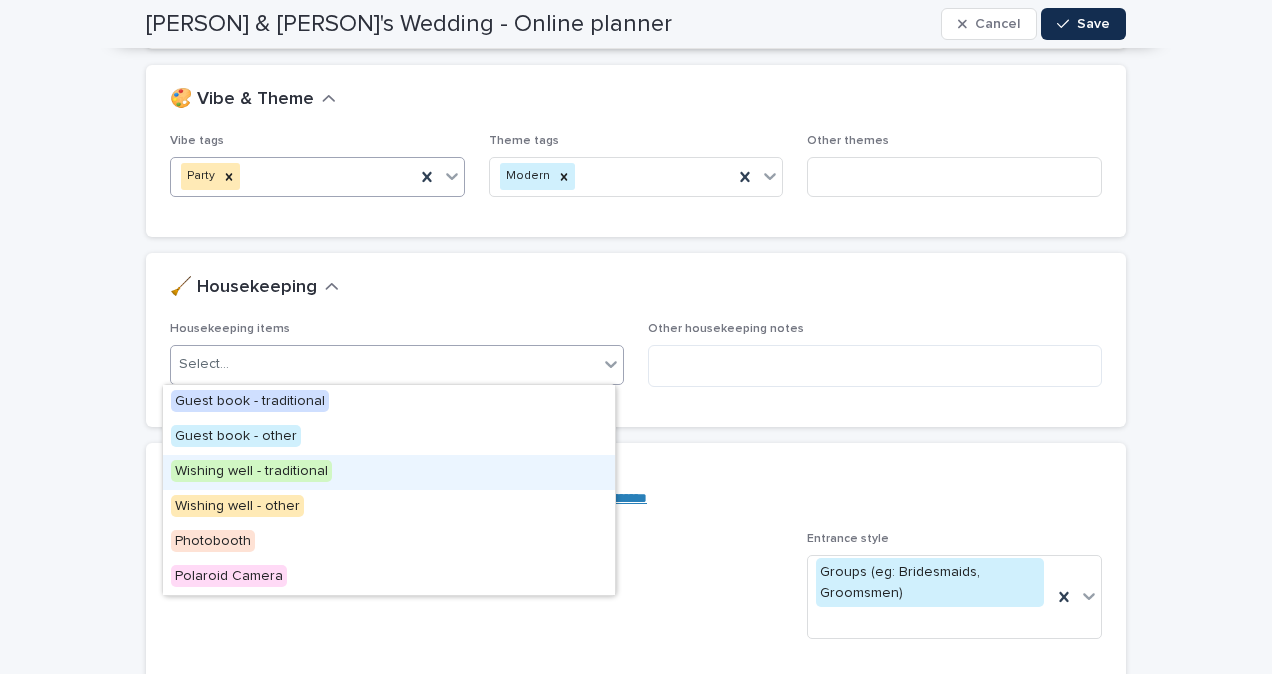click on "Wishing well - traditional" at bounding box center (251, 471) 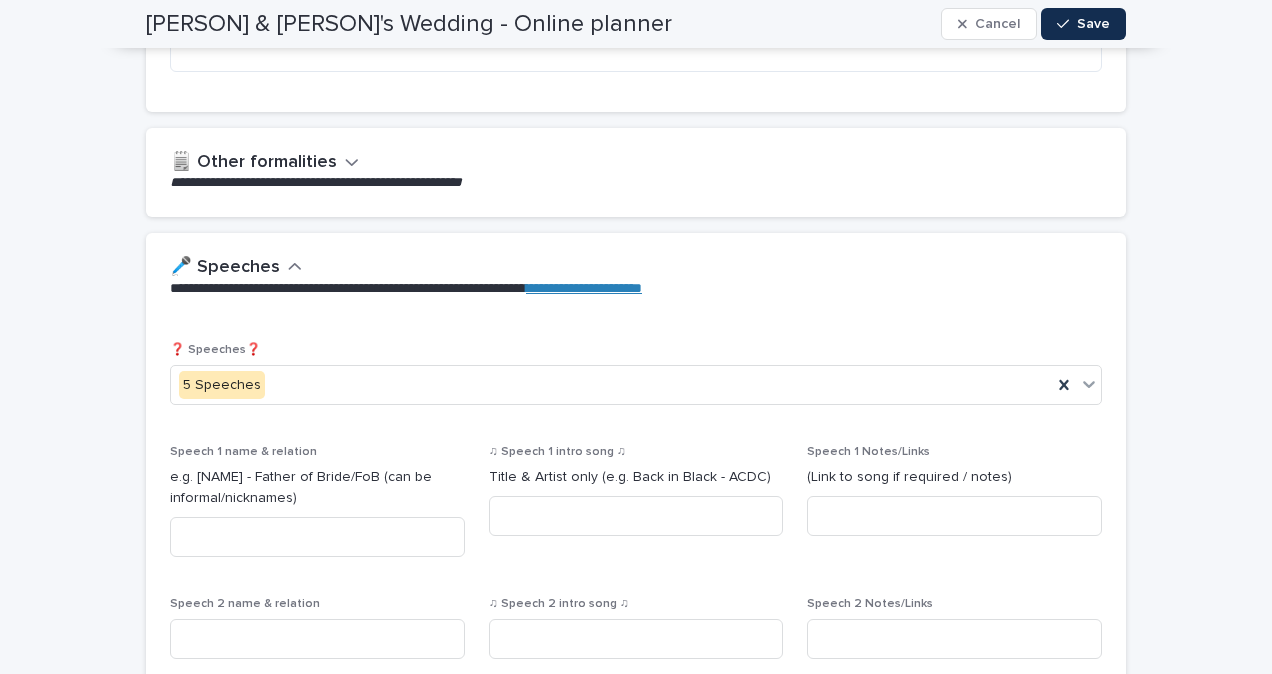 scroll, scrollTop: 1912, scrollLeft: 0, axis: vertical 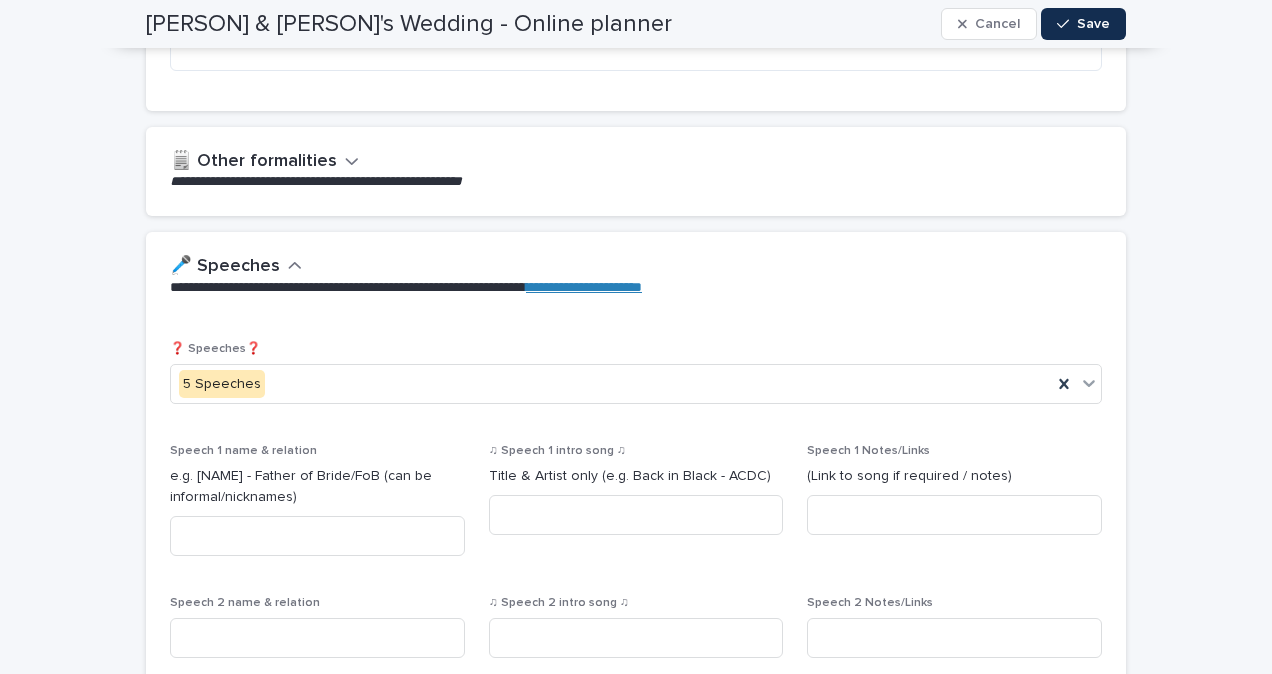 click 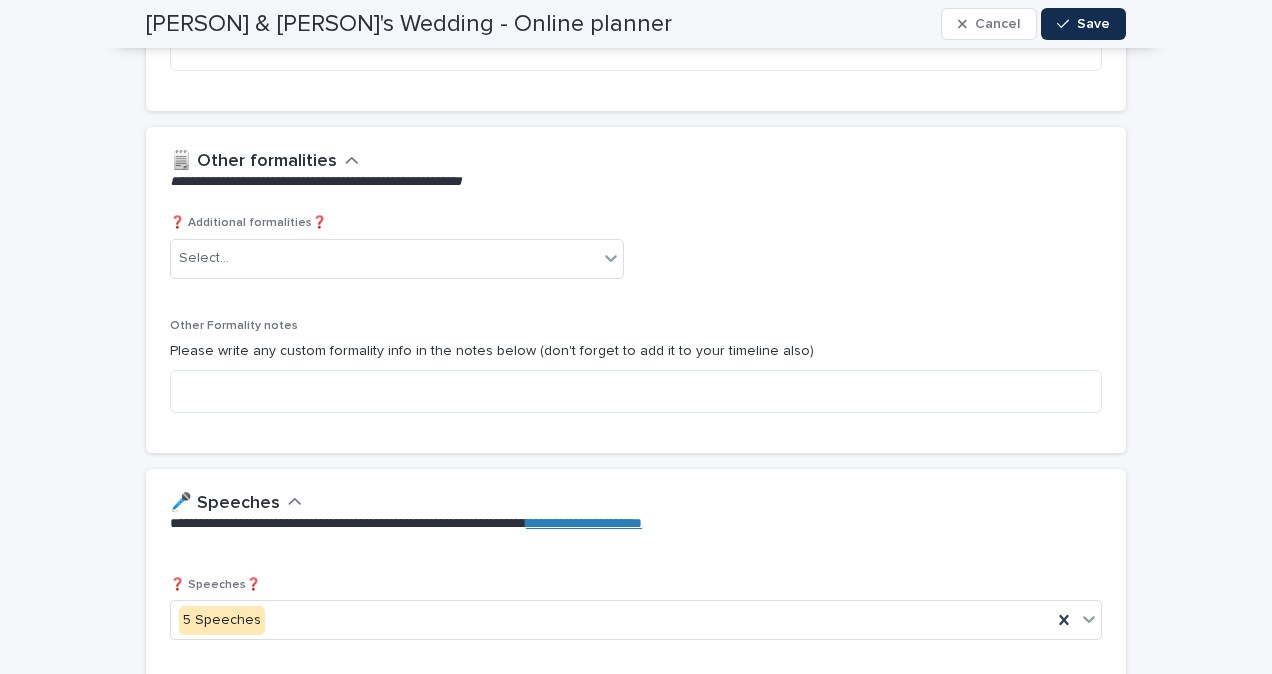 click 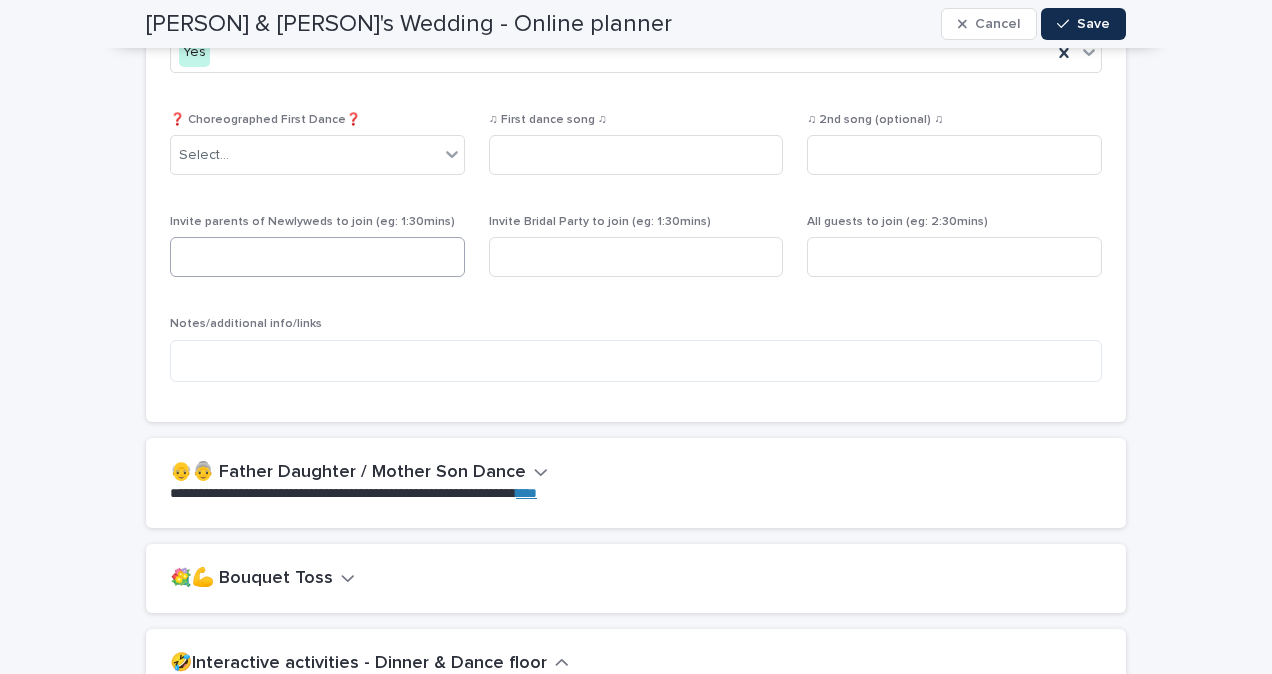 scroll, scrollTop: 3490, scrollLeft: 0, axis: vertical 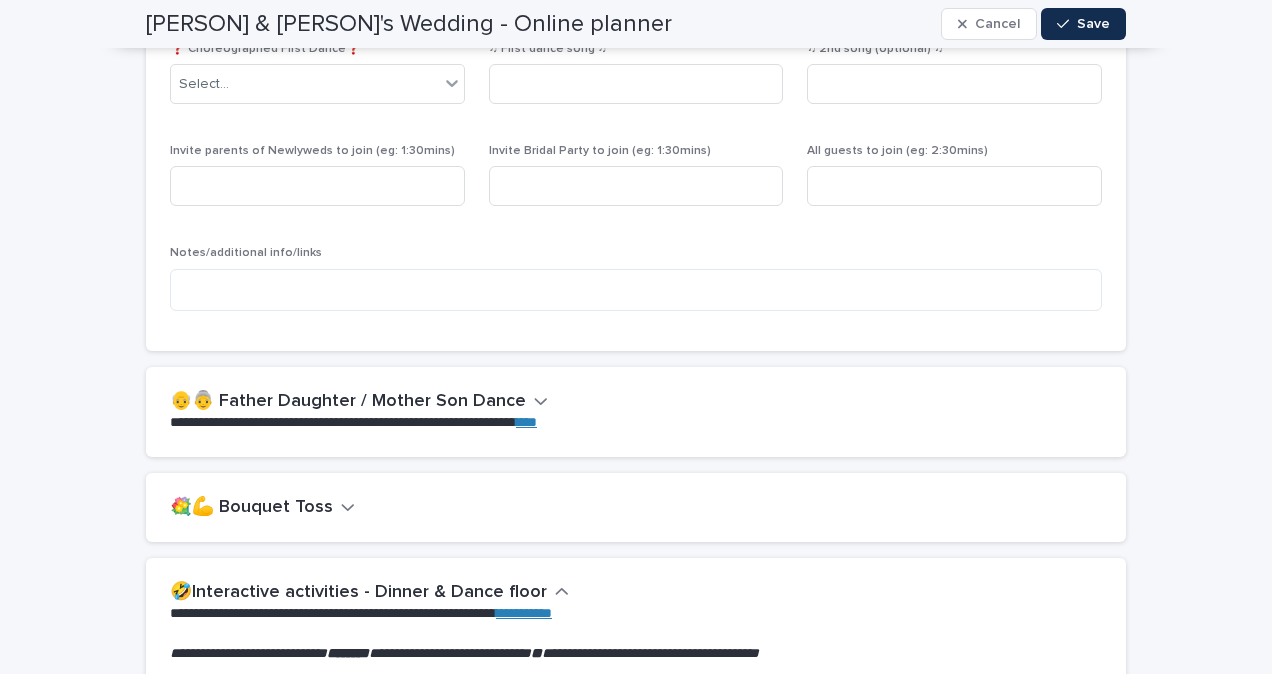 click on "**********" at bounding box center (632, 411) 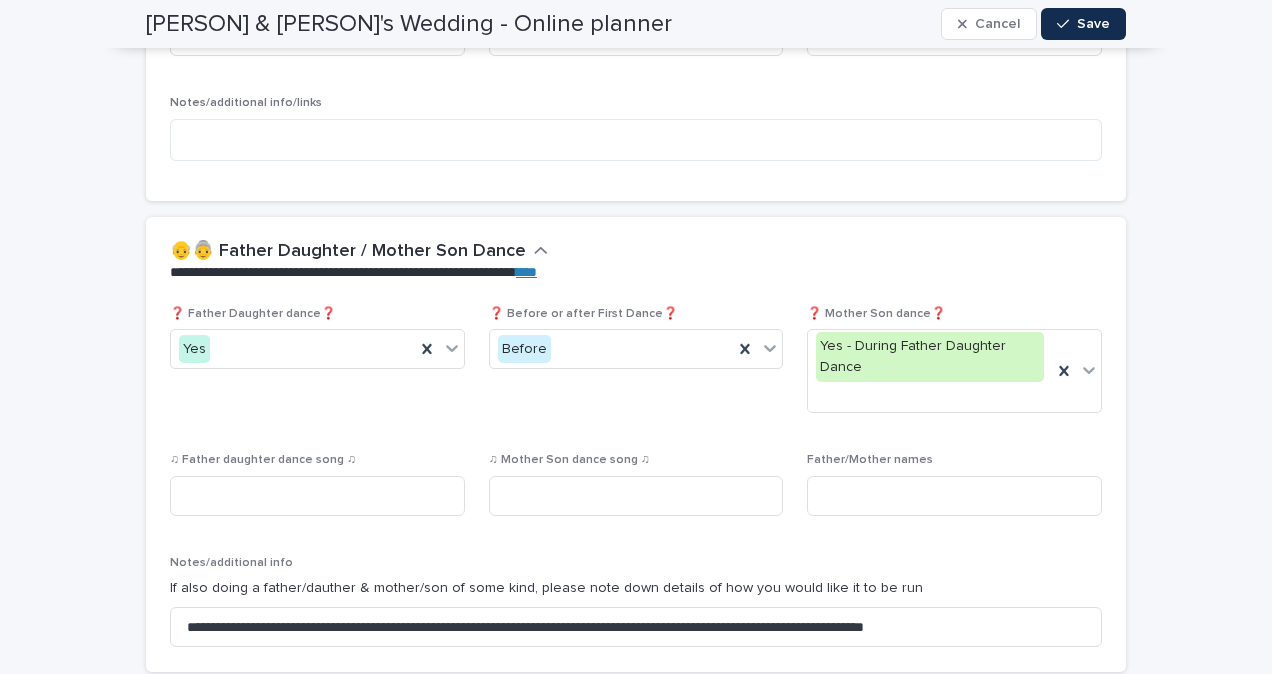 scroll, scrollTop: 3680, scrollLeft: 0, axis: vertical 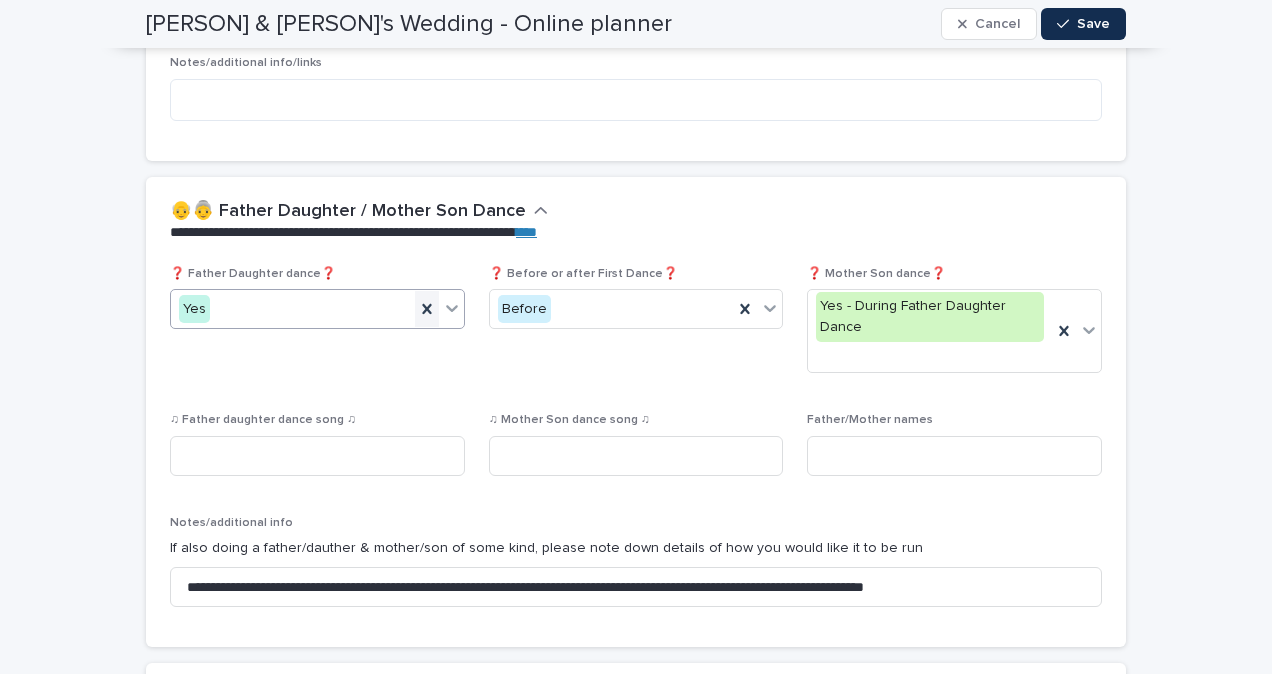 click 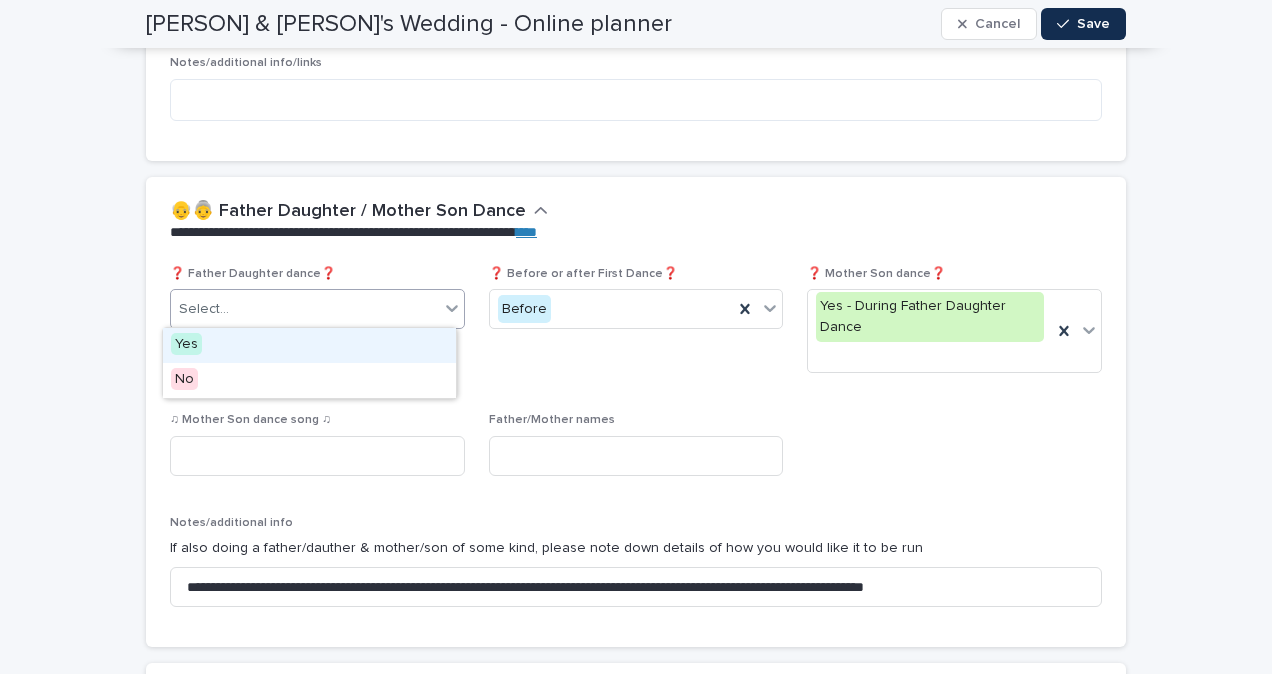 click 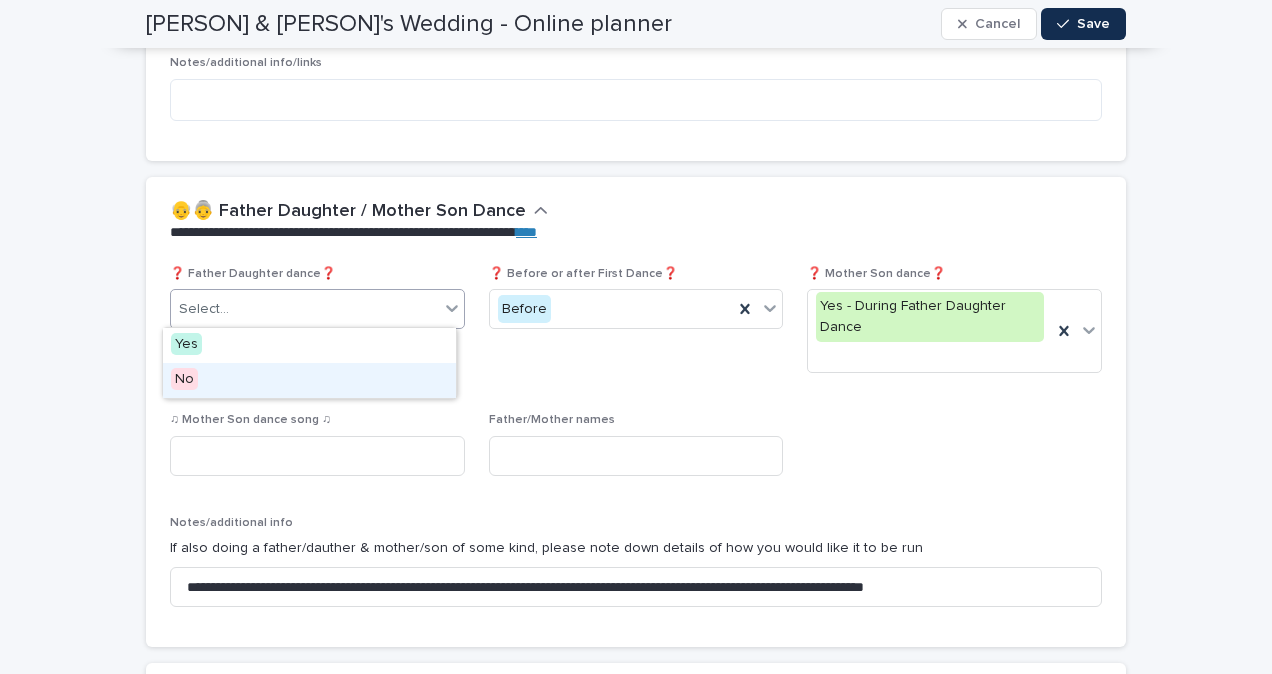 click on "No" at bounding box center (309, 380) 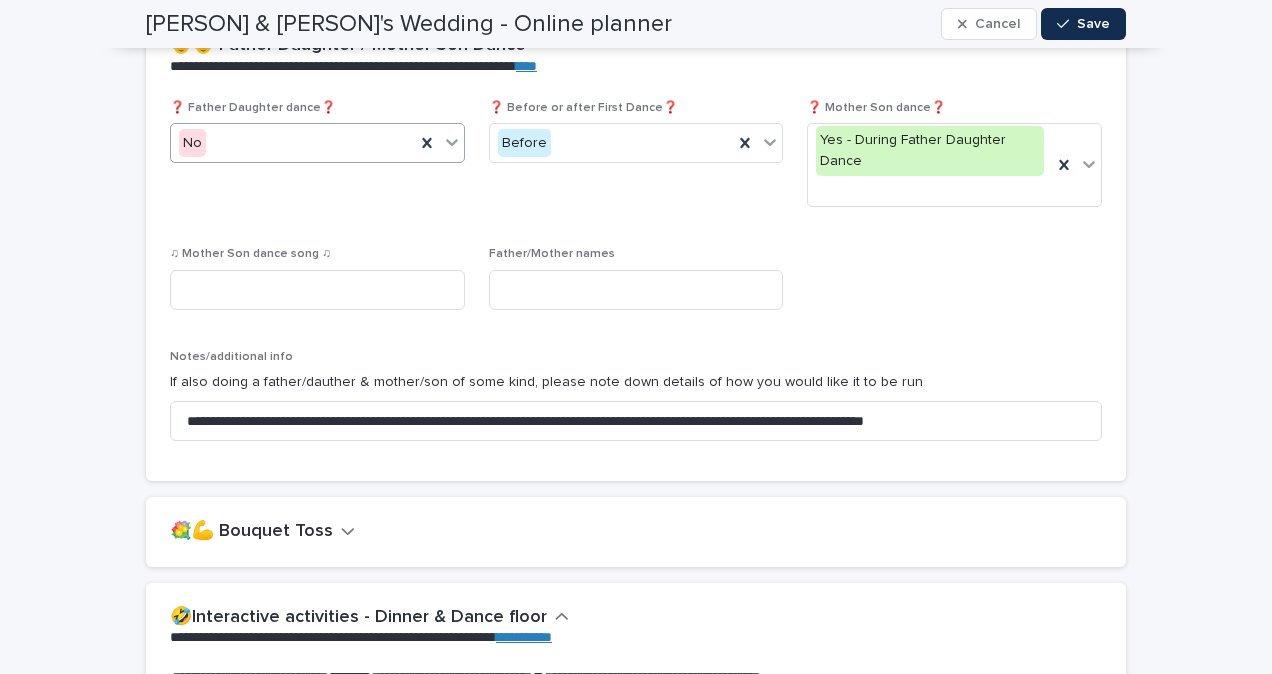 scroll, scrollTop: 3845, scrollLeft: 0, axis: vertical 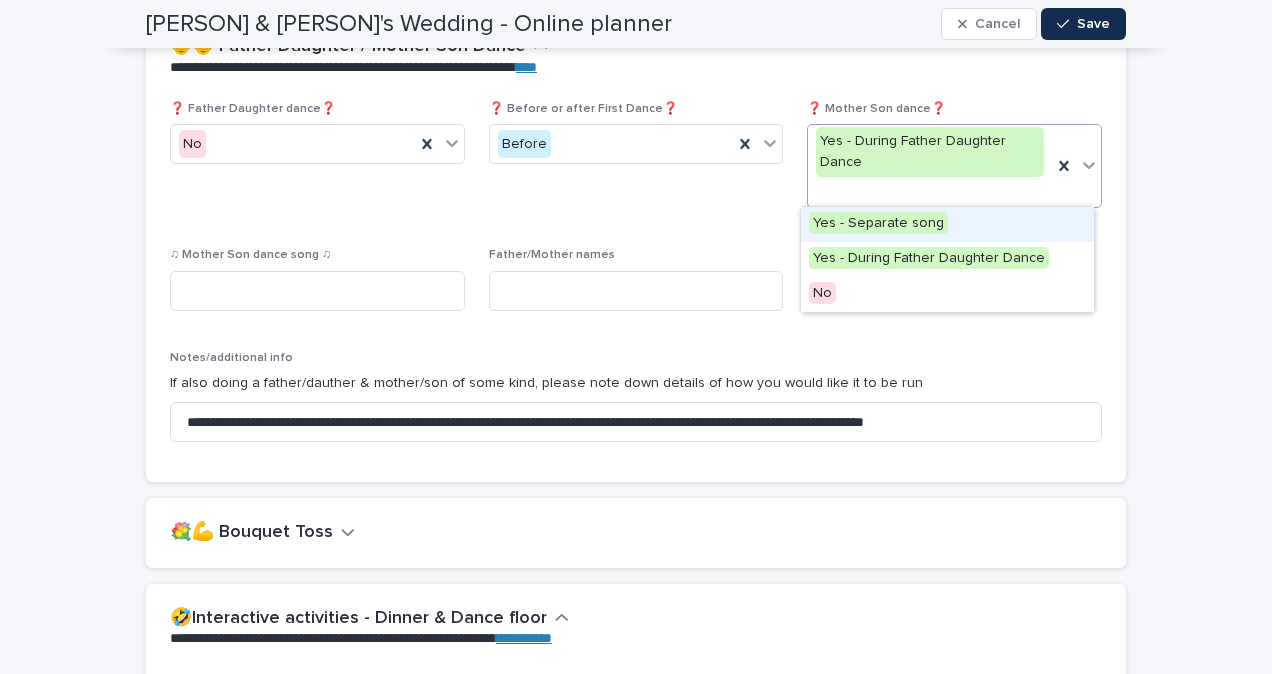 click 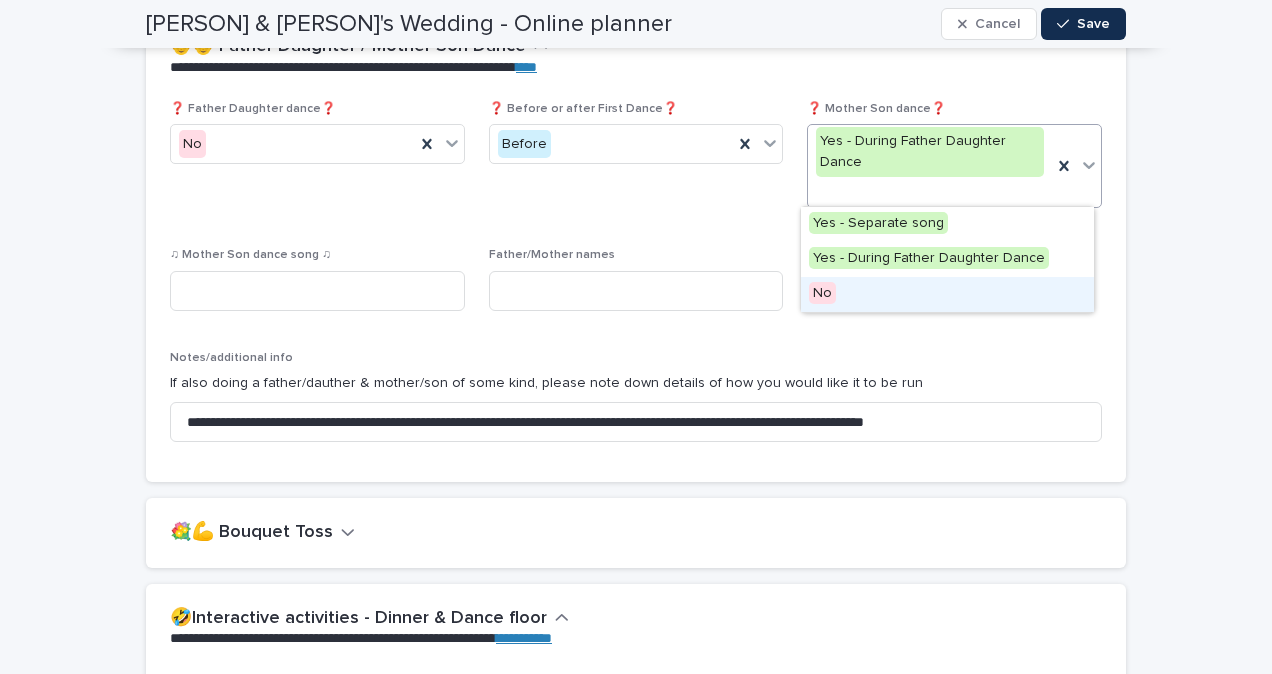 click on "No" at bounding box center (822, 293) 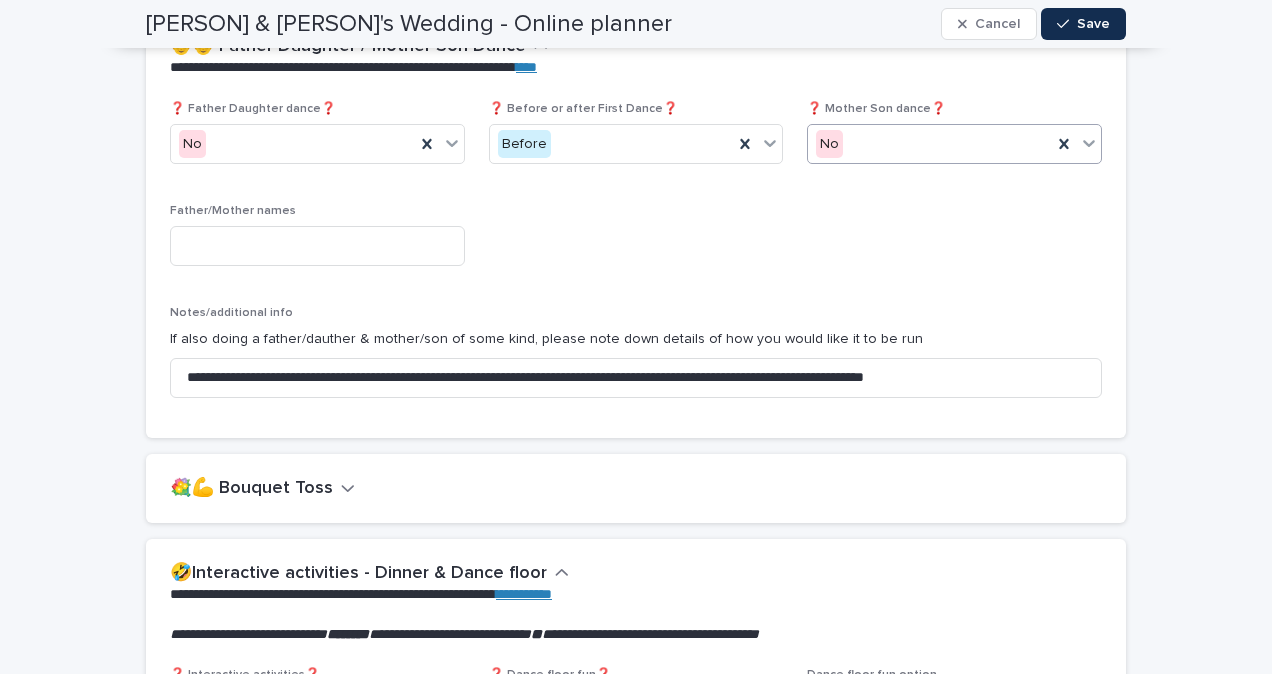 scroll, scrollTop: 3822, scrollLeft: 0, axis: vertical 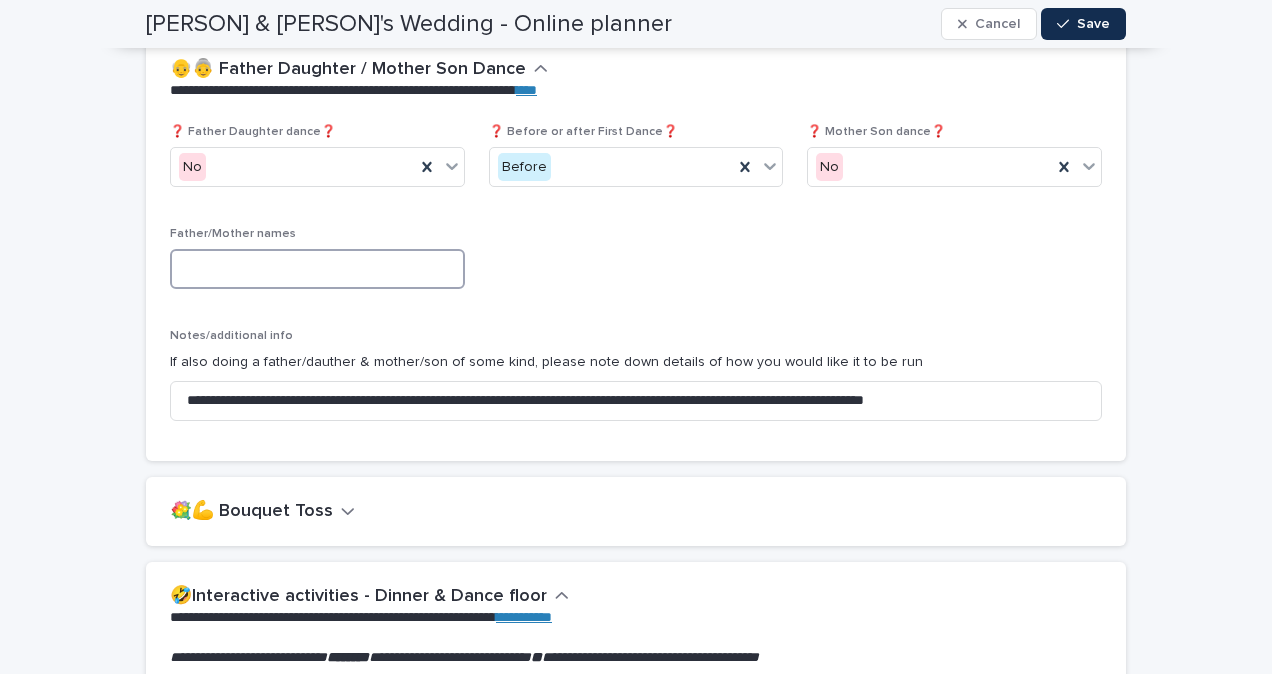 click at bounding box center (317, 269) 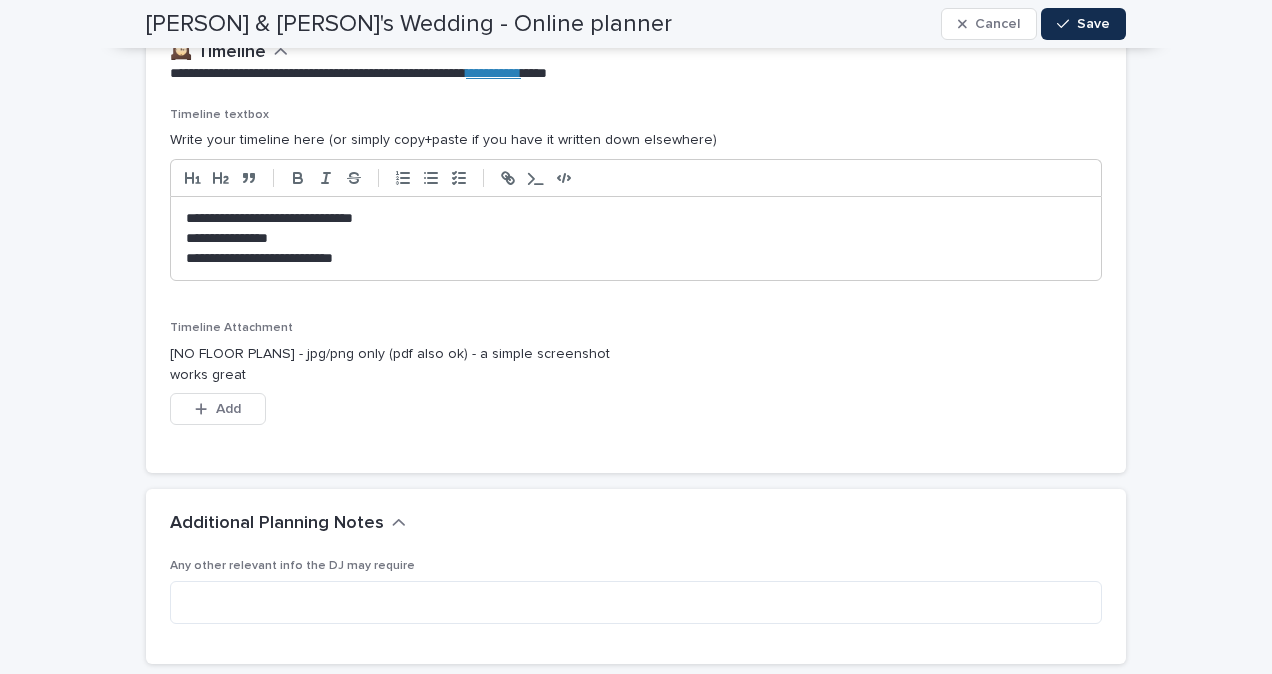 scroll, scrollTop: 5364, scrollLeft: 0, axis: vertical 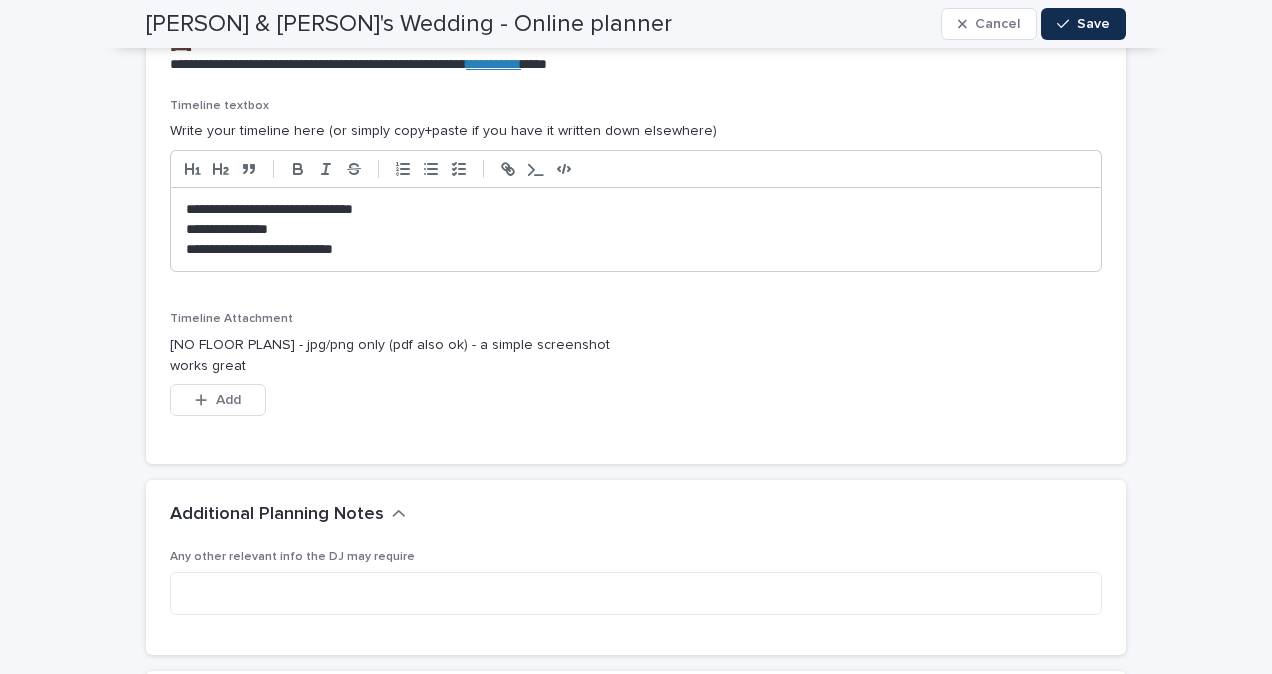 type on "**********" 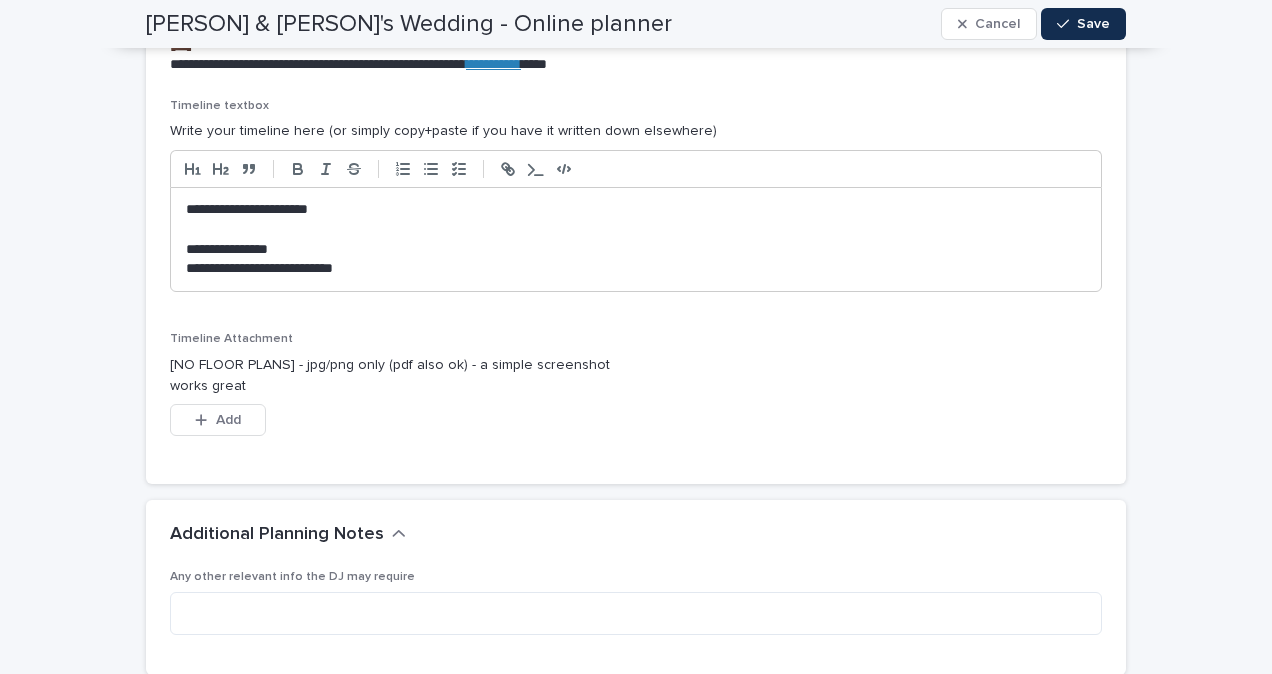 click on "**********" at bounding box center [636, 240] 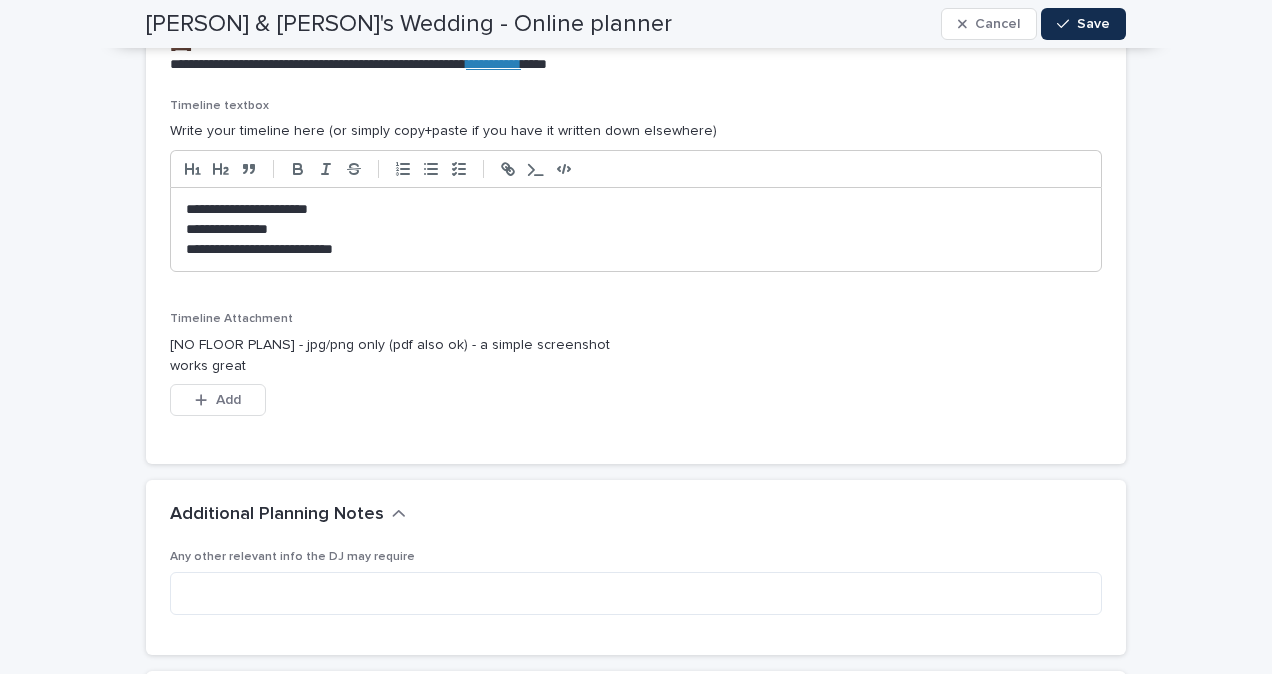 click on "**********" at bounding box center (636, 230) 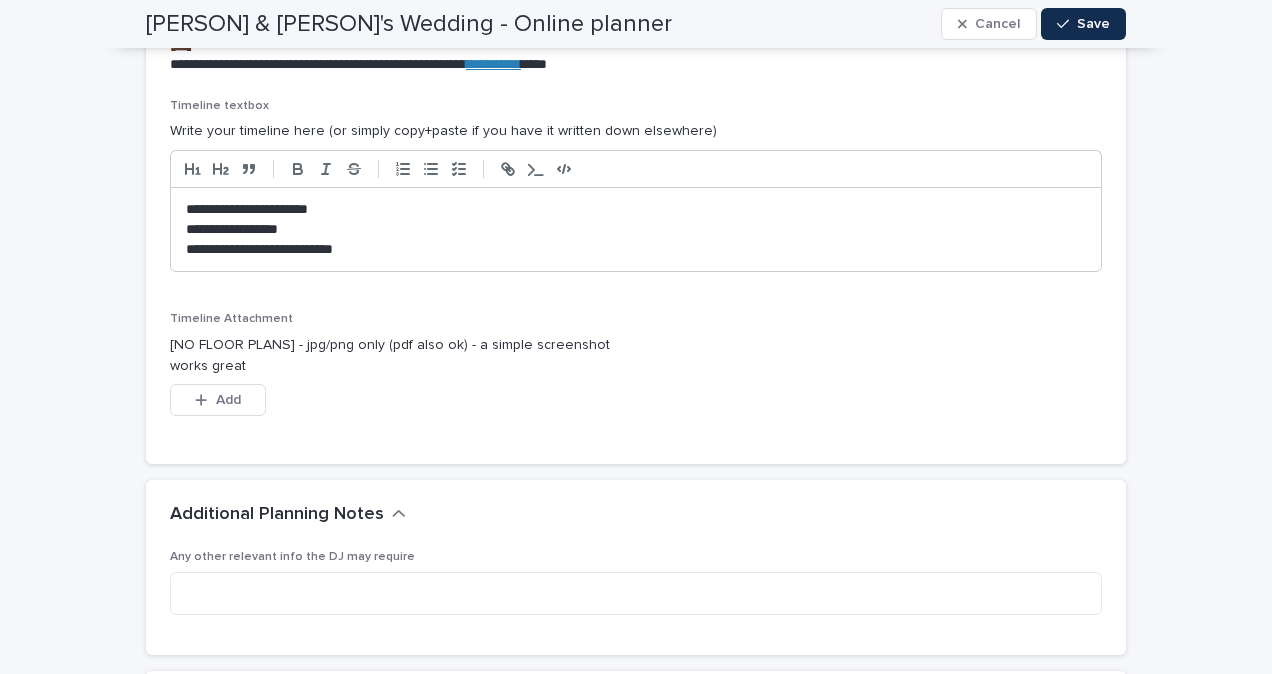 click on "**********" at bounding box center (636, 250) 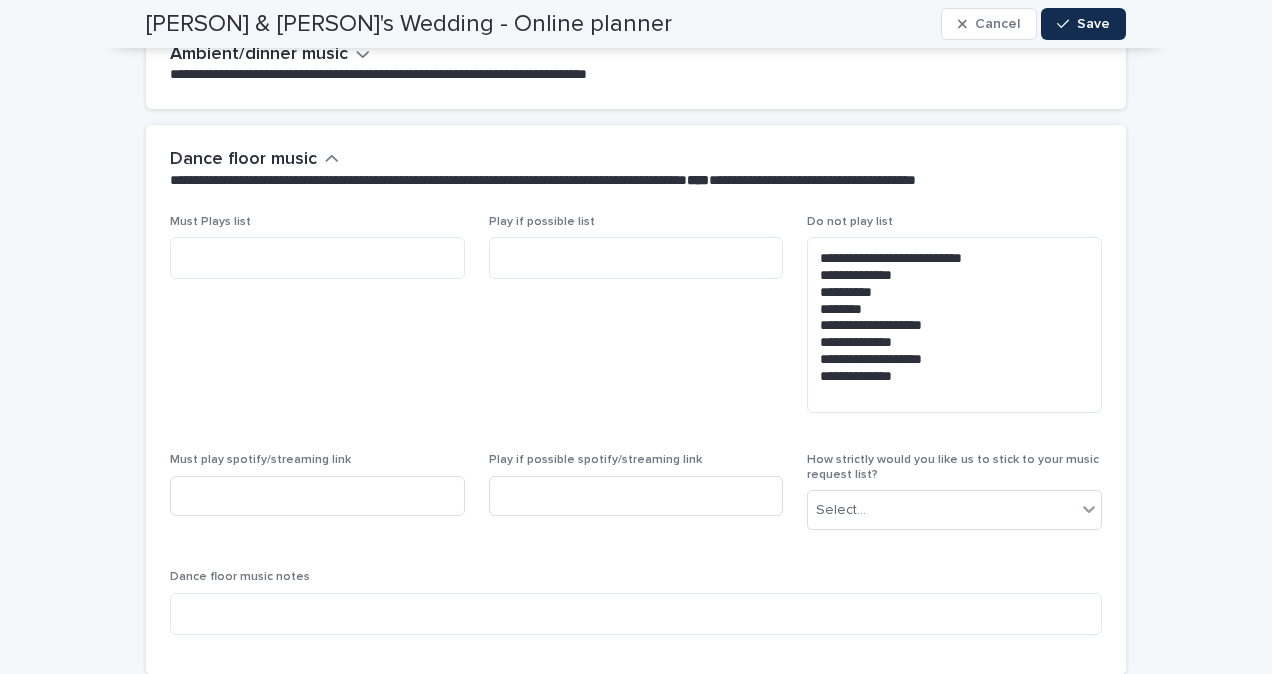 scroll, scrollTop: 6105, scrollLeft: 0, axis: vertical 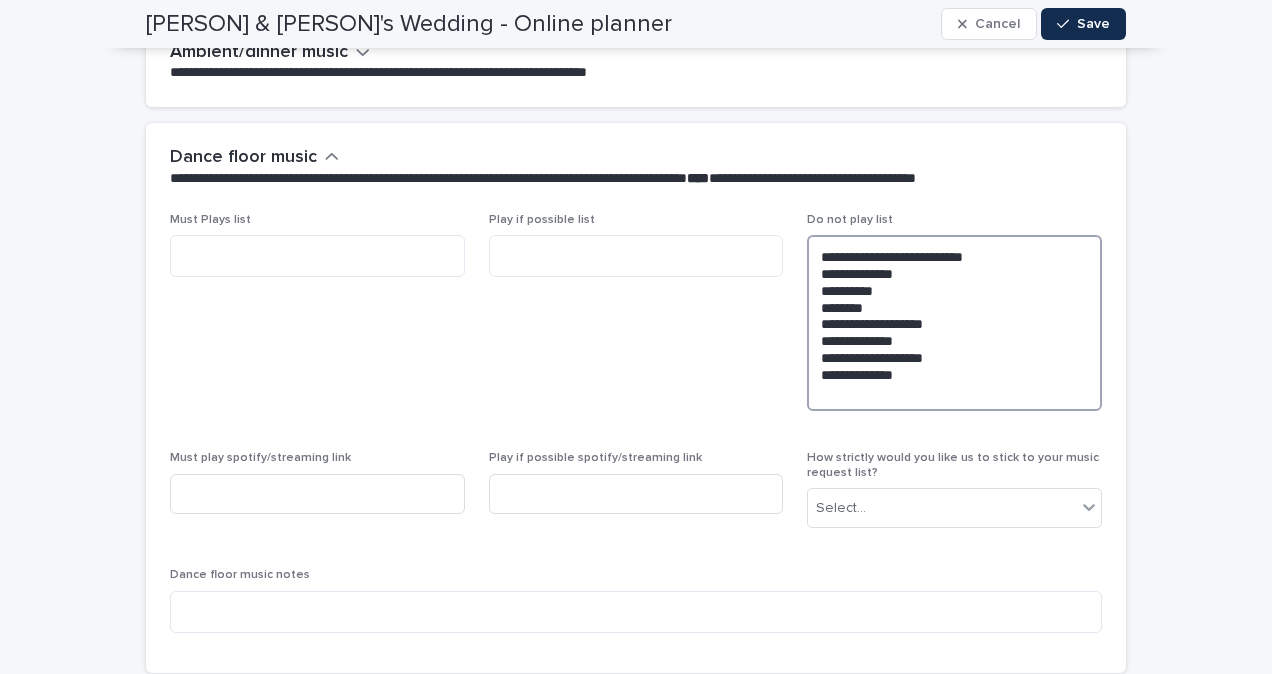 click on "**********" at bounding box center [954, 323] 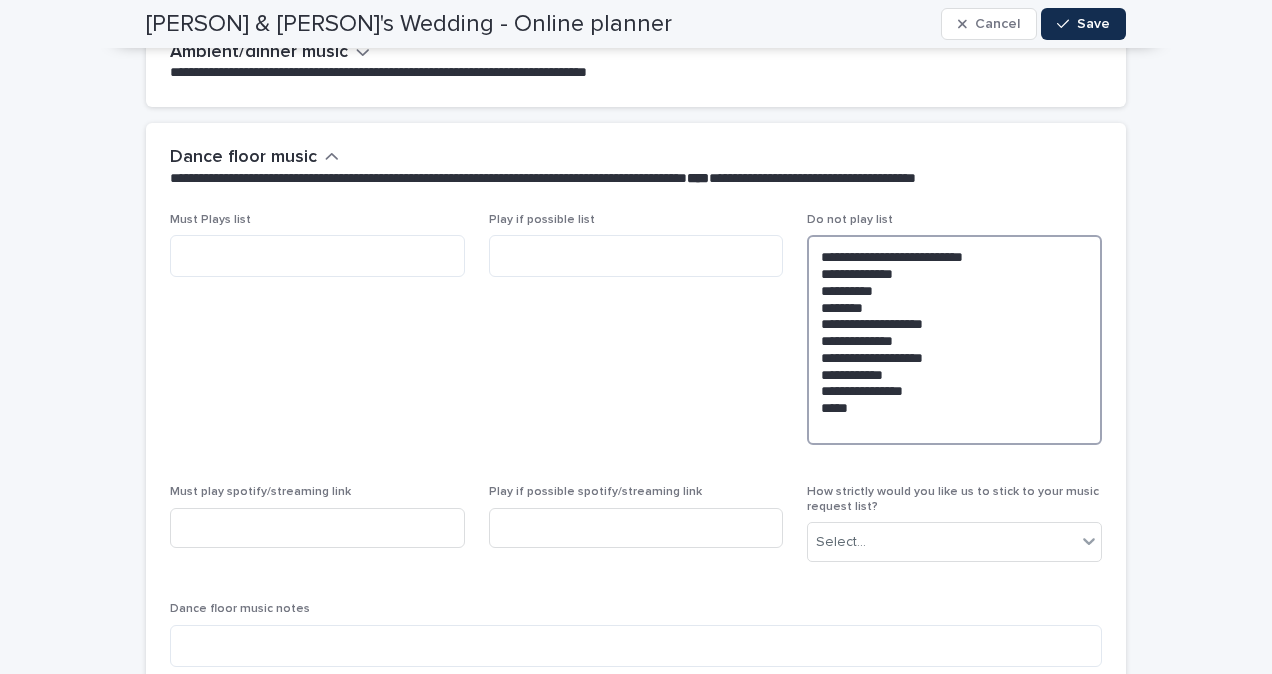 click on "**********" at bounding box center (954, 340) 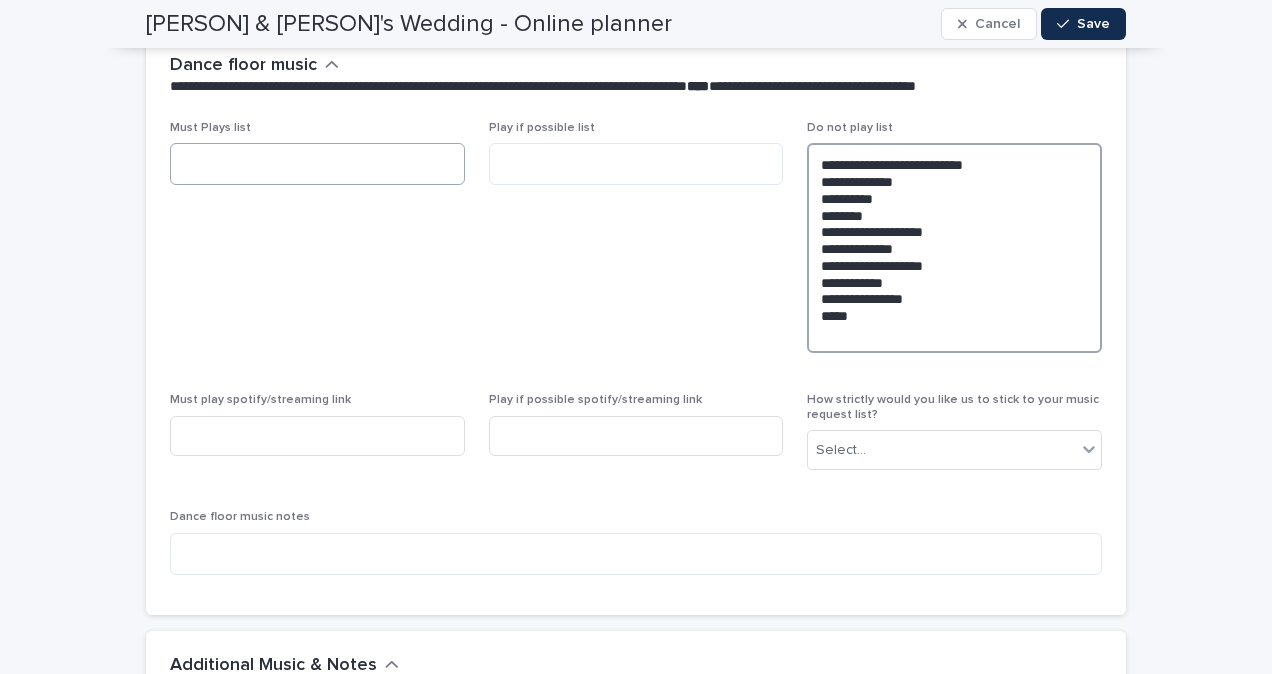 scroll, scrollTop: 6201, scrollLeft: 0, axis: vertical 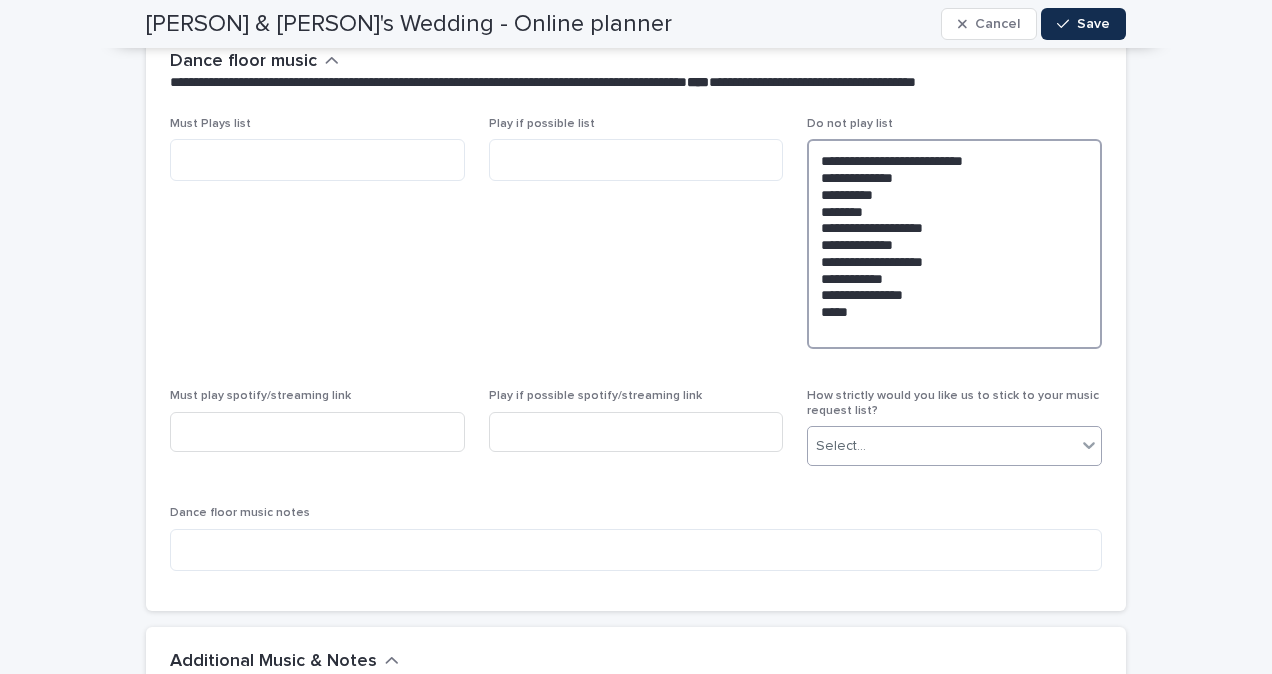 type on "**********" 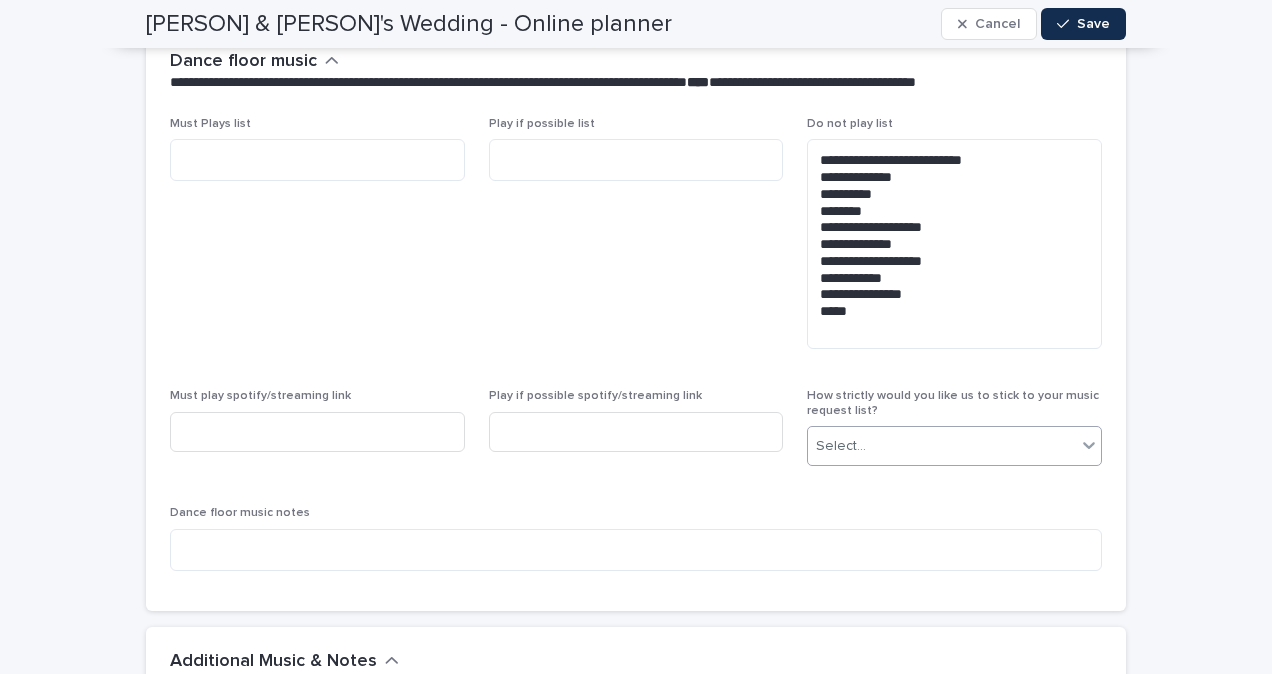 click on "Select..." at bounding box center (942, 446) 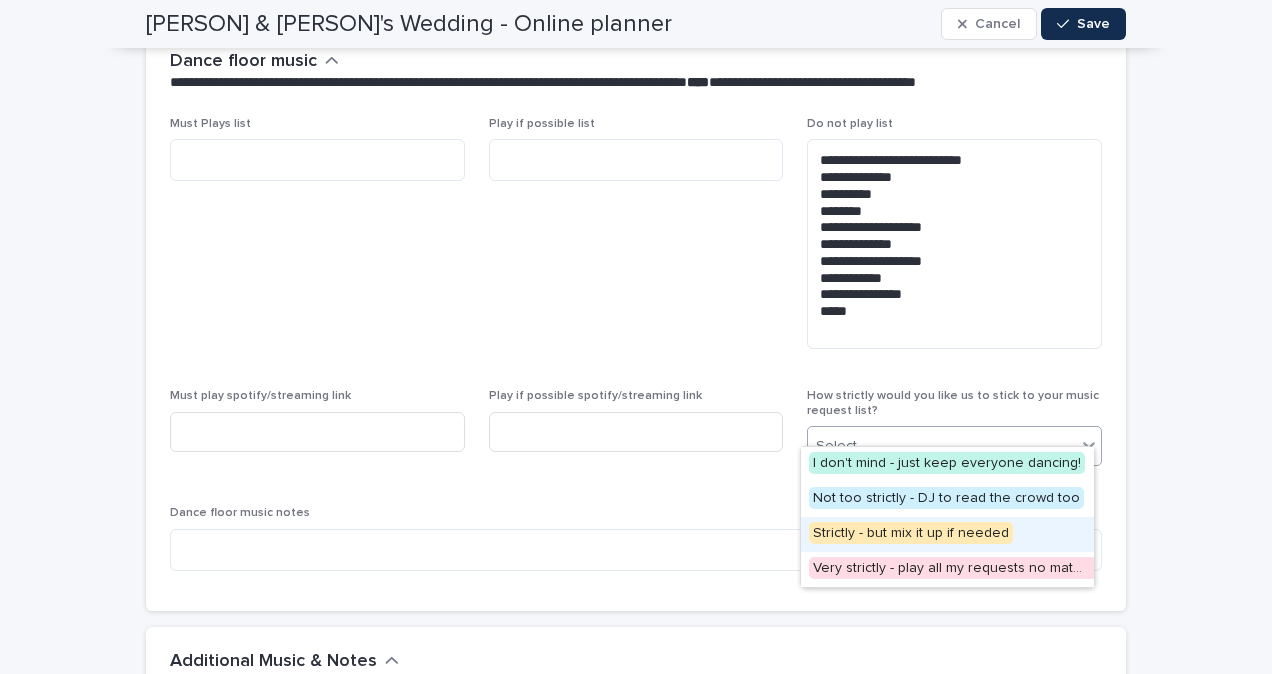 click on "Strictly - but mix it up if needed" at bounding box center (911, 533) 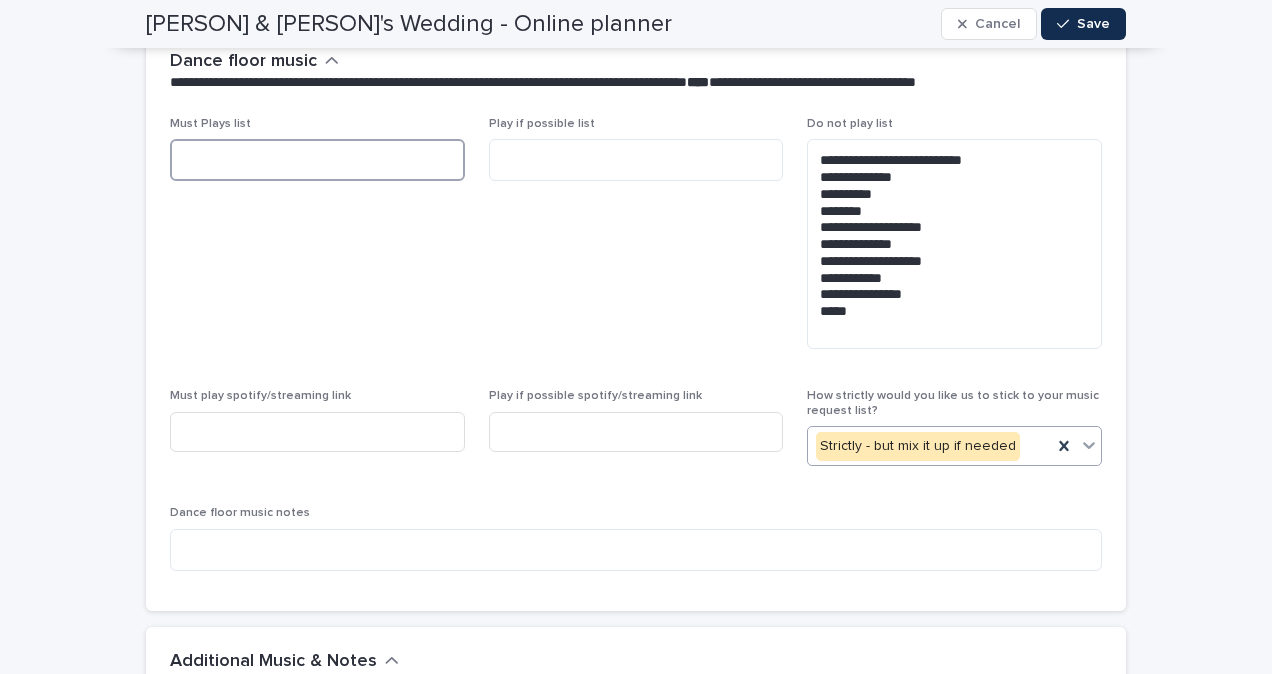 click at bounding box center [317, 160] 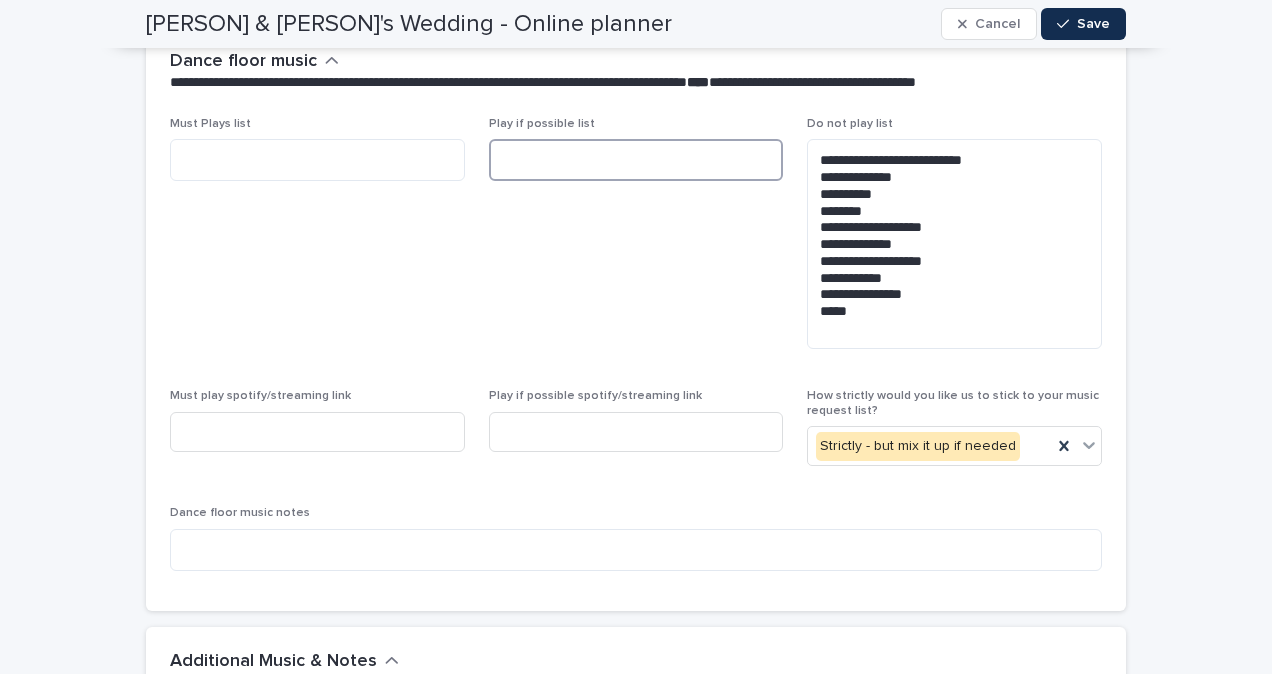 click at bounding box center [636, 160] 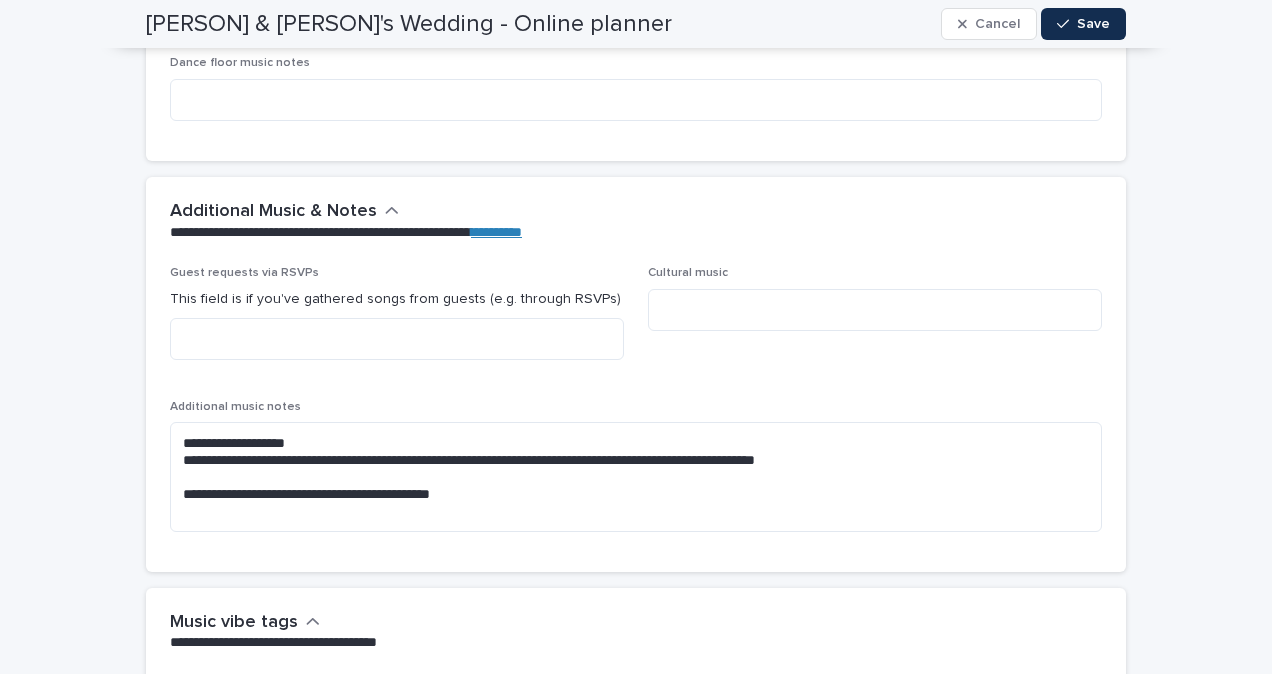 scroll, scrollTop: 6653, scrollLeft: 0, axis: vertical 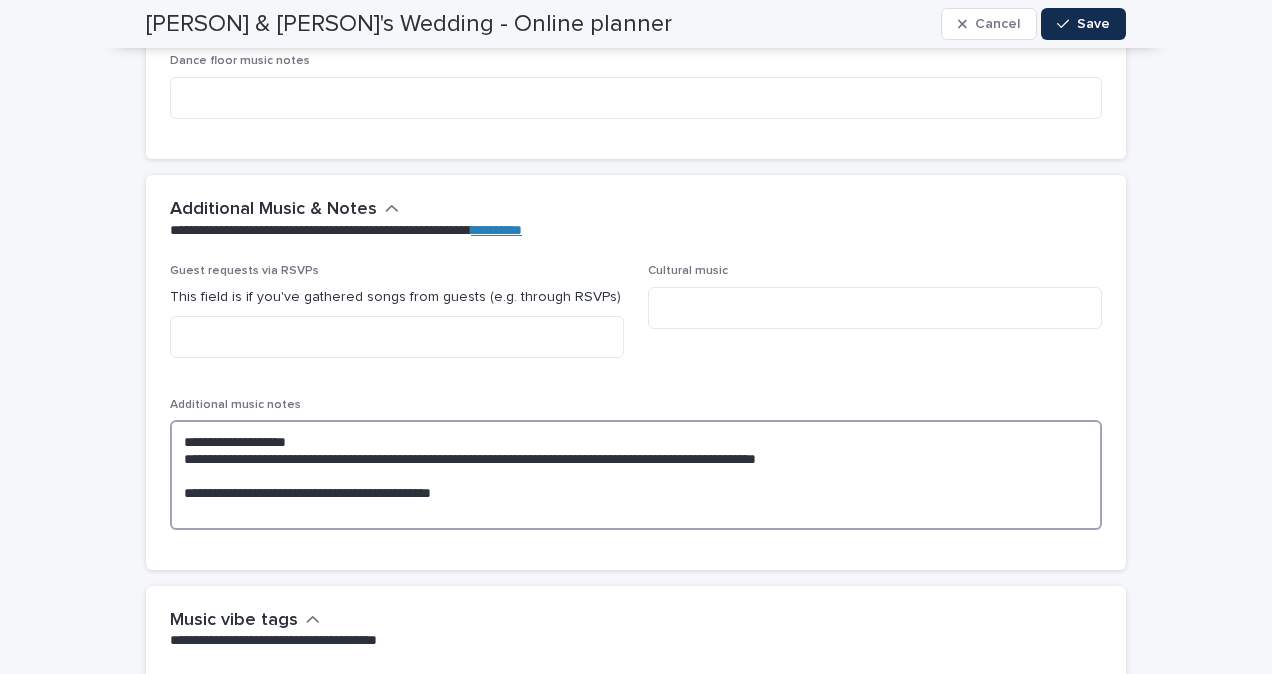 click on "**********" at bounding box center [636, 474] 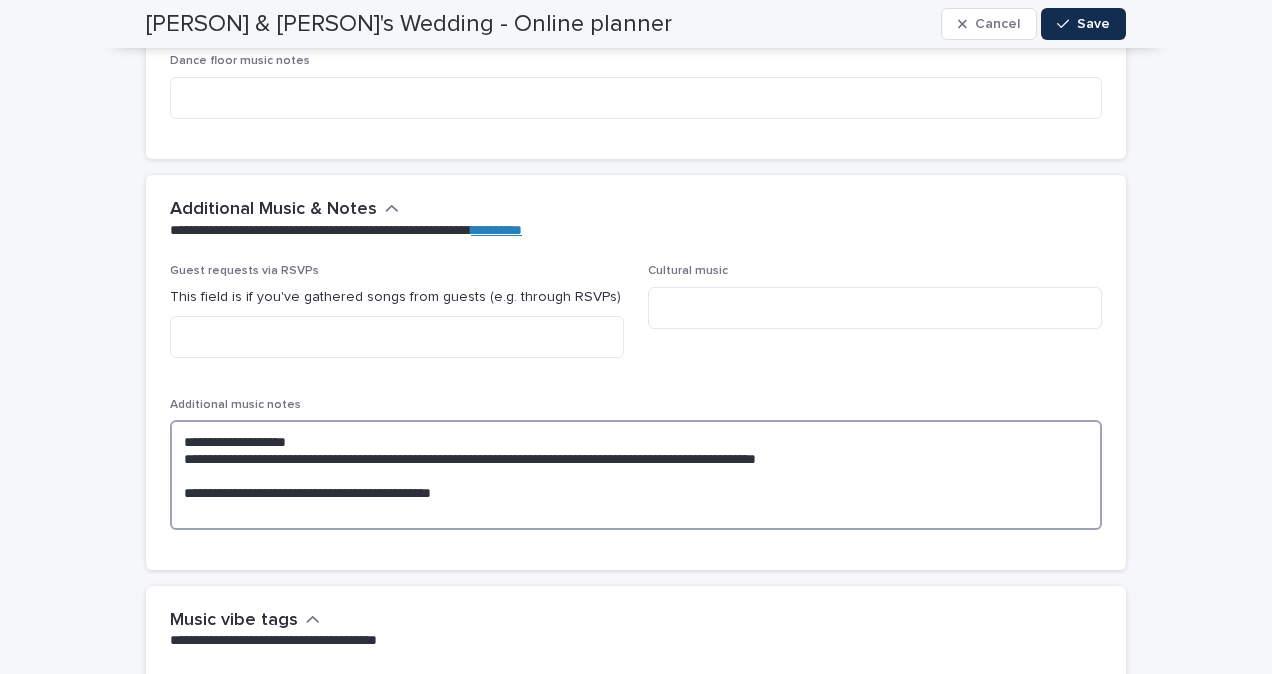 click on "**********" at bounding box center (636, 474) 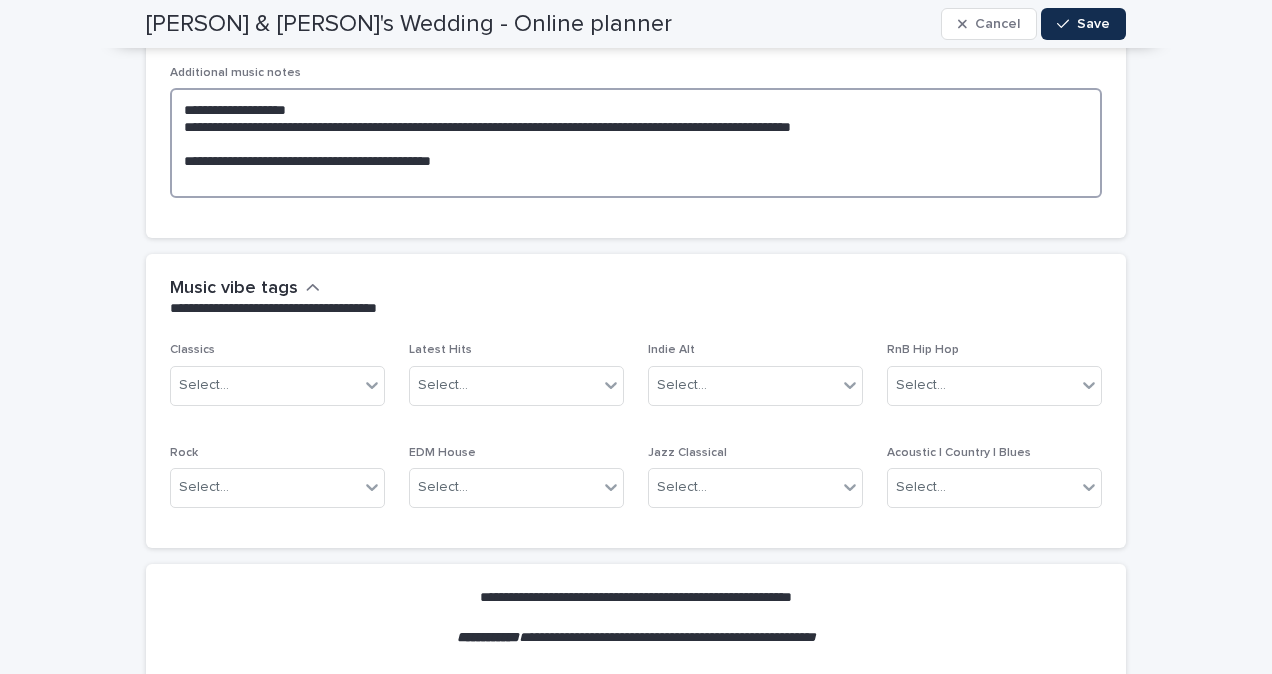 scroll, scrollTop: 6985, scrollLeft: 0, axis: vertical 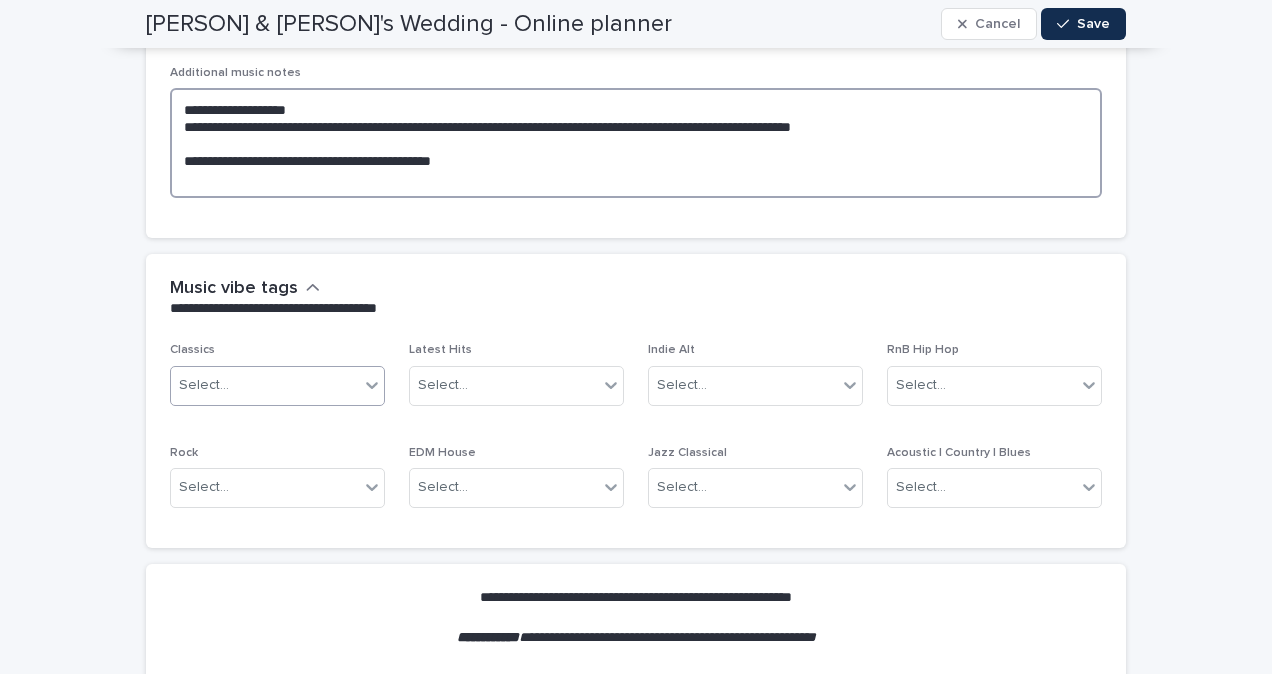 type on "**********" 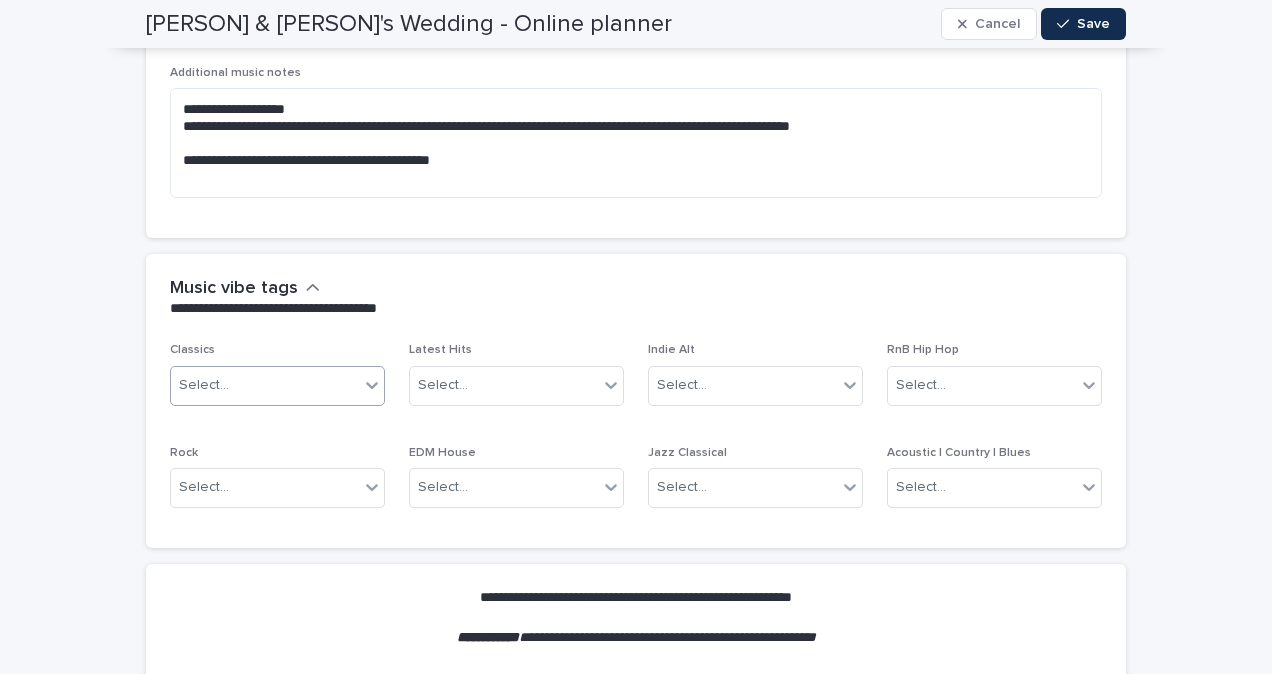 click 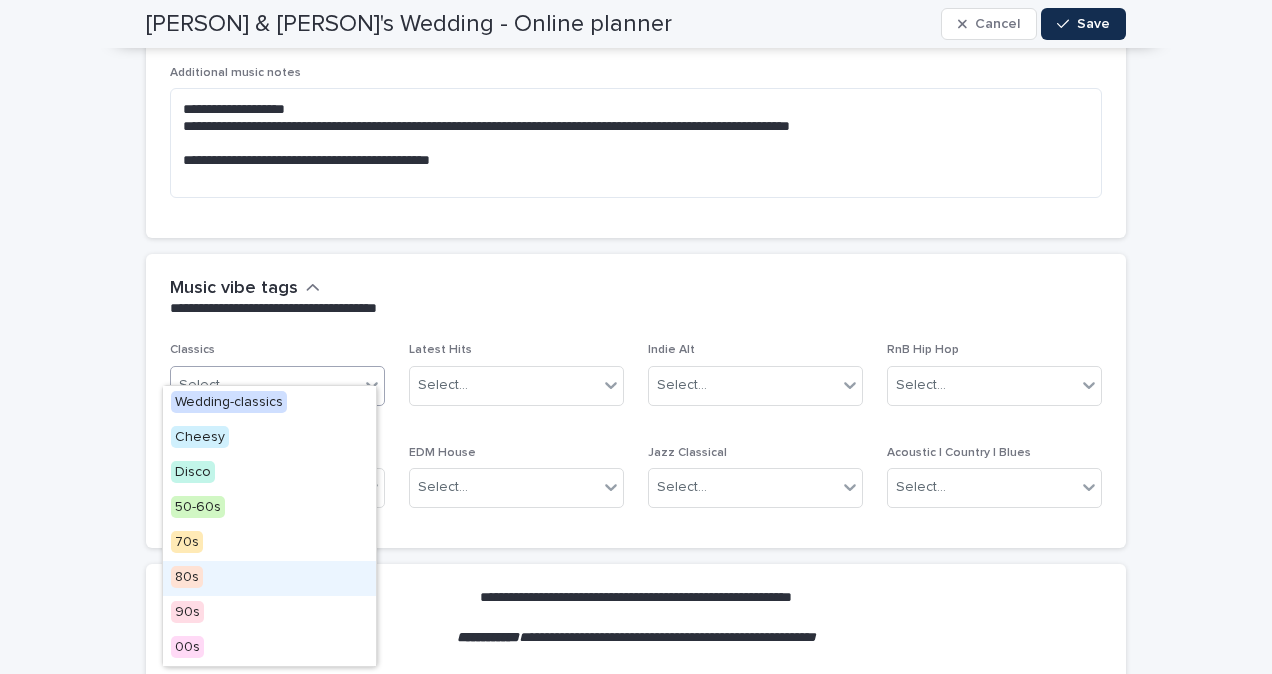 click on "80s" at bounding box center [269, 578] 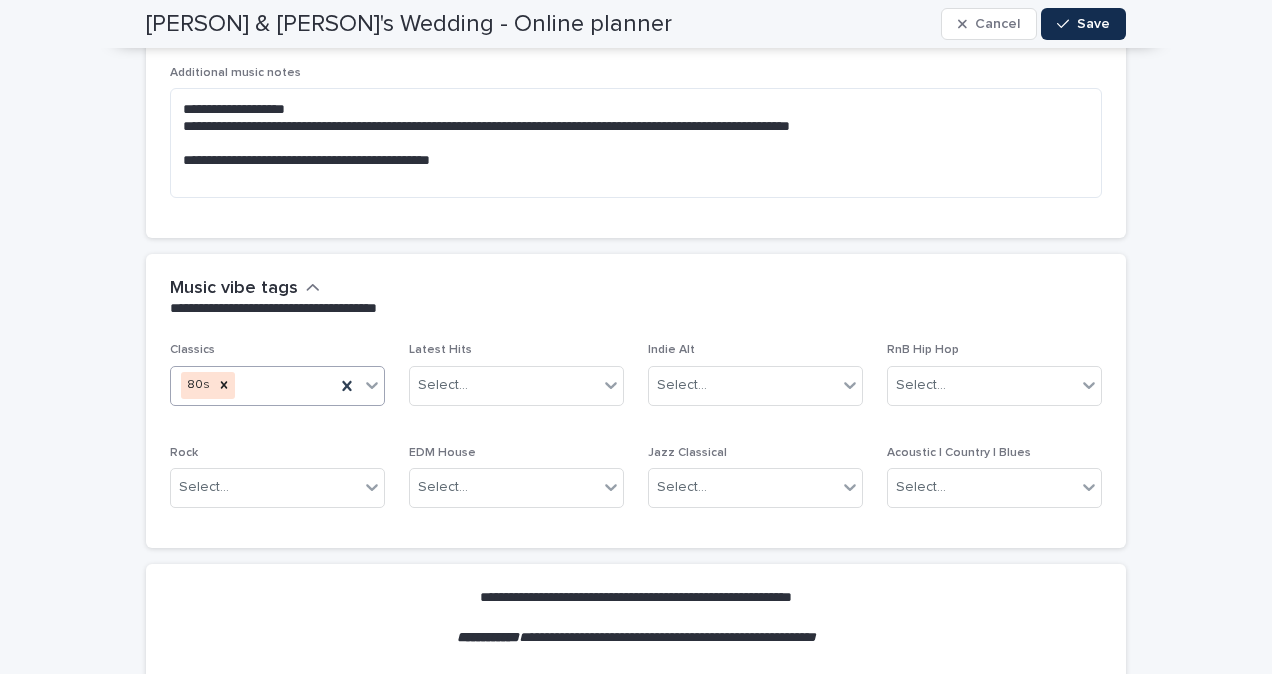 click 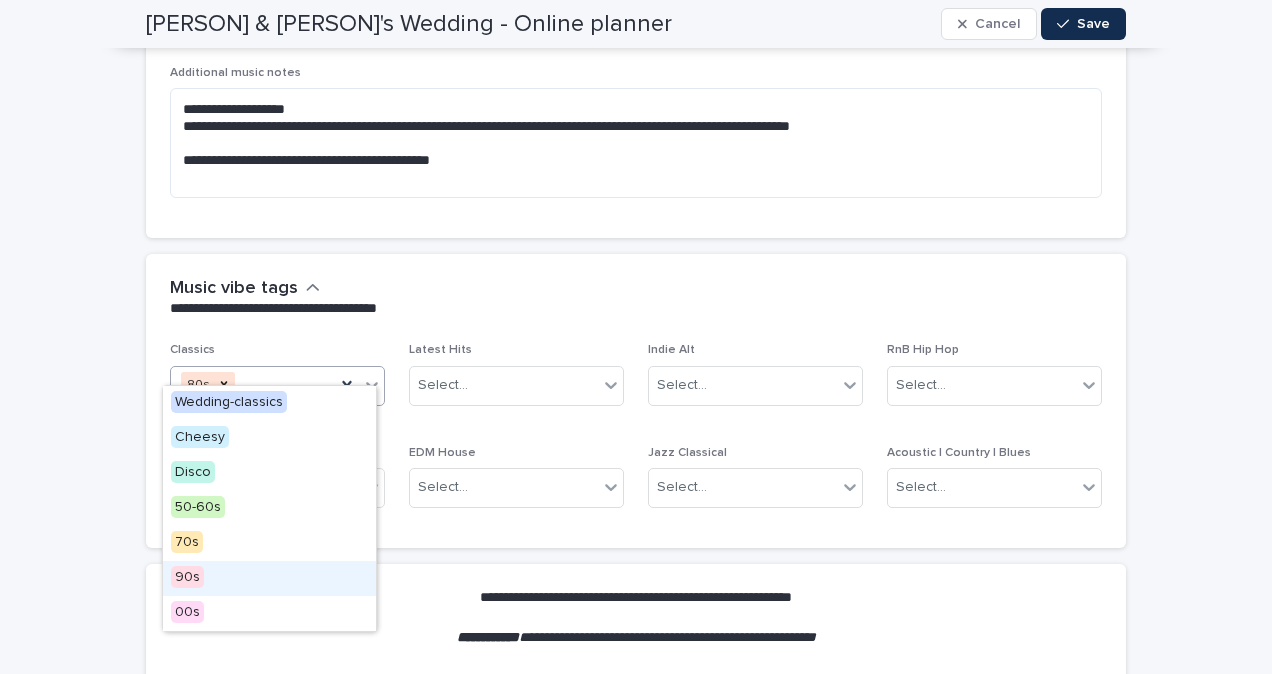 click on "90s" at bounding box center [269, 578] 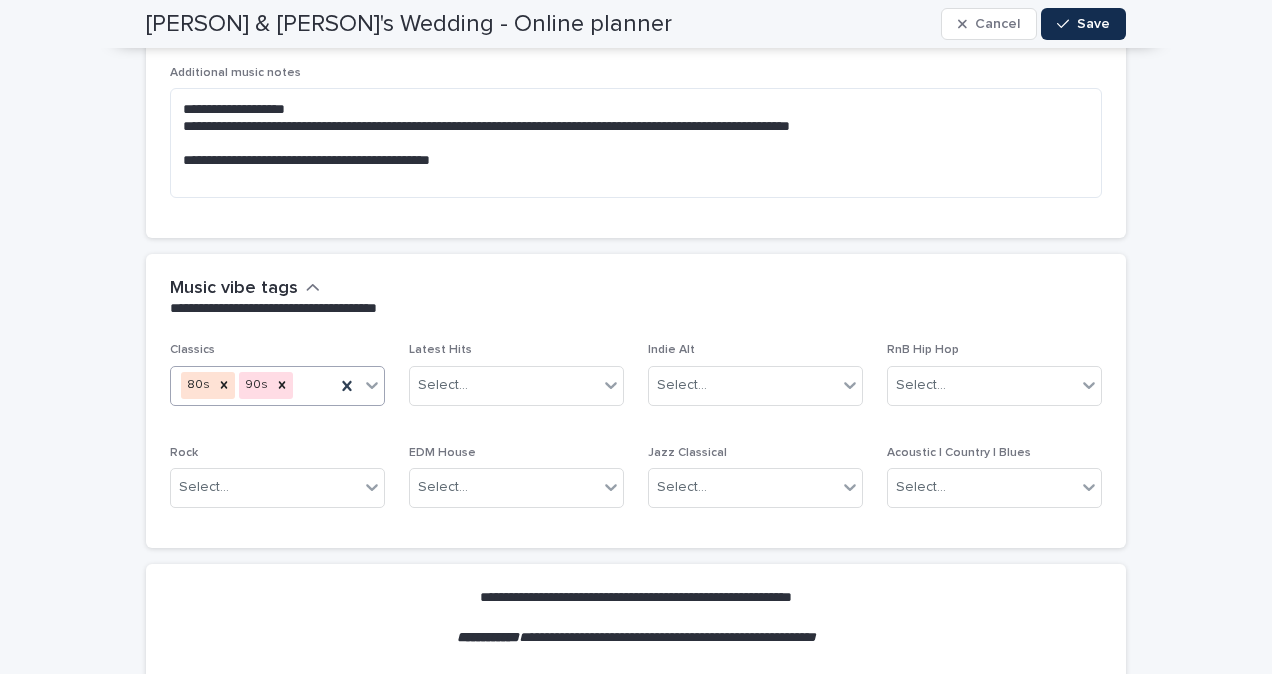 click 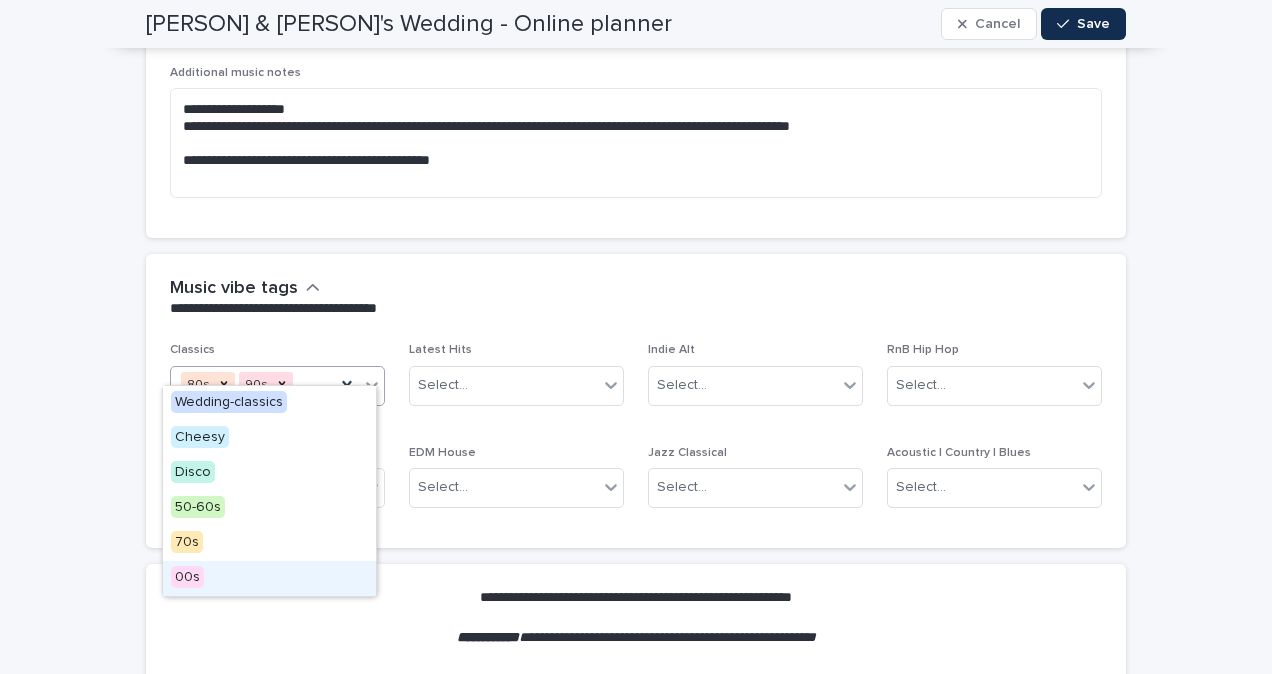 click on "00s" at bounding box center (269, 578) 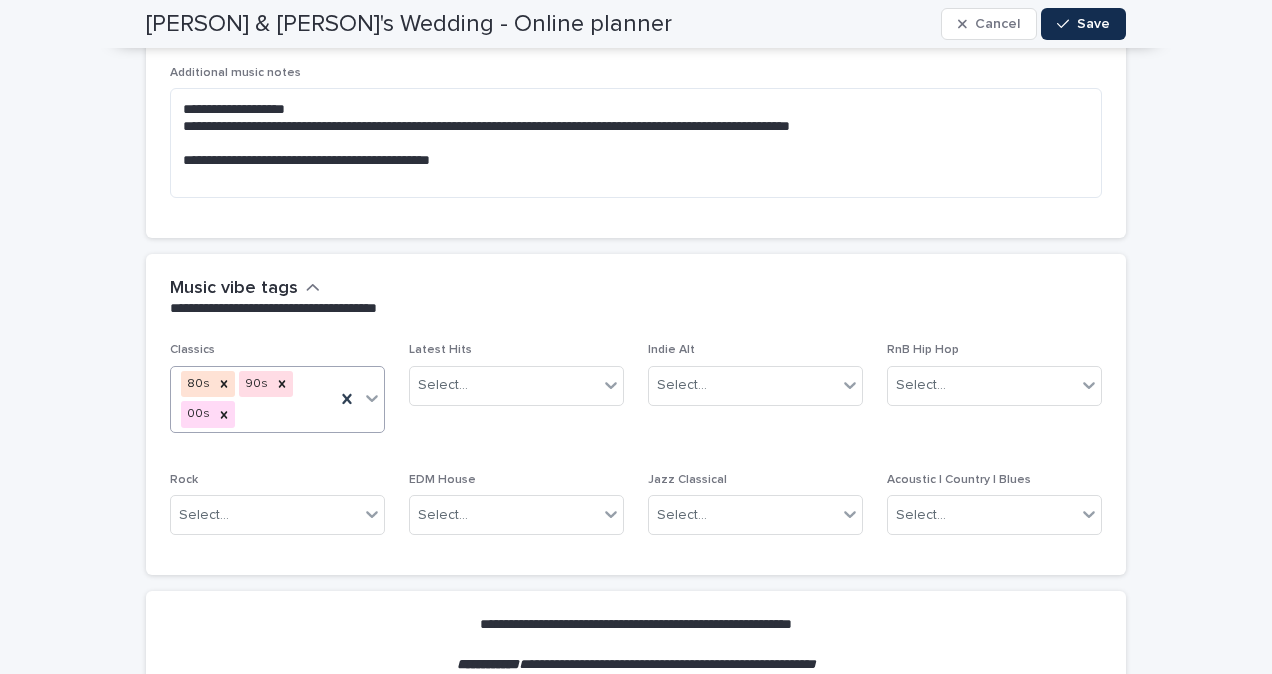 click at bounding box center (372, 398) 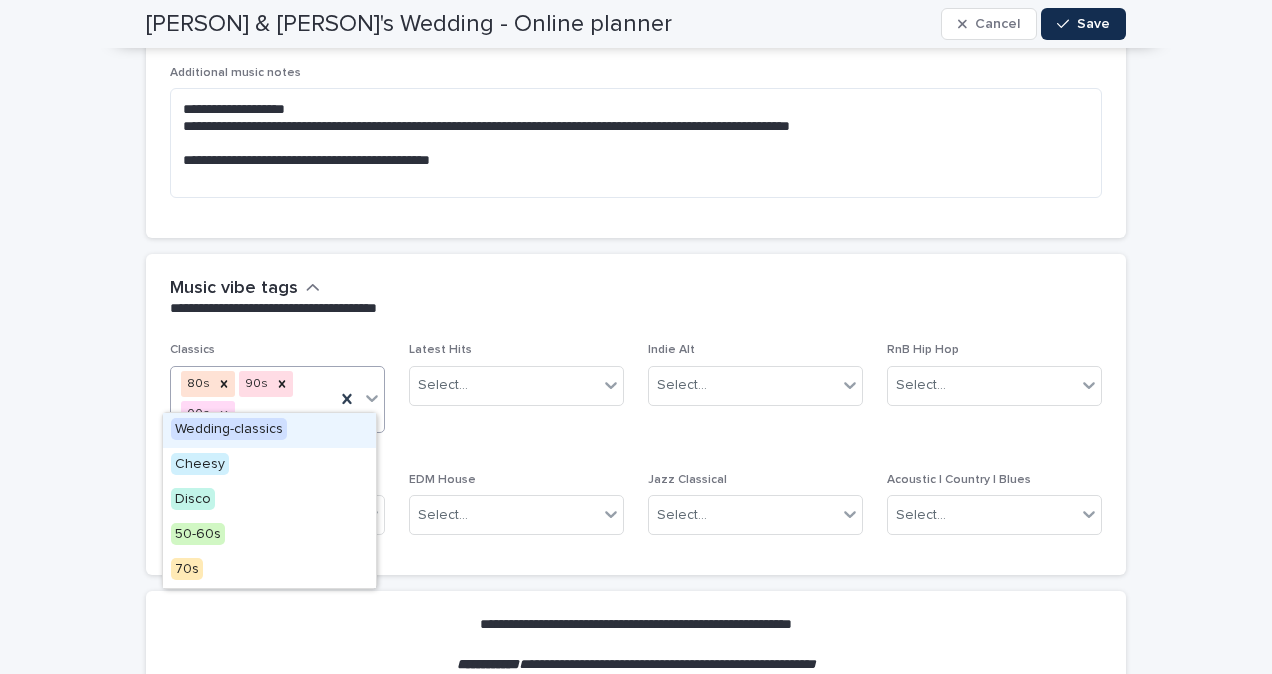 click on "**********" at bounding box center [636, 298] 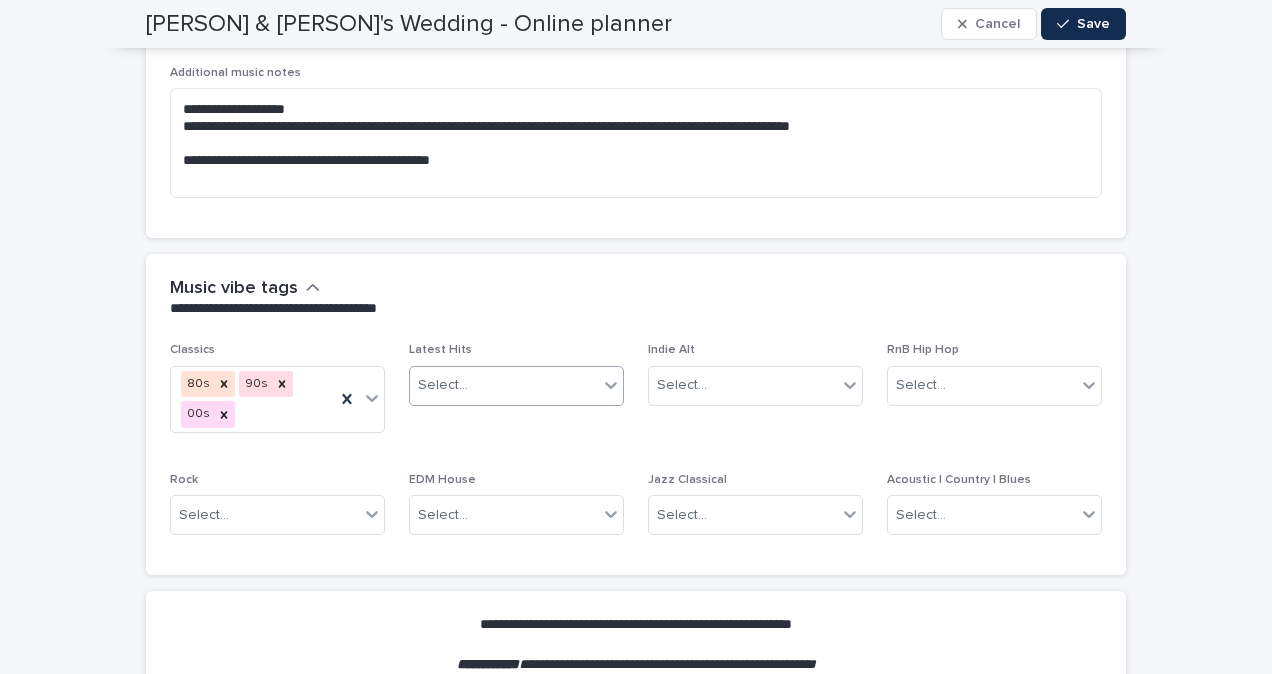 click 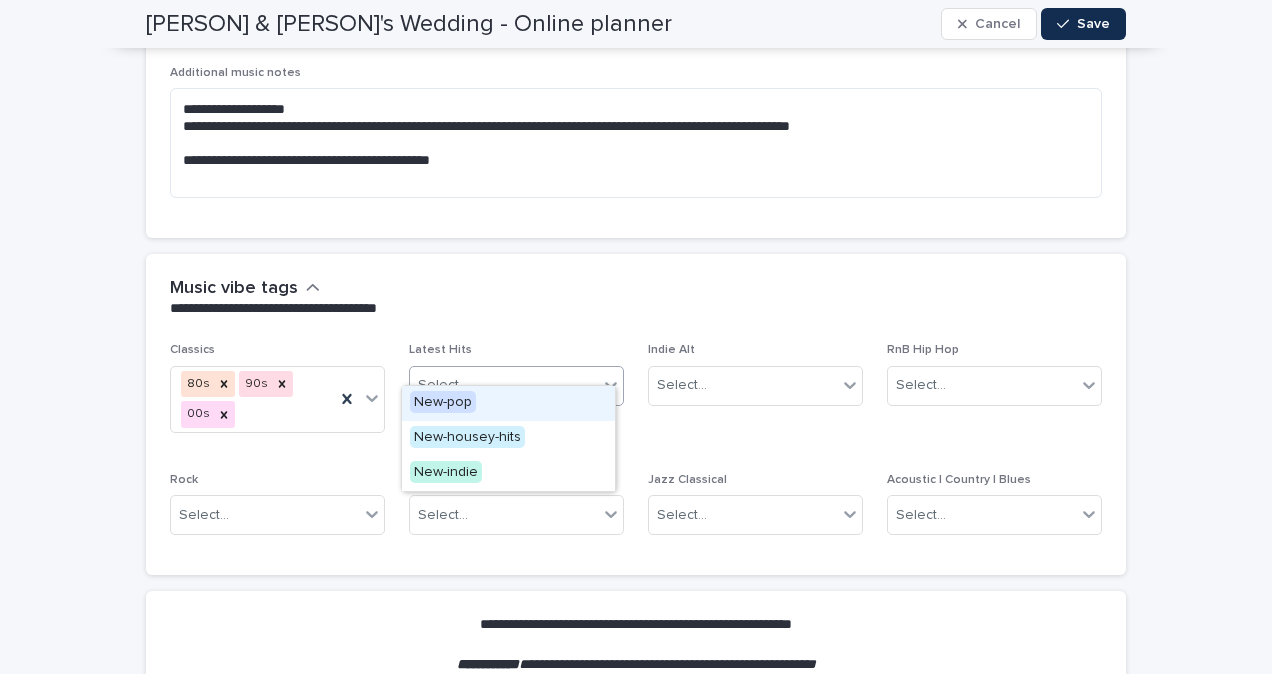 click on "**********" at bounding box center [632, 298] 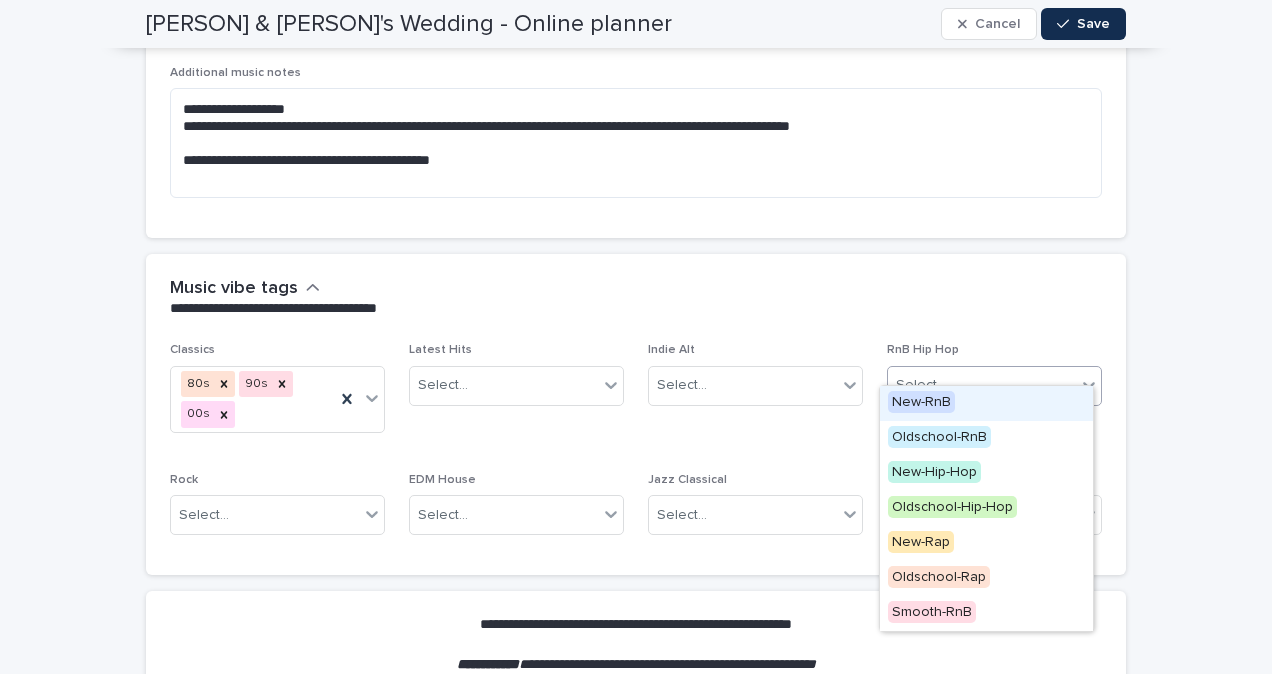 click on "Select..." at bounding box center [982, 385] 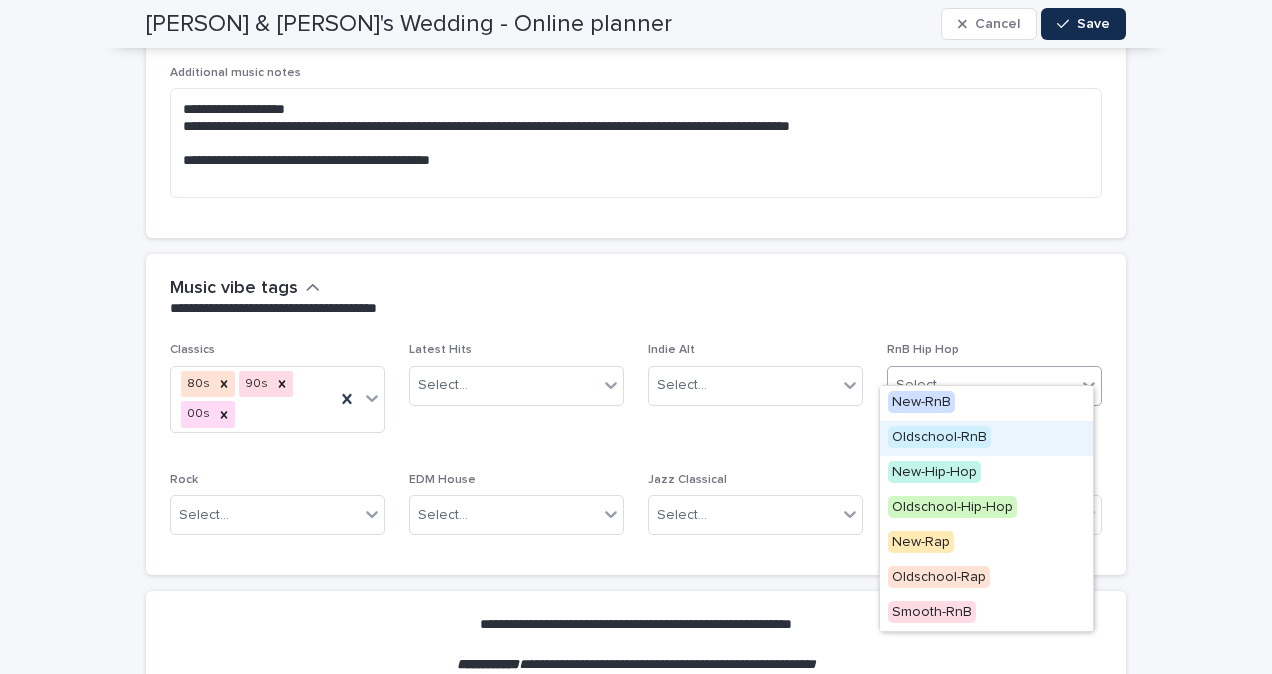 click on "Oldschool-RnB" at bounding box center (939, 437) 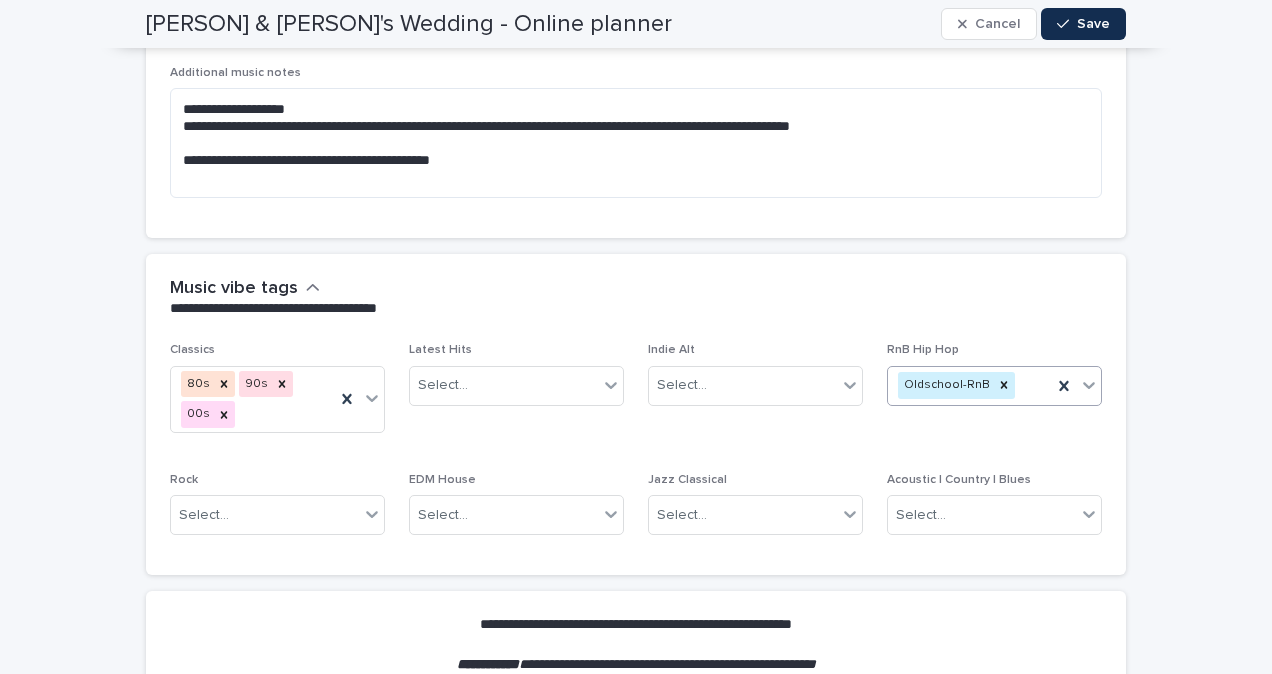 click 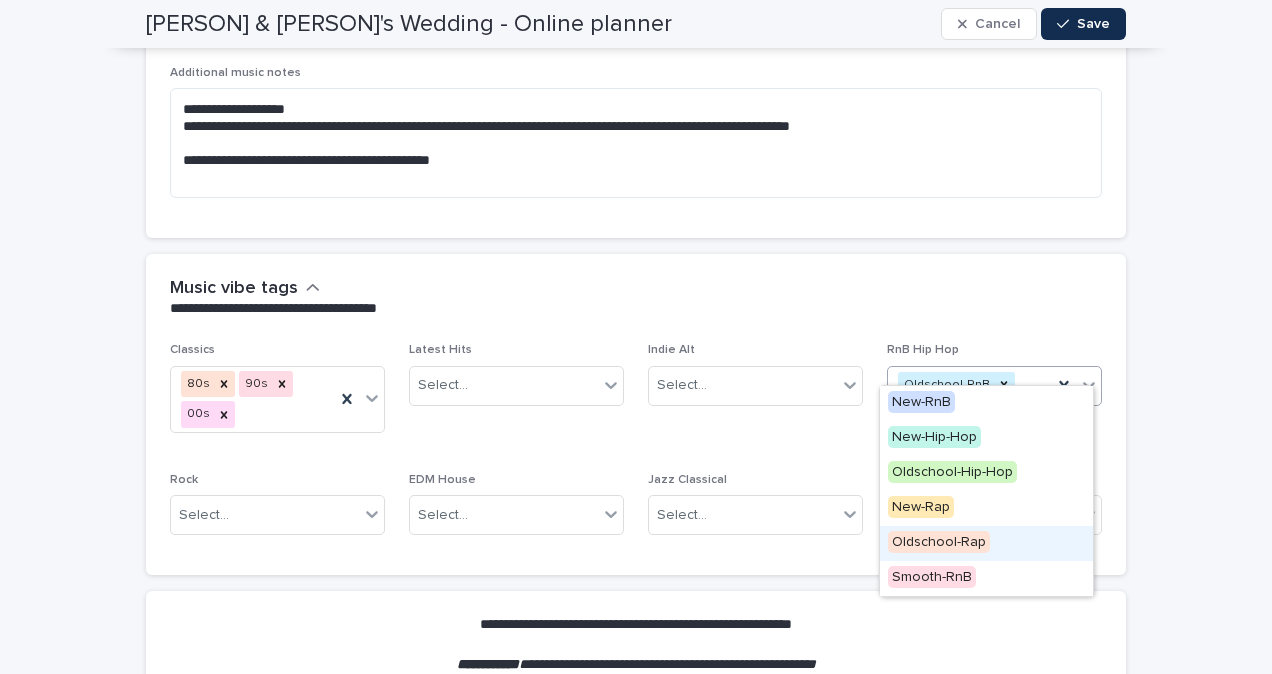 click on "Oldschool-Rap" at bounding box center (939, 542) 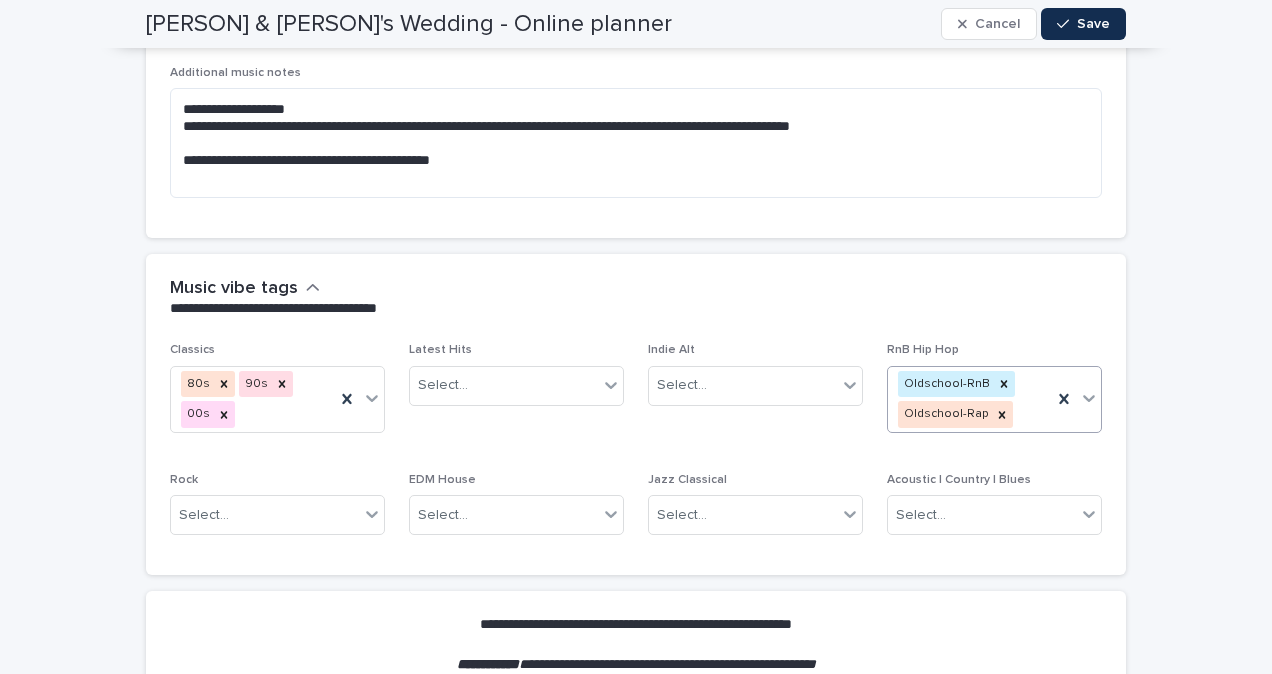click 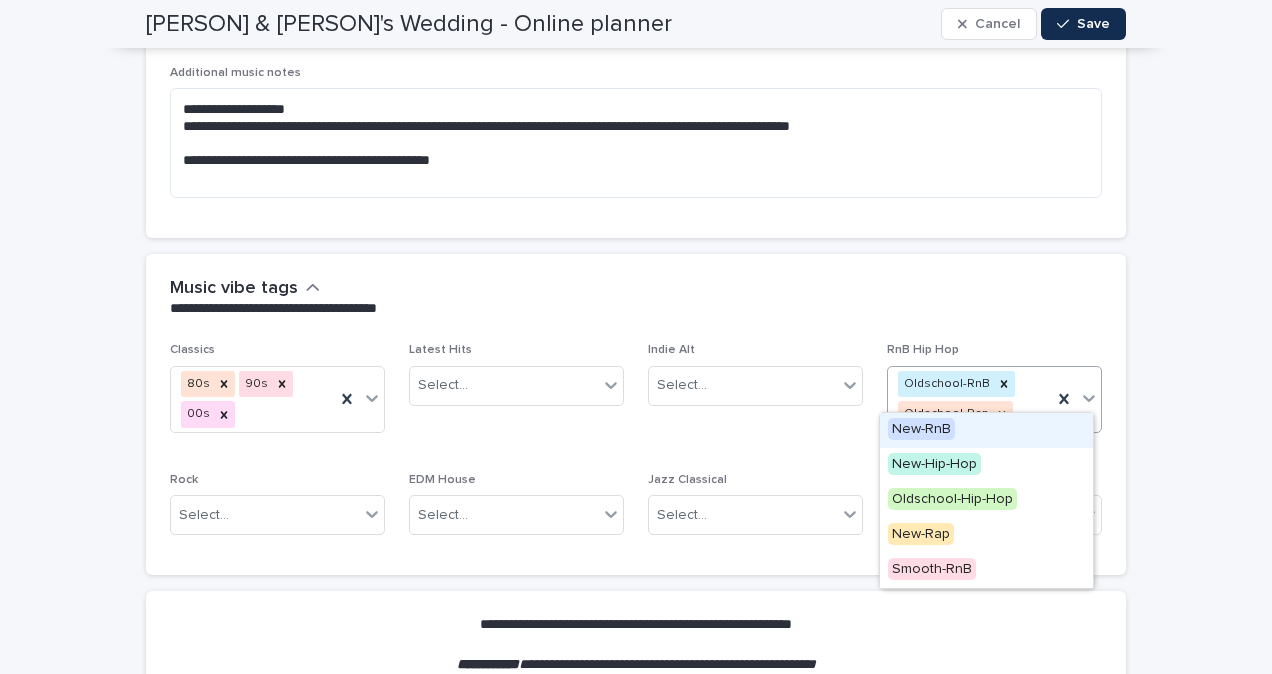 click on "New-RnB" at bounding box center (921, 429) 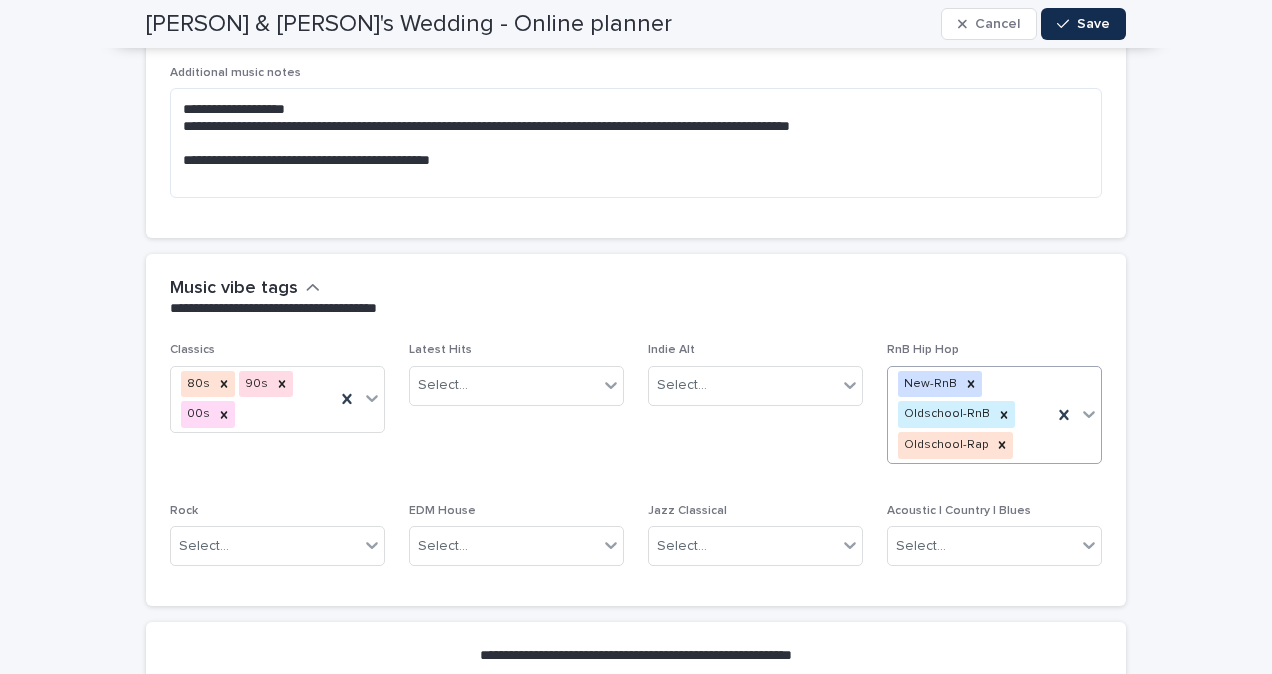 click 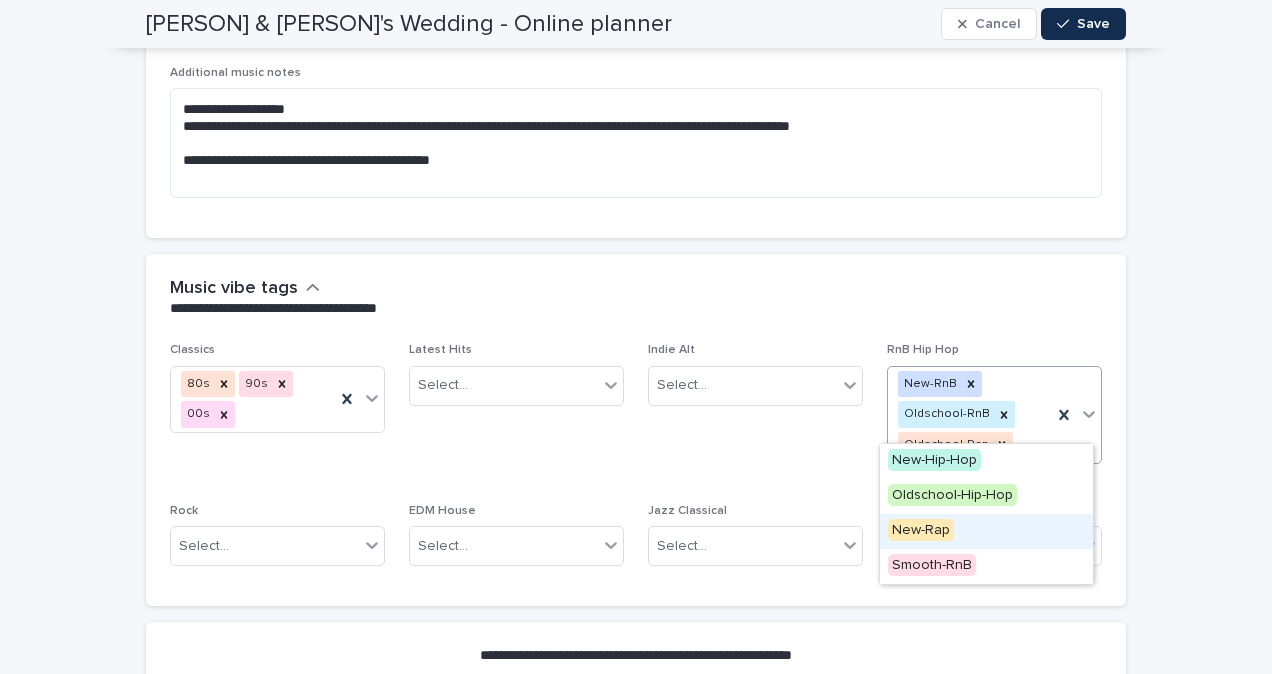 click on "New-Rap" at bounding box center [921, 530] 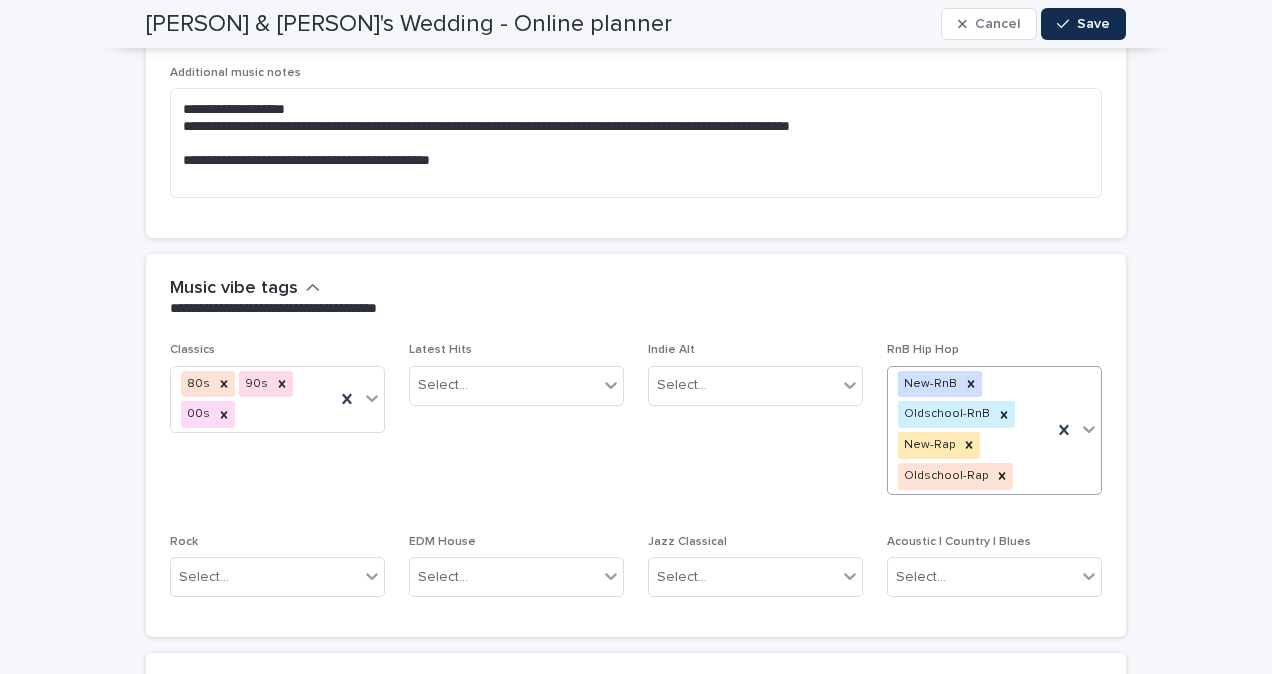 click 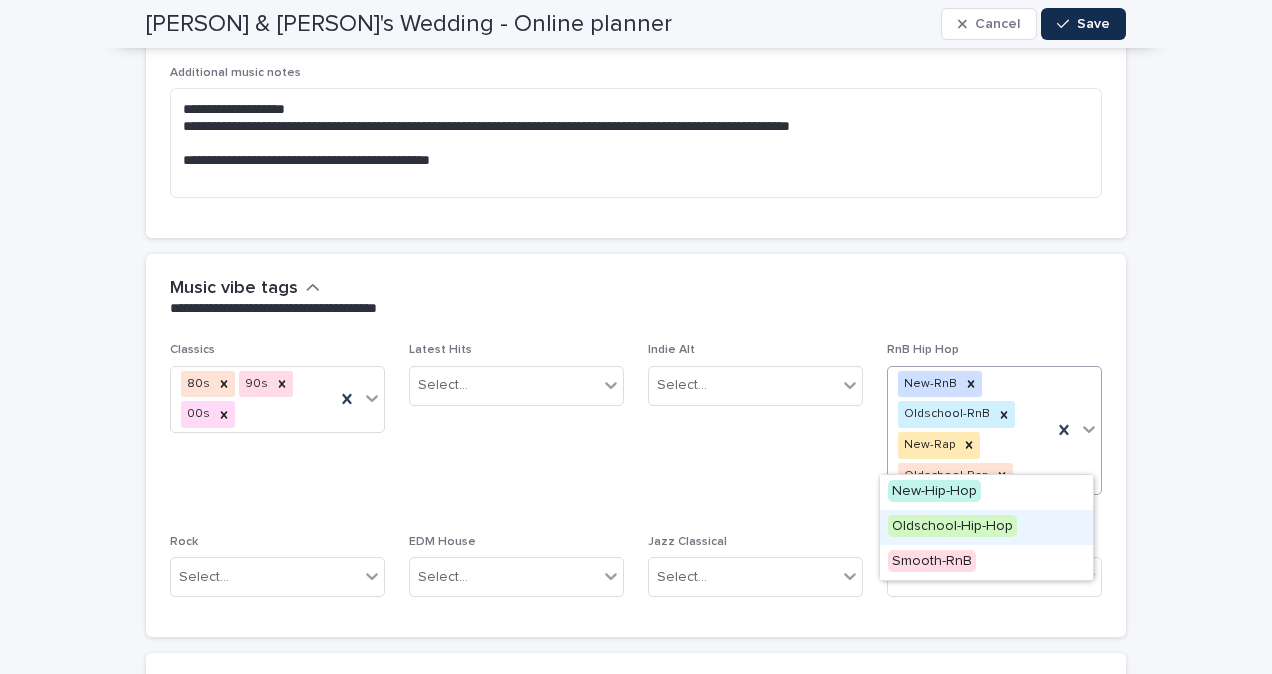 click on "Oldschool-Hip-Hop" at bounding box center (952, 526) 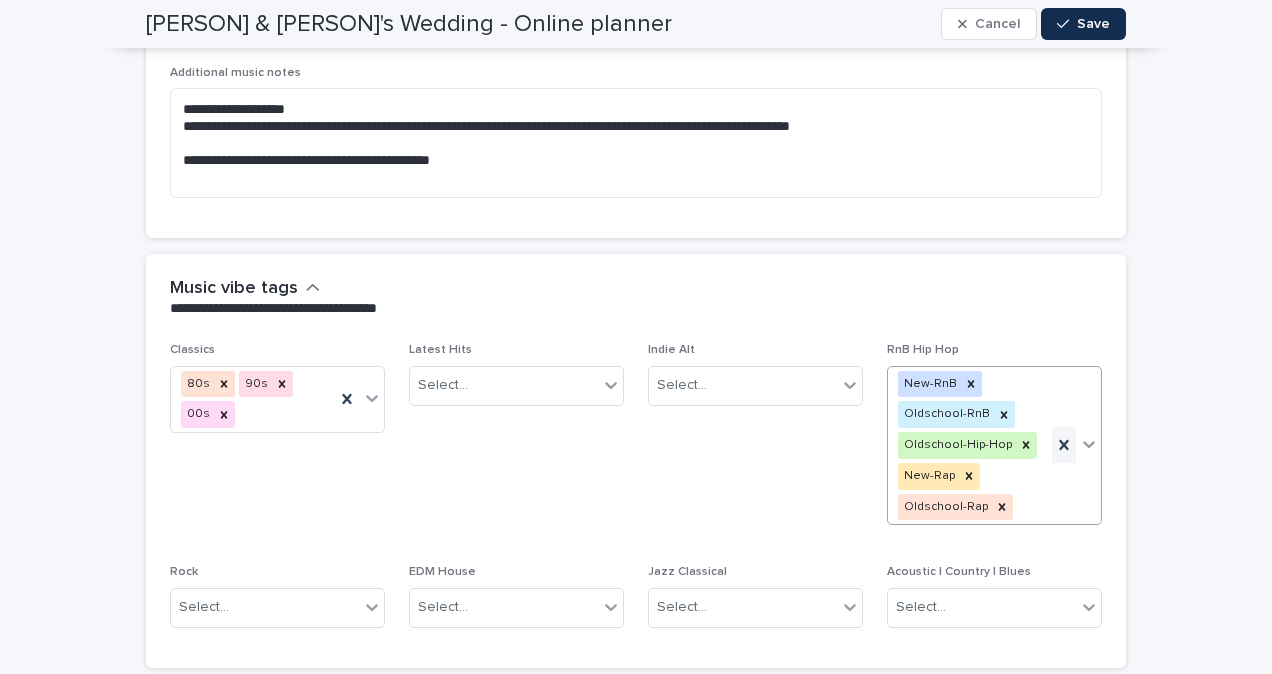 click 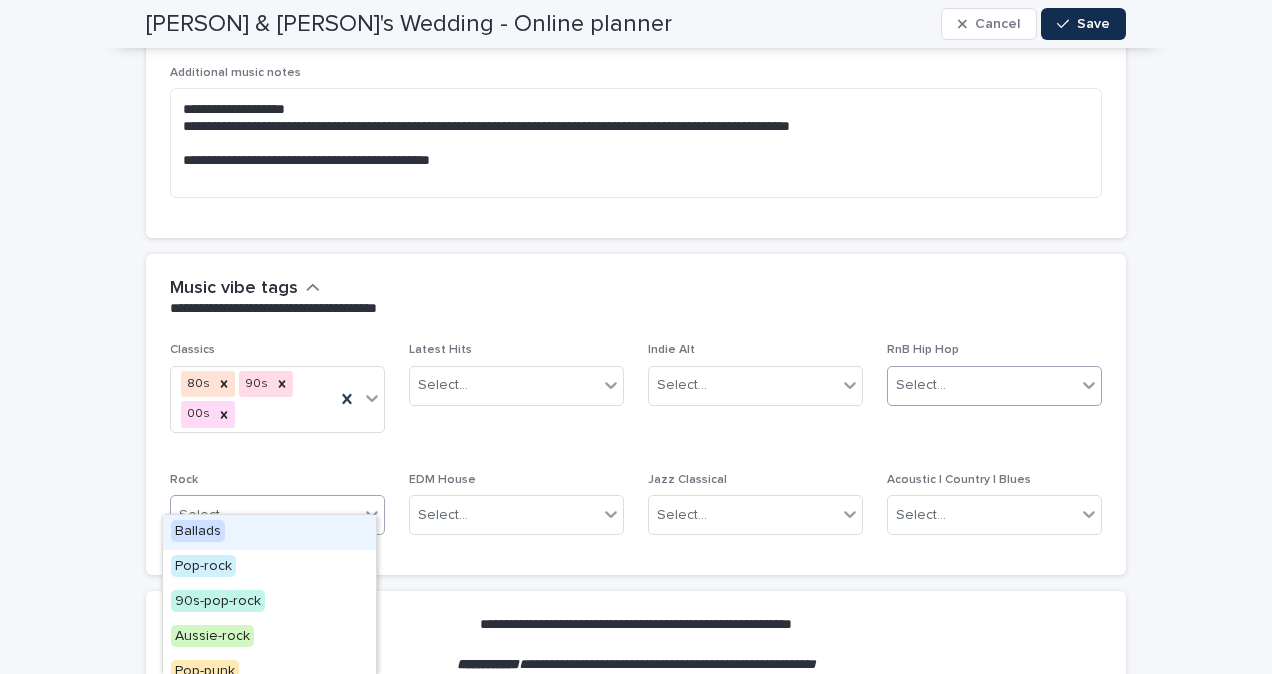 click at bounding box center (372, 514) 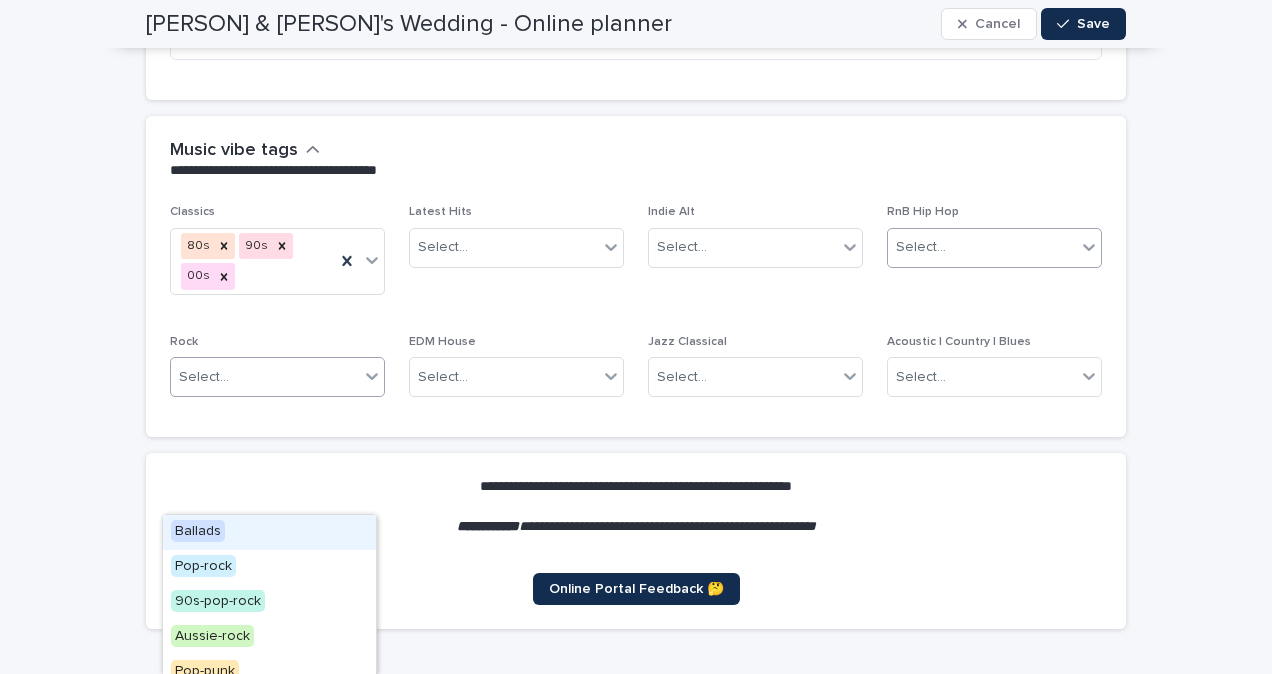 scroll, scrollTop: 7130, scrollLeft: 0, axis: vertical 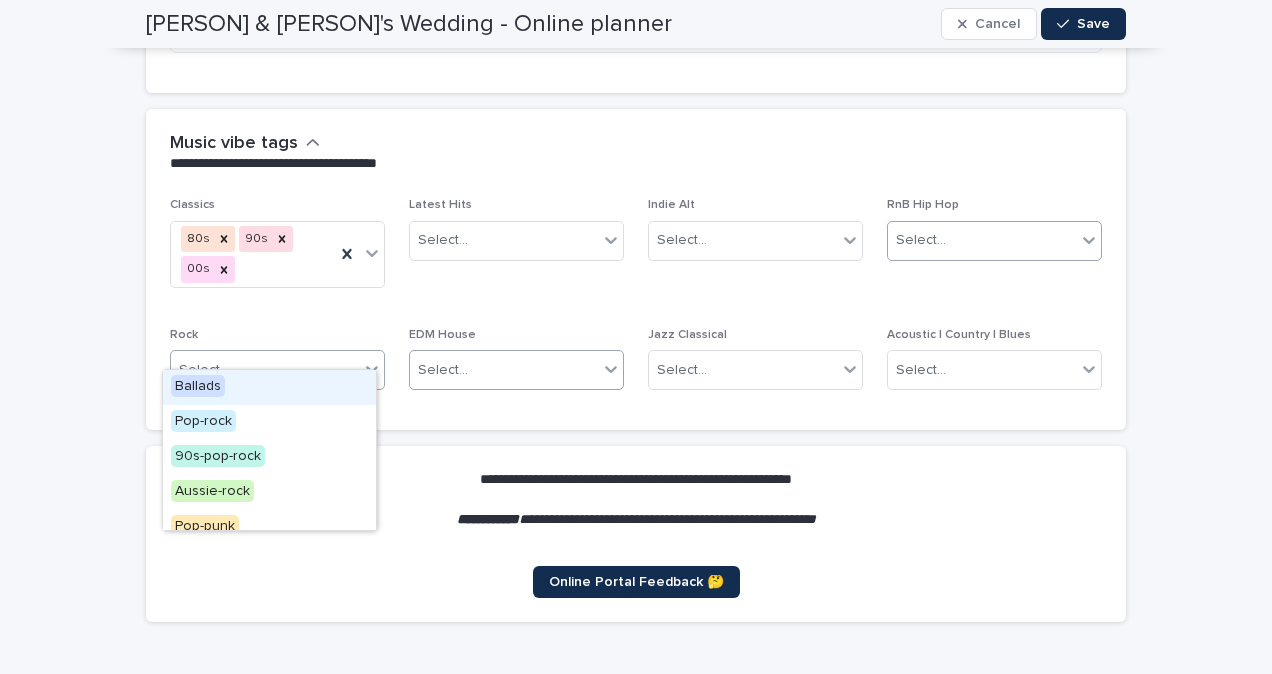 click on "Select..." at bounding box center (504, 370) 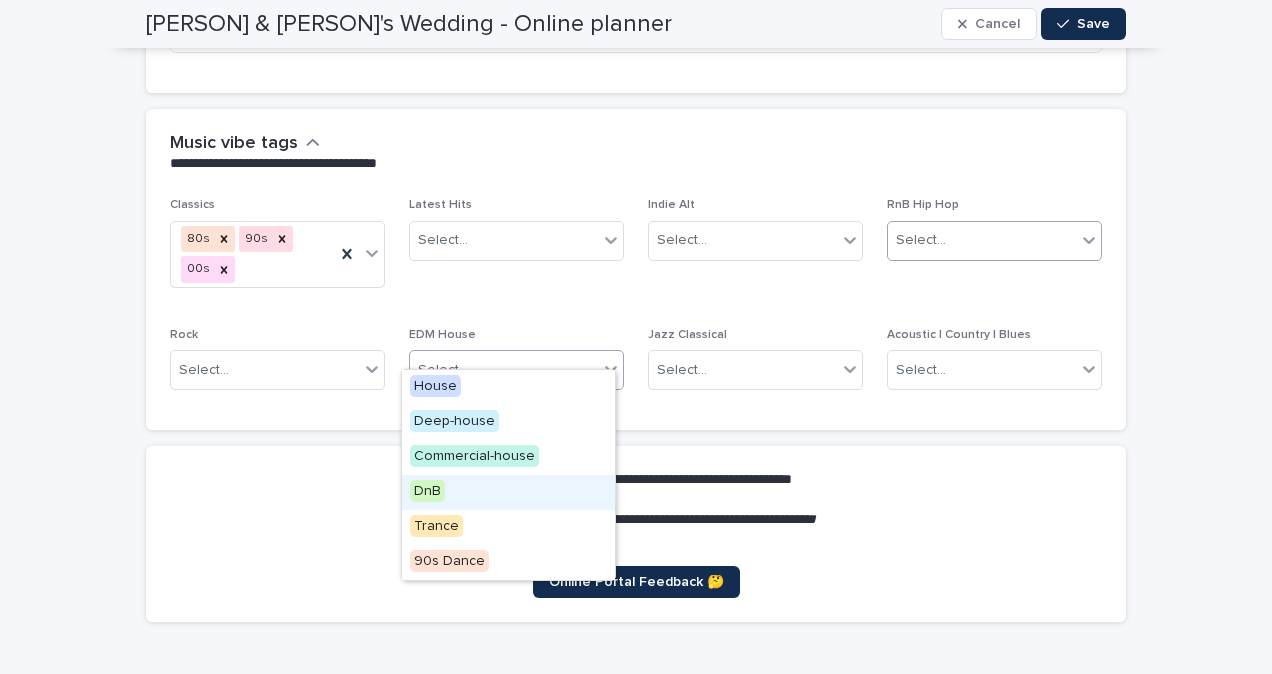 drag, startPoint x: 468, startPoint y: 396, endPoint x: 468, endPoint y: 489, distance: 93 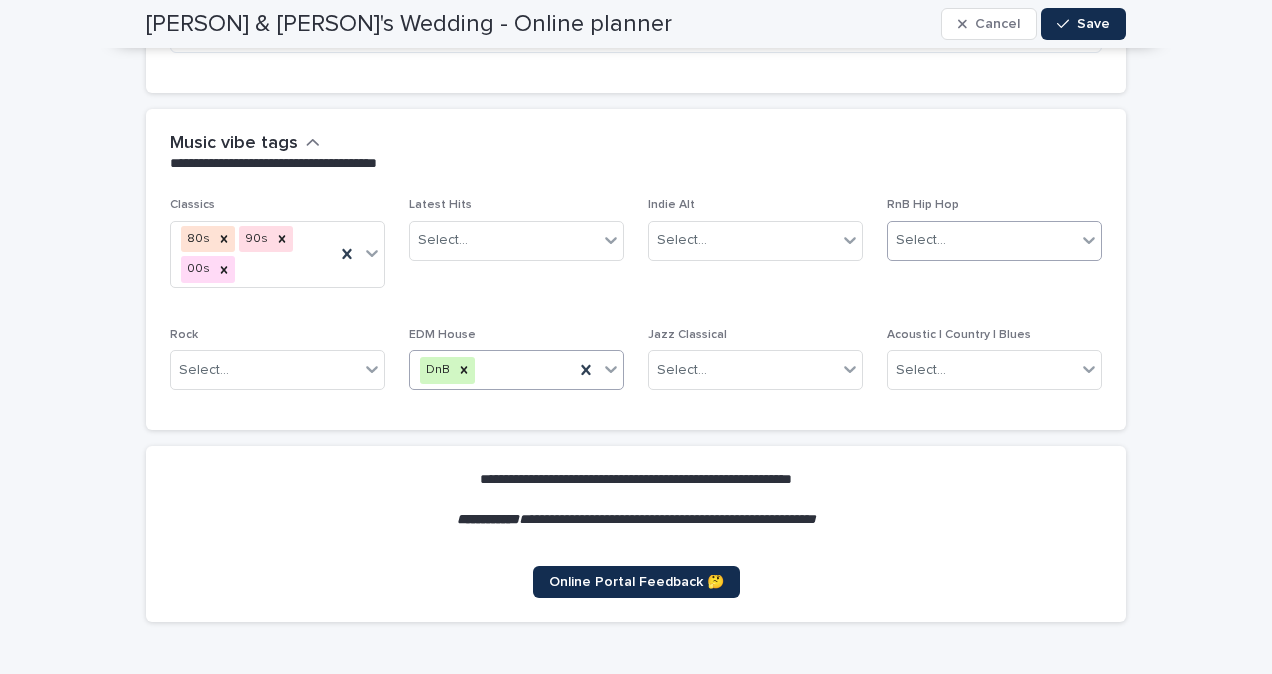 click 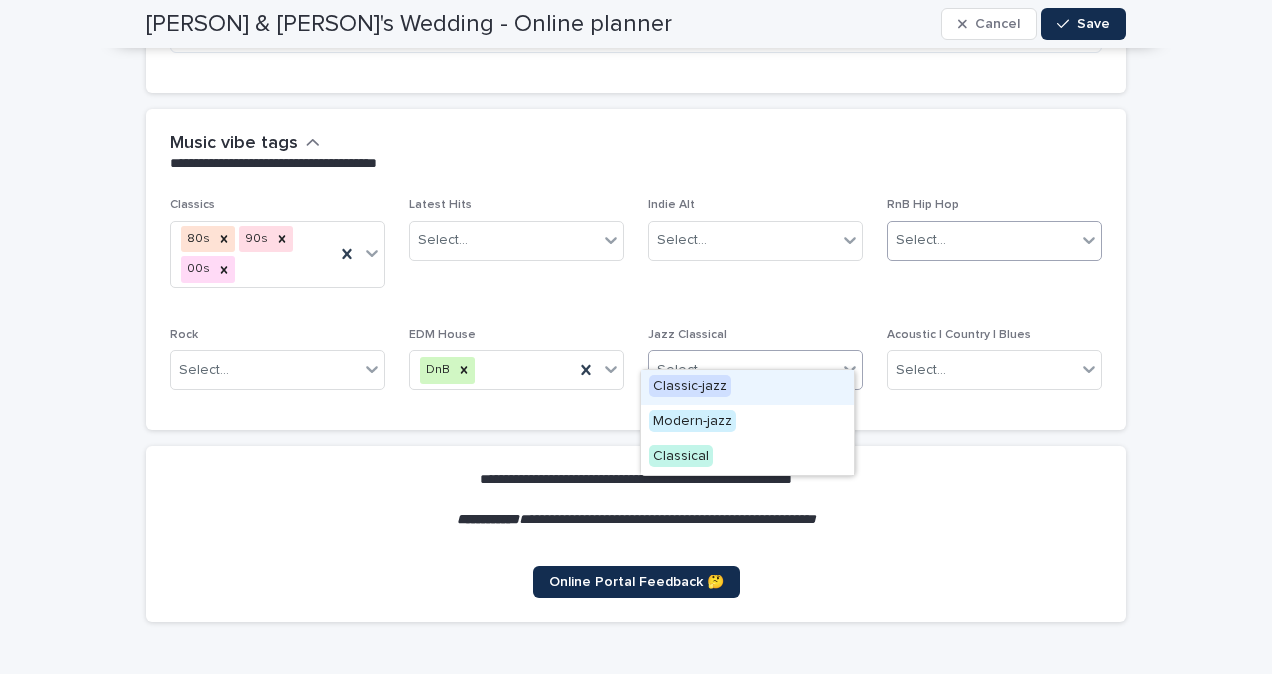 click at bounding box center [837, 370] 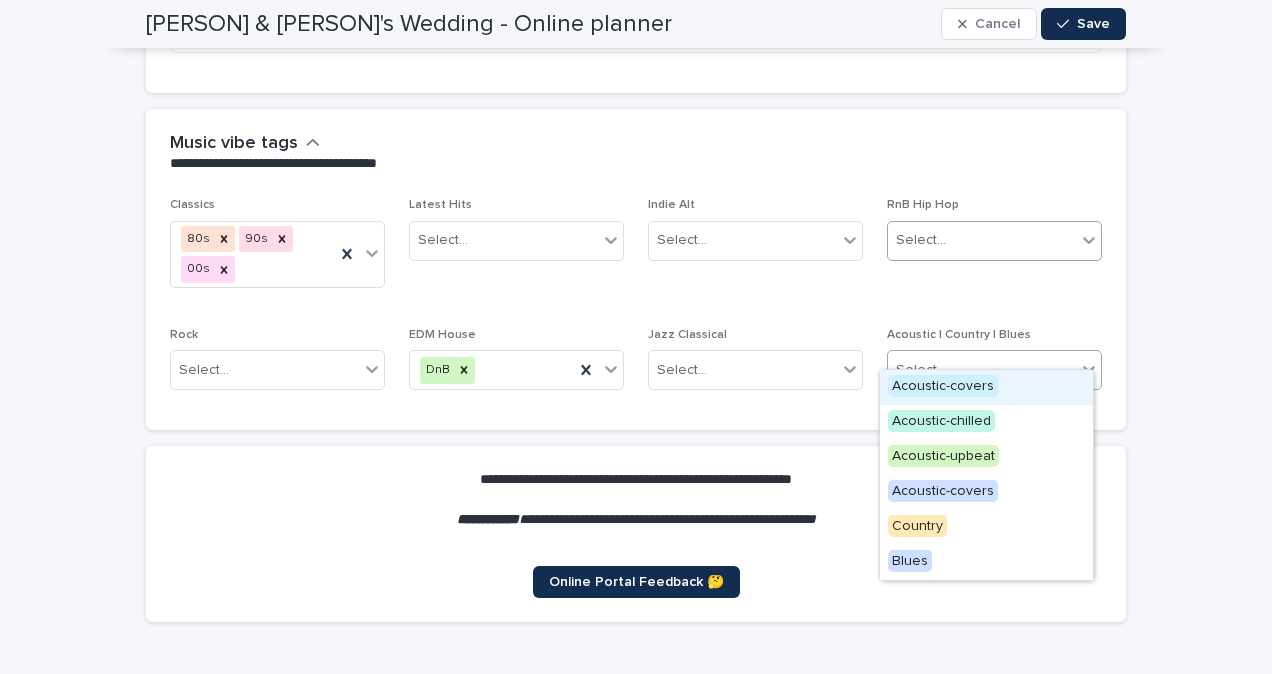 click on "Select..." at bounding box center [982, 370] 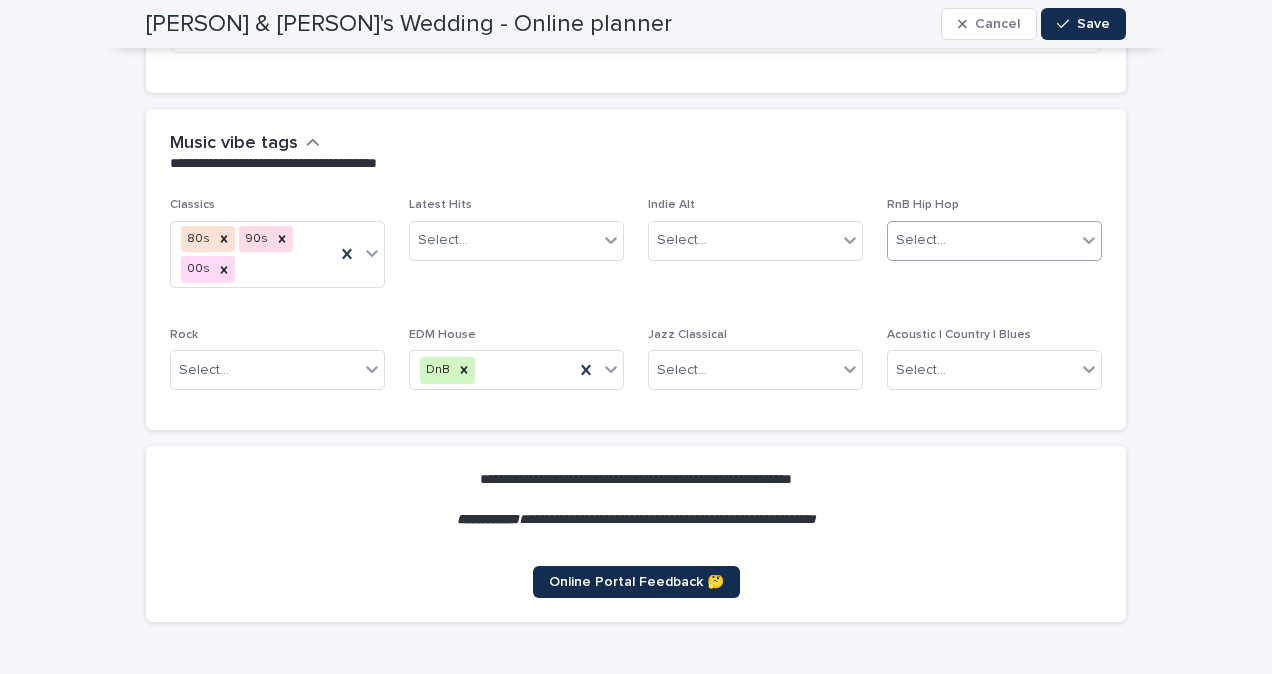 click on "Classics 80s 90s 00s Latest Hits Select... Indie Alt Select... RnB Hip Hop Select... Rock Select... EDM House DnB Jazz Classical Select... Acoustic | Country | Blues Select..." at bounding box center (636, 302) 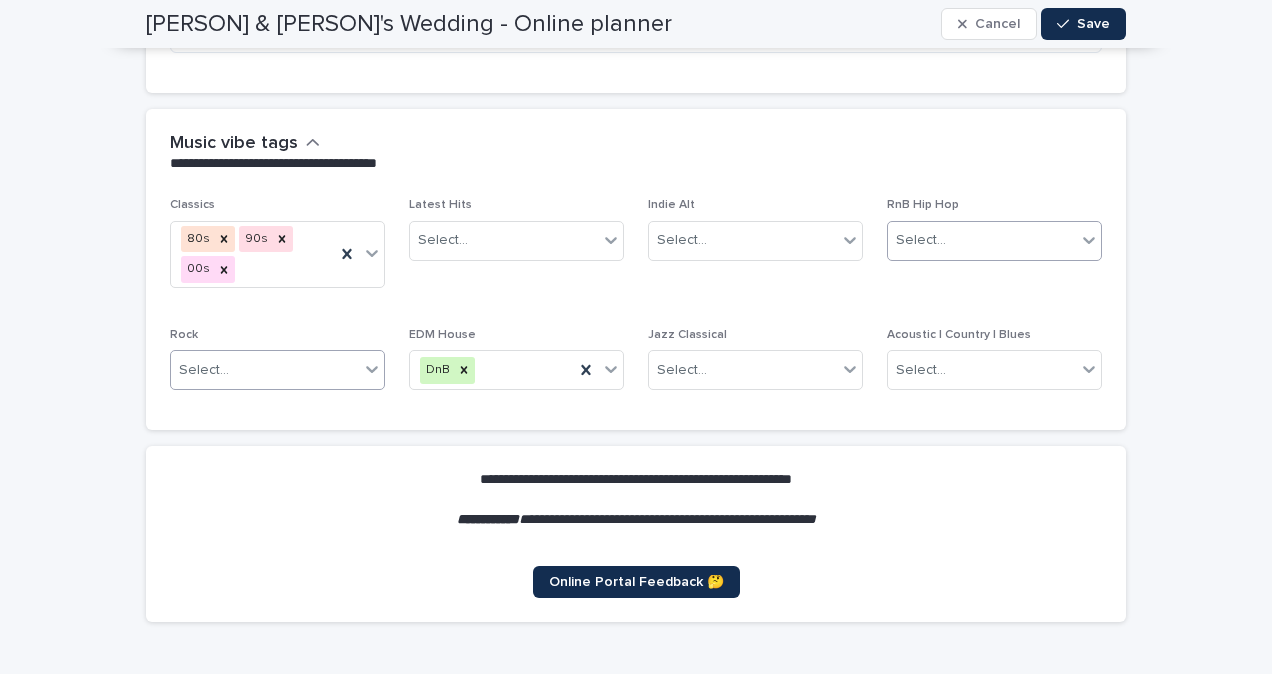 click 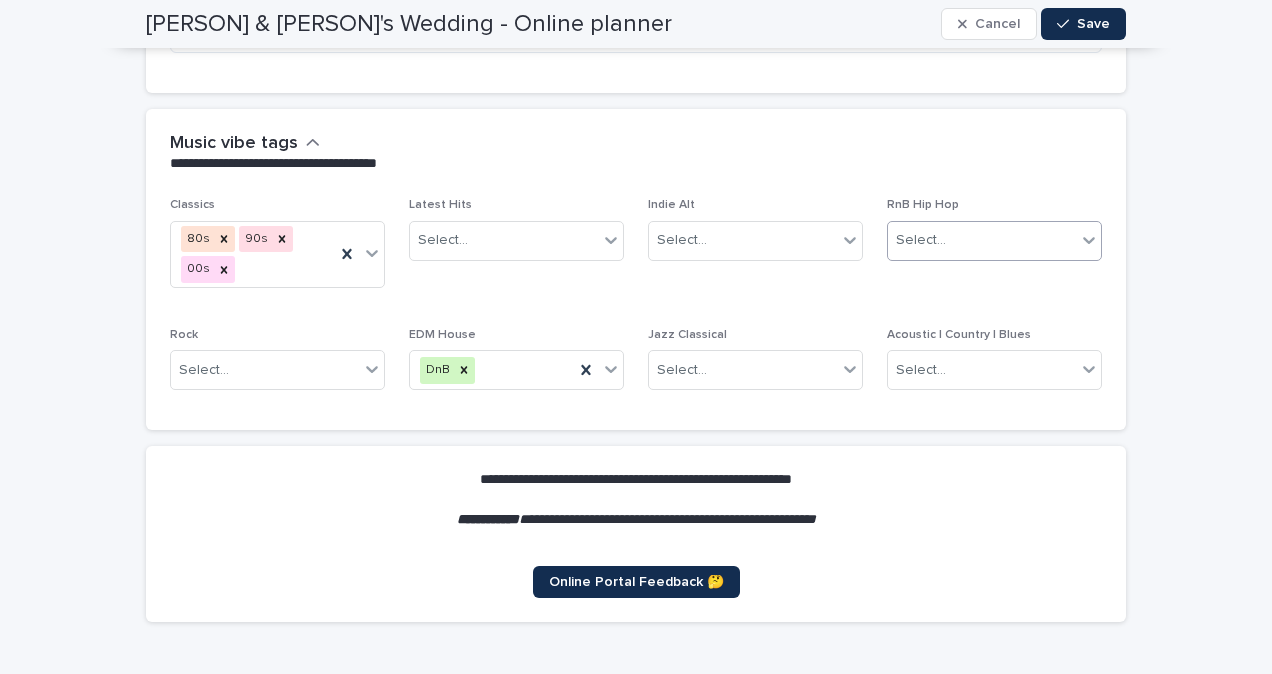 click on "Classics 80s 90s 00s Latest Hits Select... Indie Alt Select... RnB Hip Hop Select... Rock Select... EDM House DnB Jazz Classical Select... Acoustic | Country | Blues Select..." at bounding box center (636, 302) 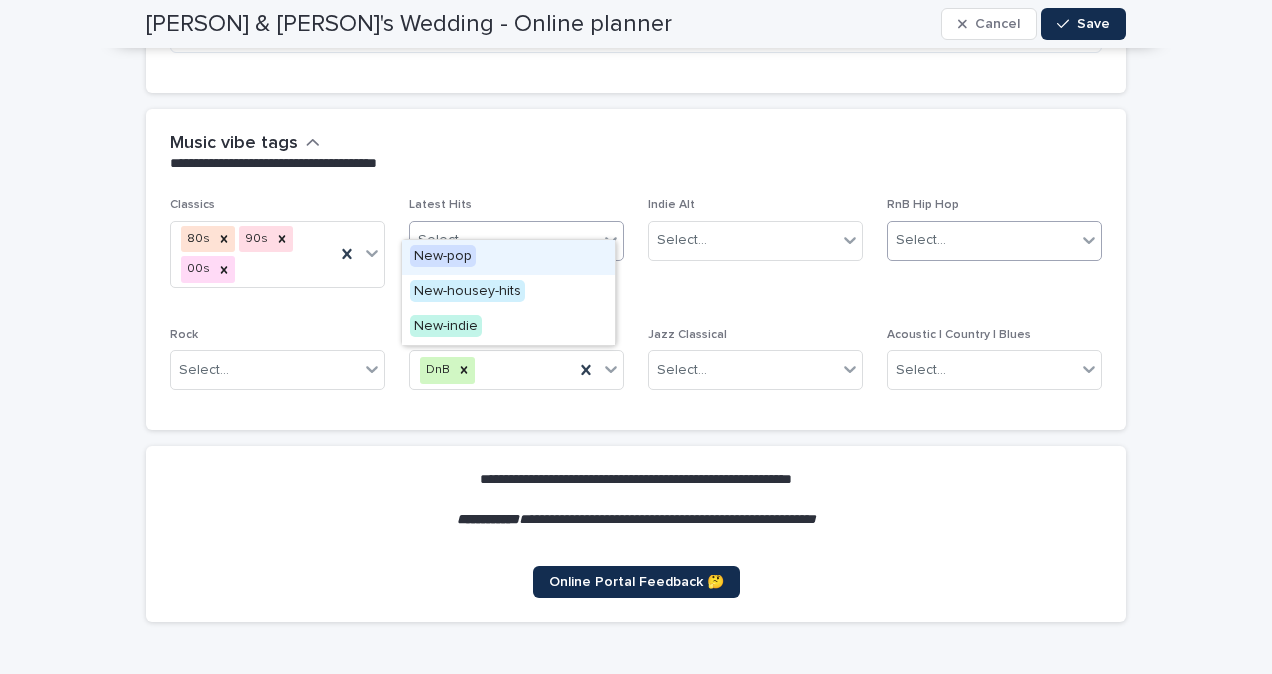 click 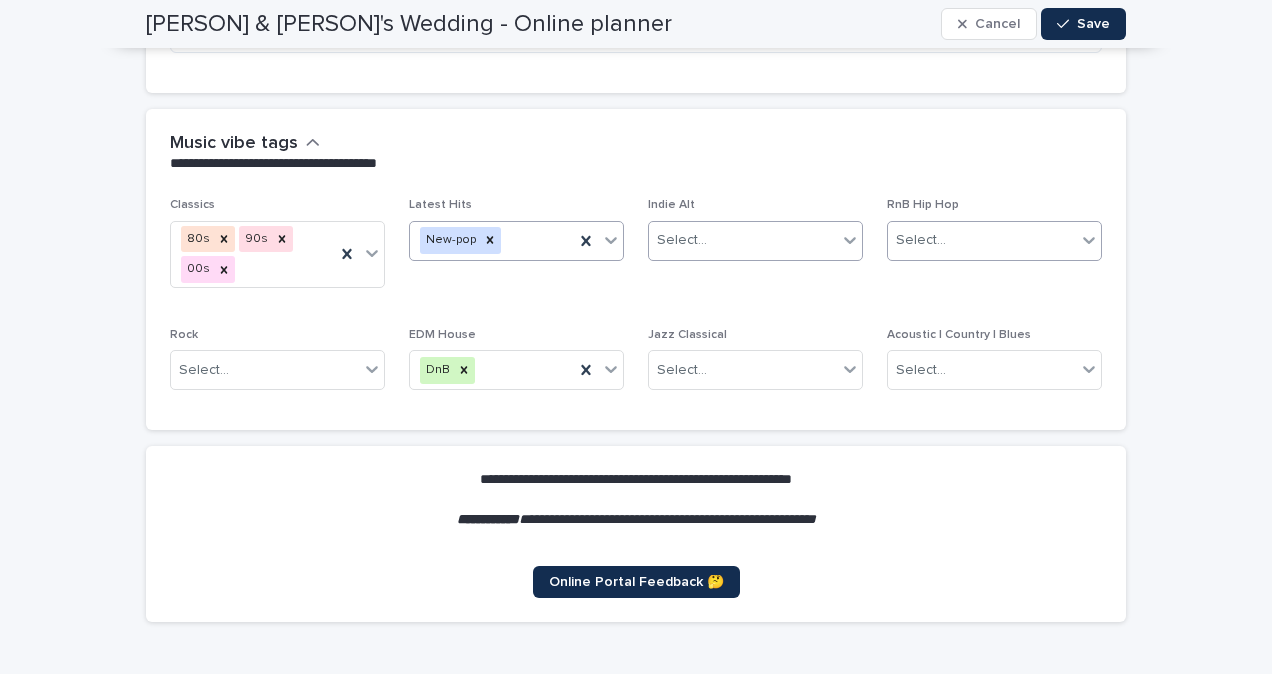 click on "Select..." at bounding box center (743, 240) 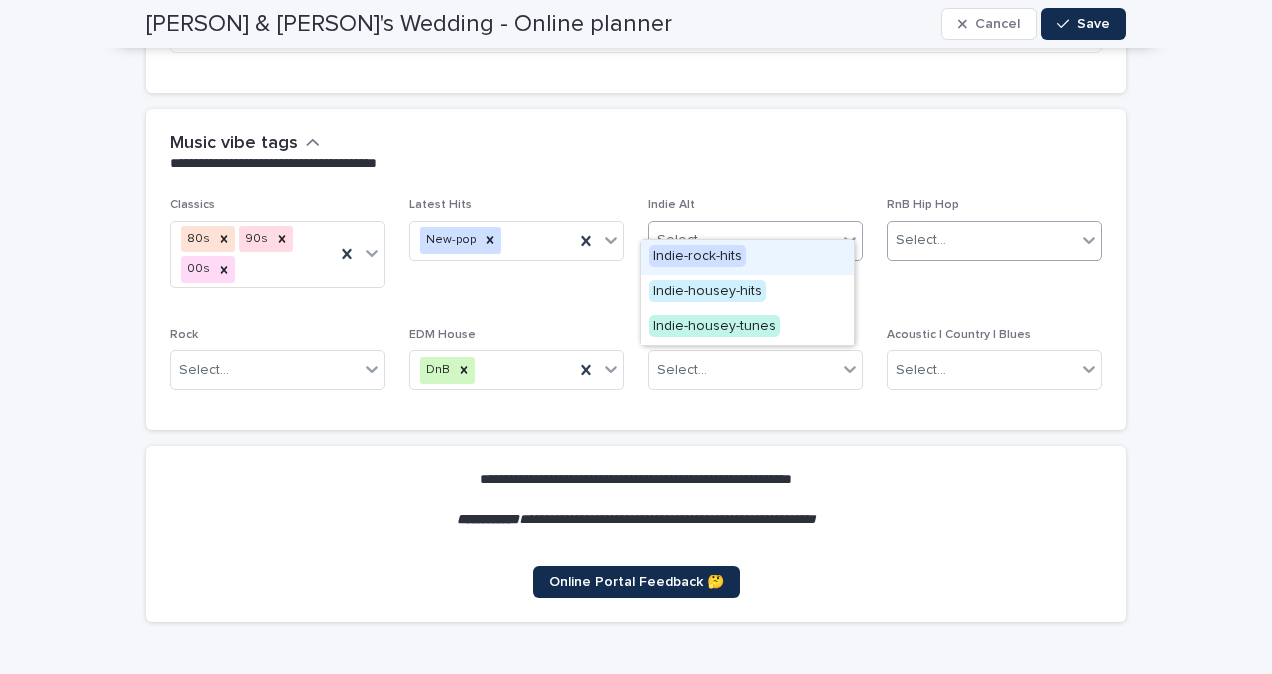 click on "**********" at bounding box center (636, 153) 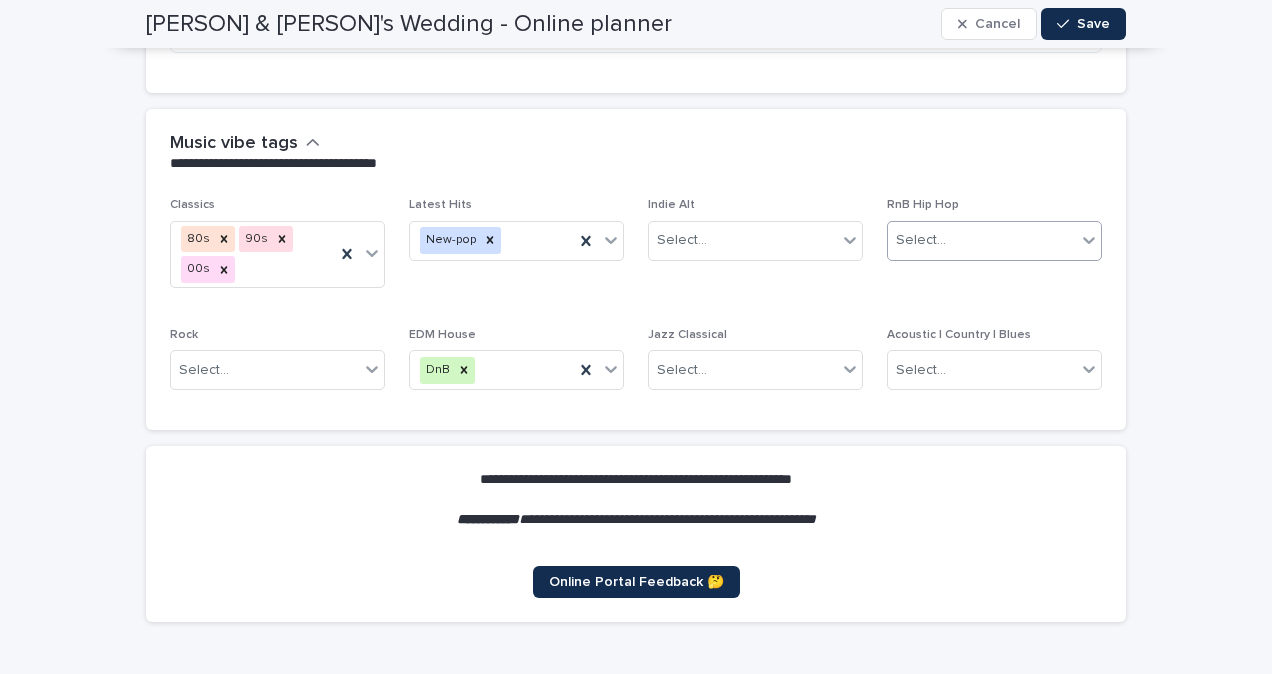 click on "Select..." at bounding box center [982, 240] 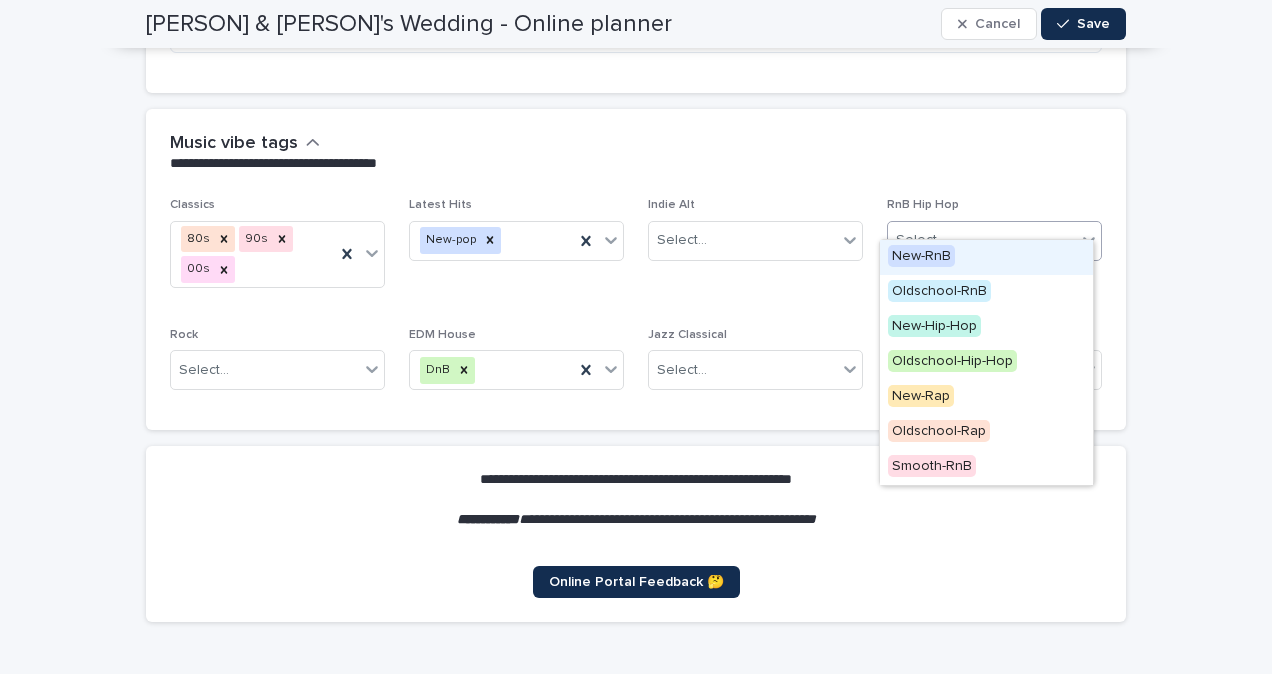 click on "New-RnB" at bounding box center [921, 256] 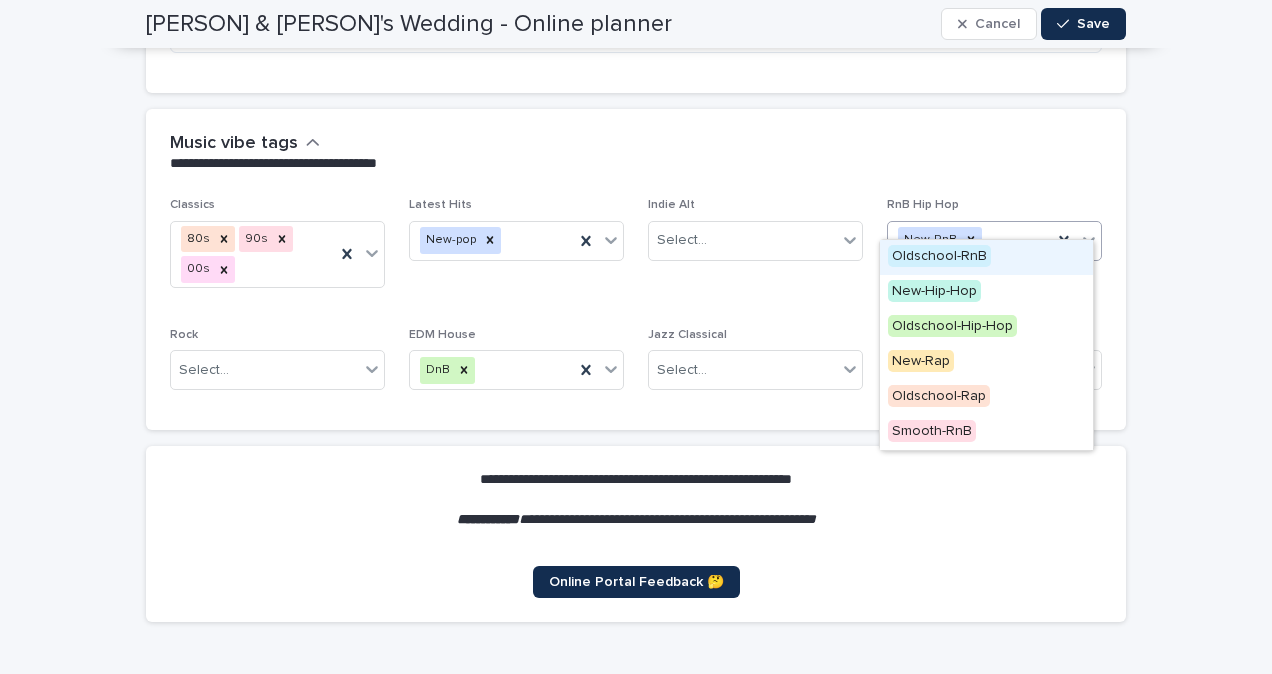click at bounding box center [1089, 240] 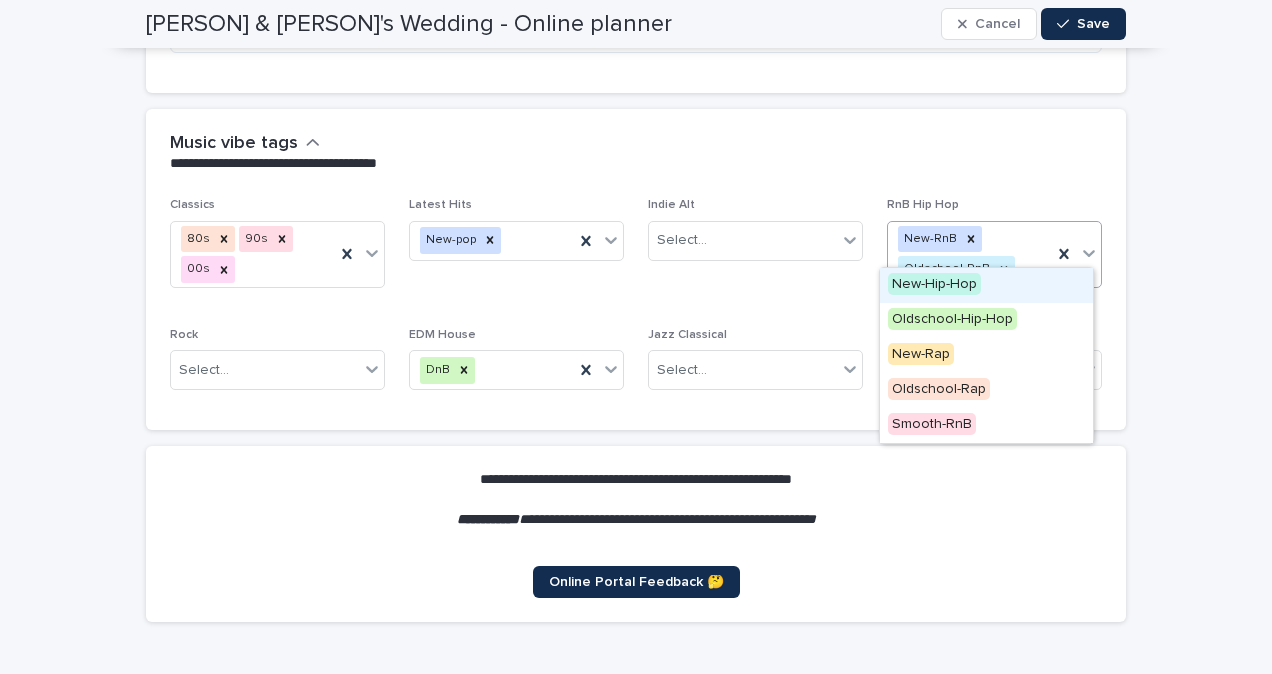 click 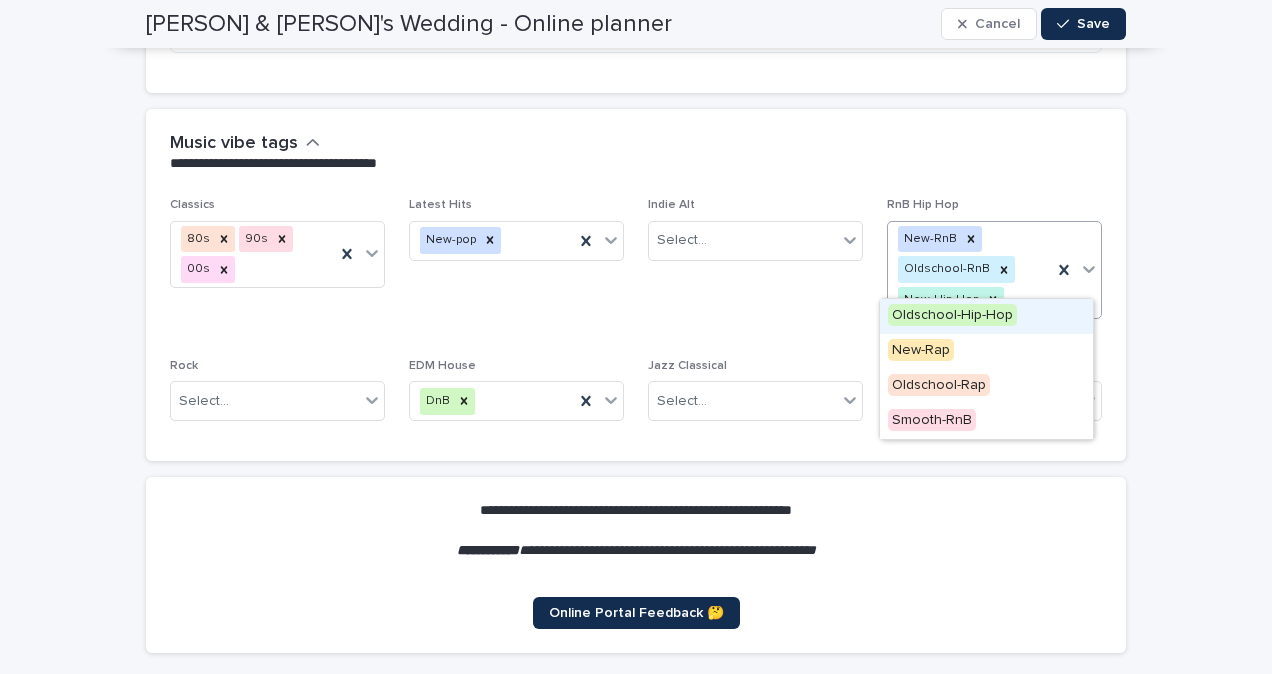 click 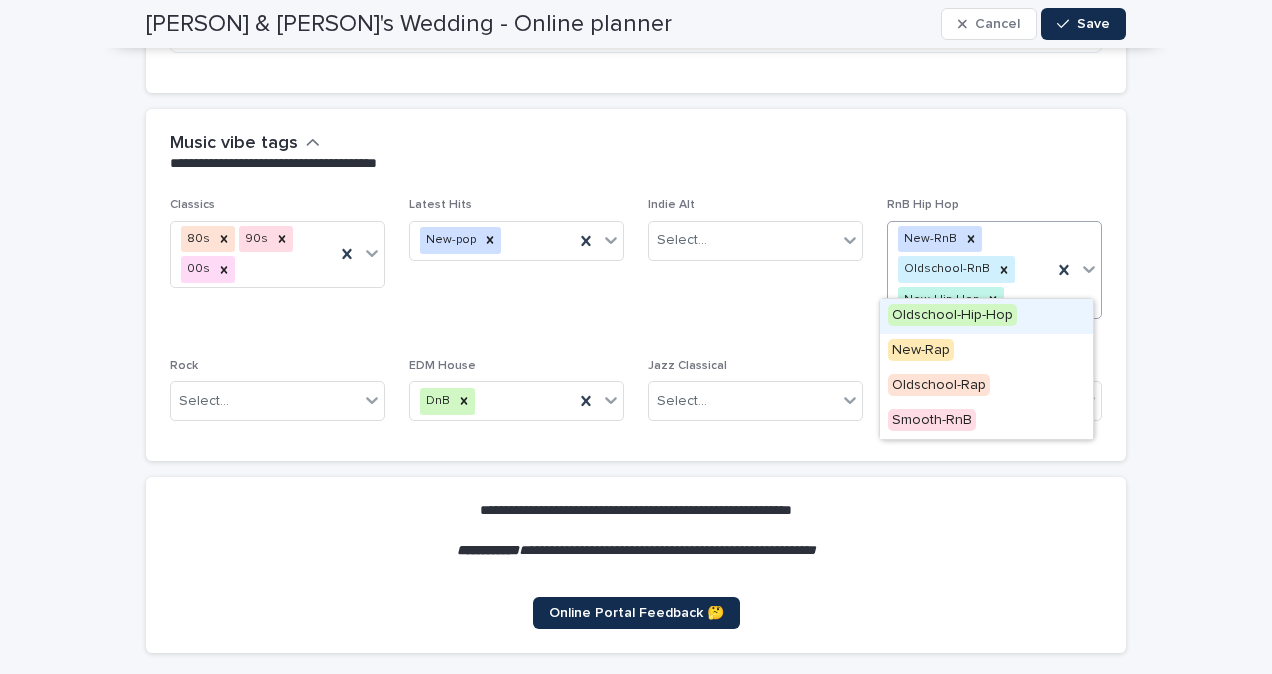 click on "Oldschool-Hip-Hop" at bounding box center [952, 315] 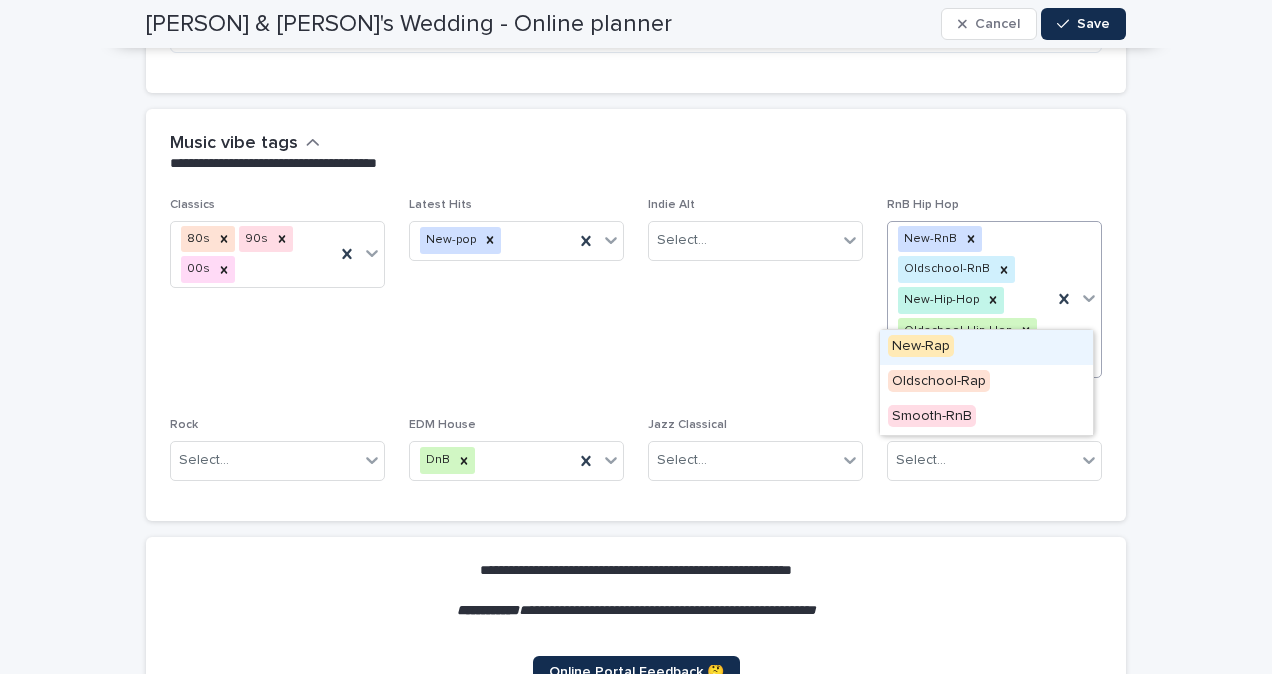 click 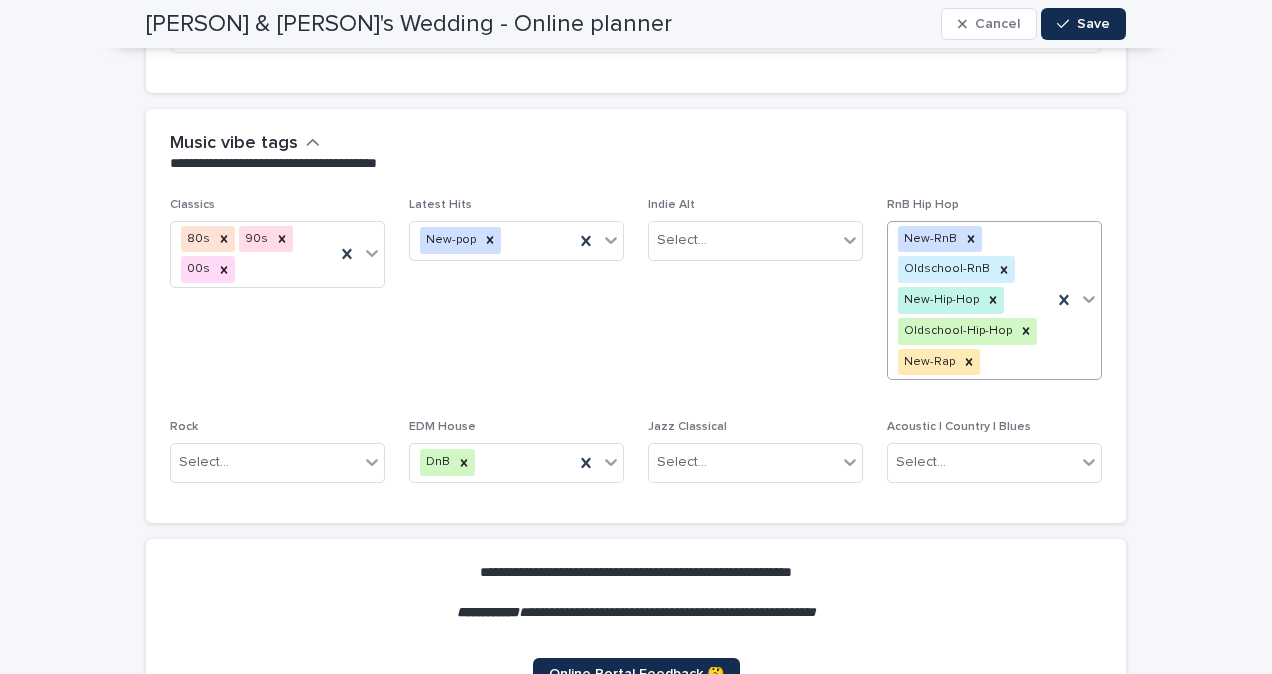 click 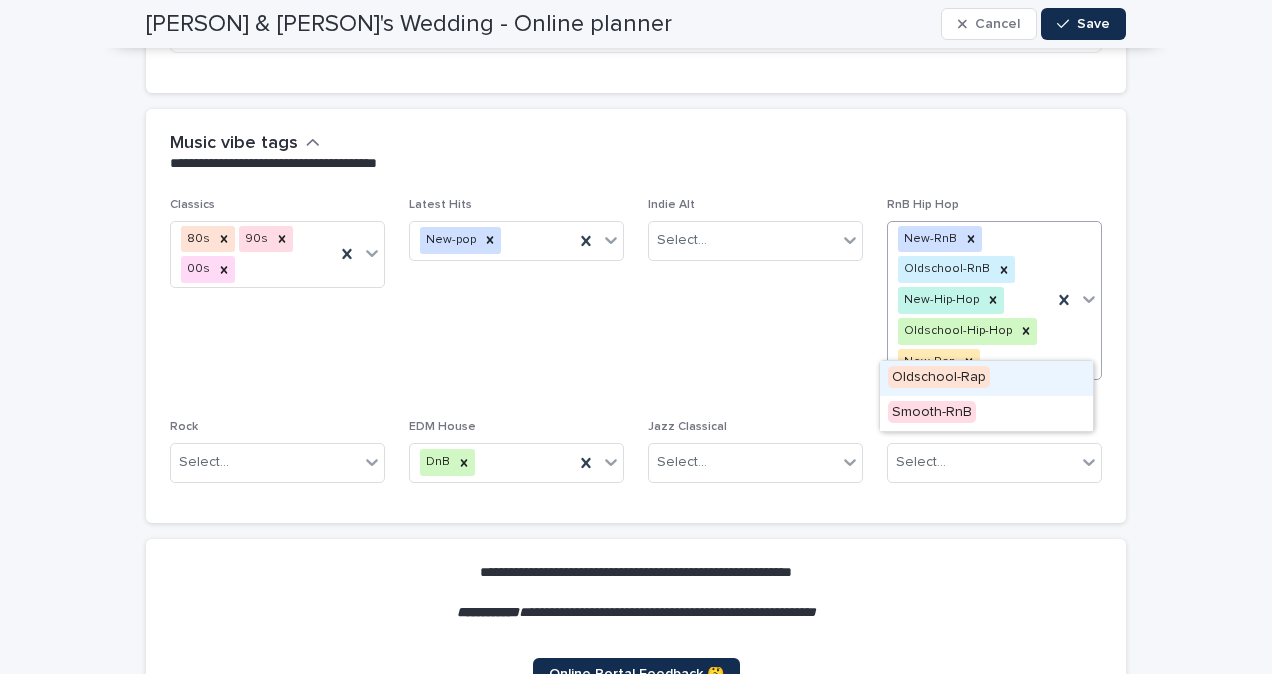 click on "Oldschool-Rap" at bounding box center [939, 377] 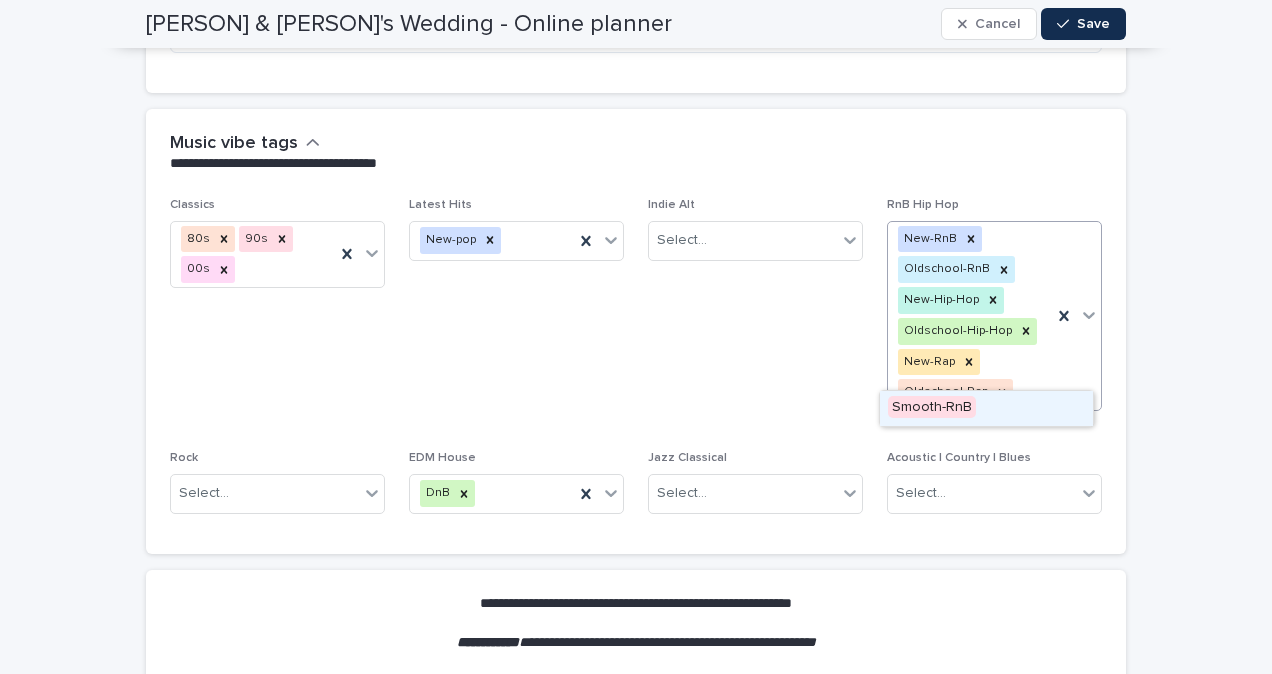 click 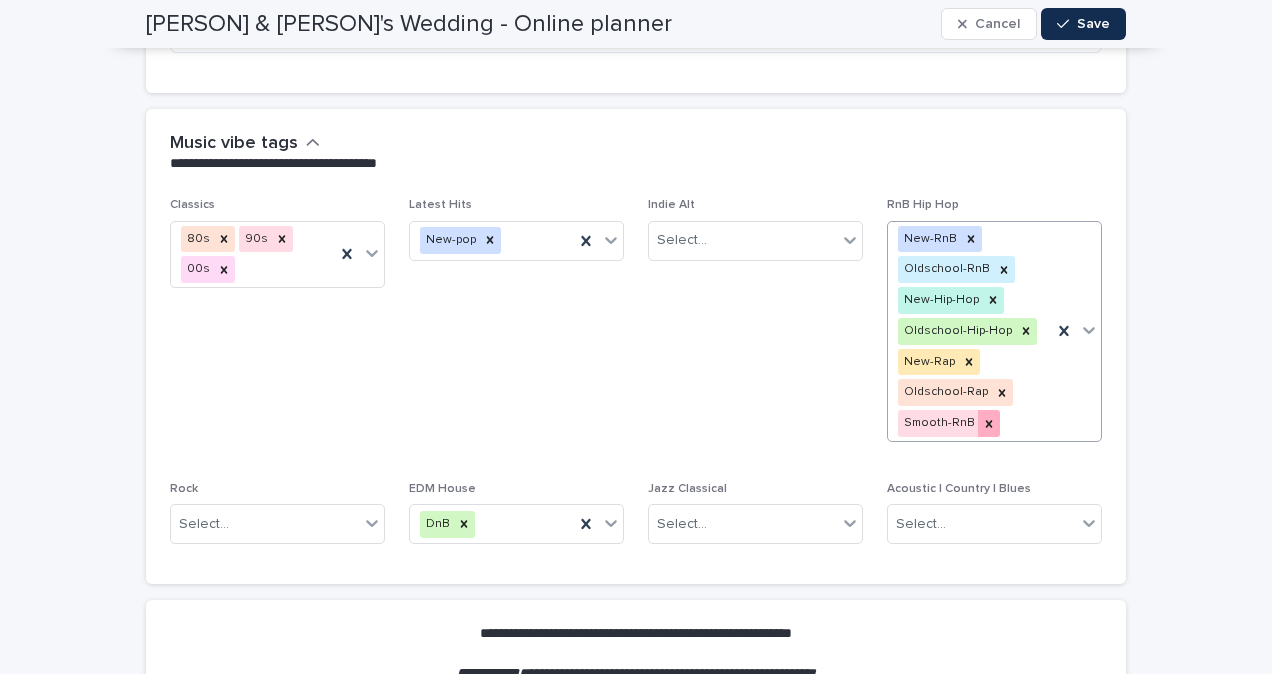 click 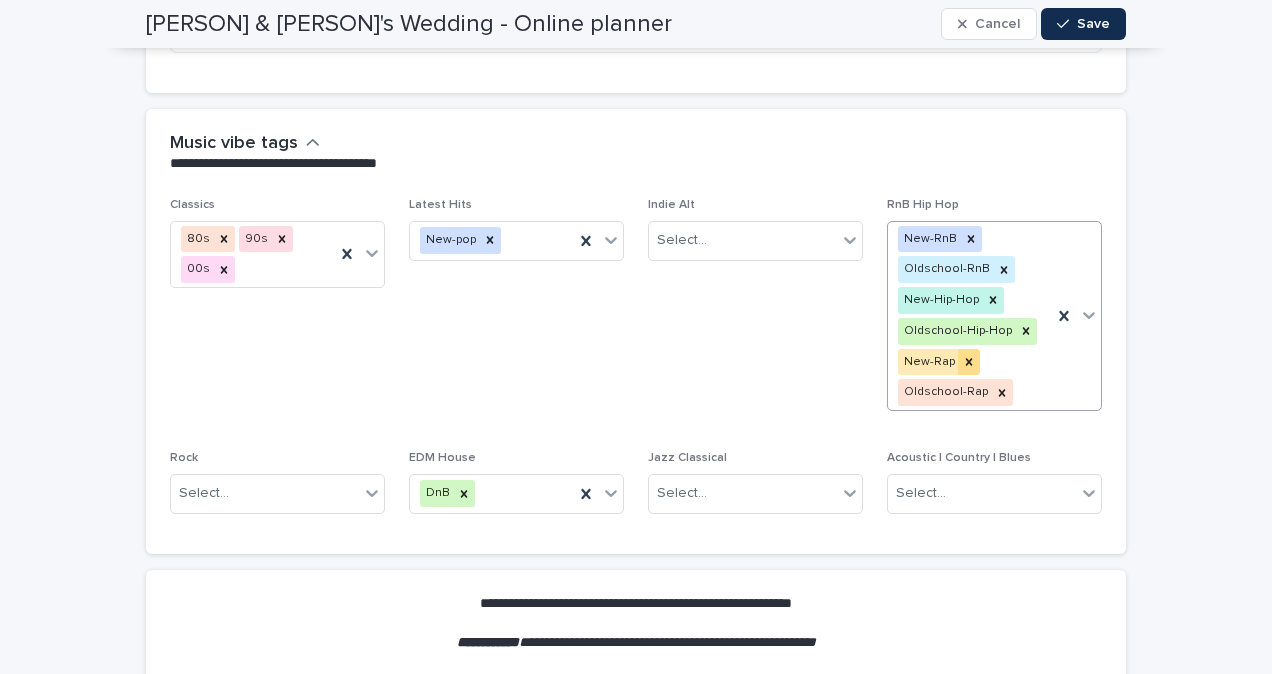 click 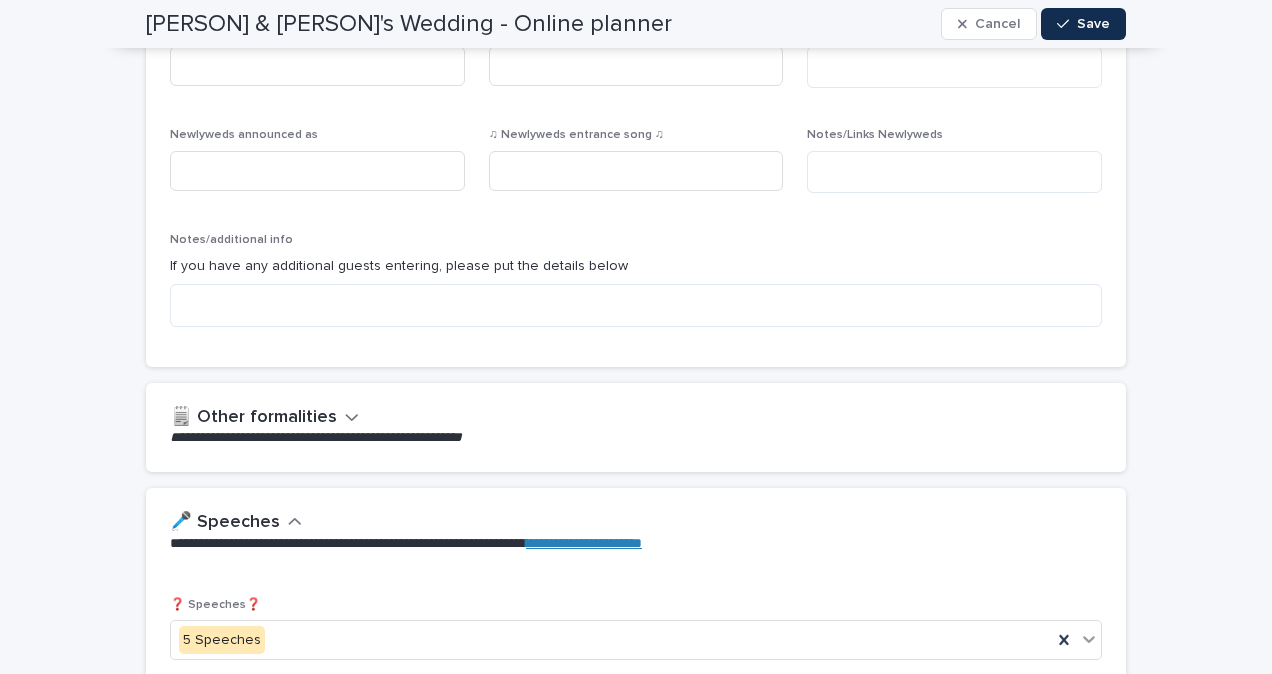 scroll, scrollTop: 1349, scrollLeft: 0, axis: vertical 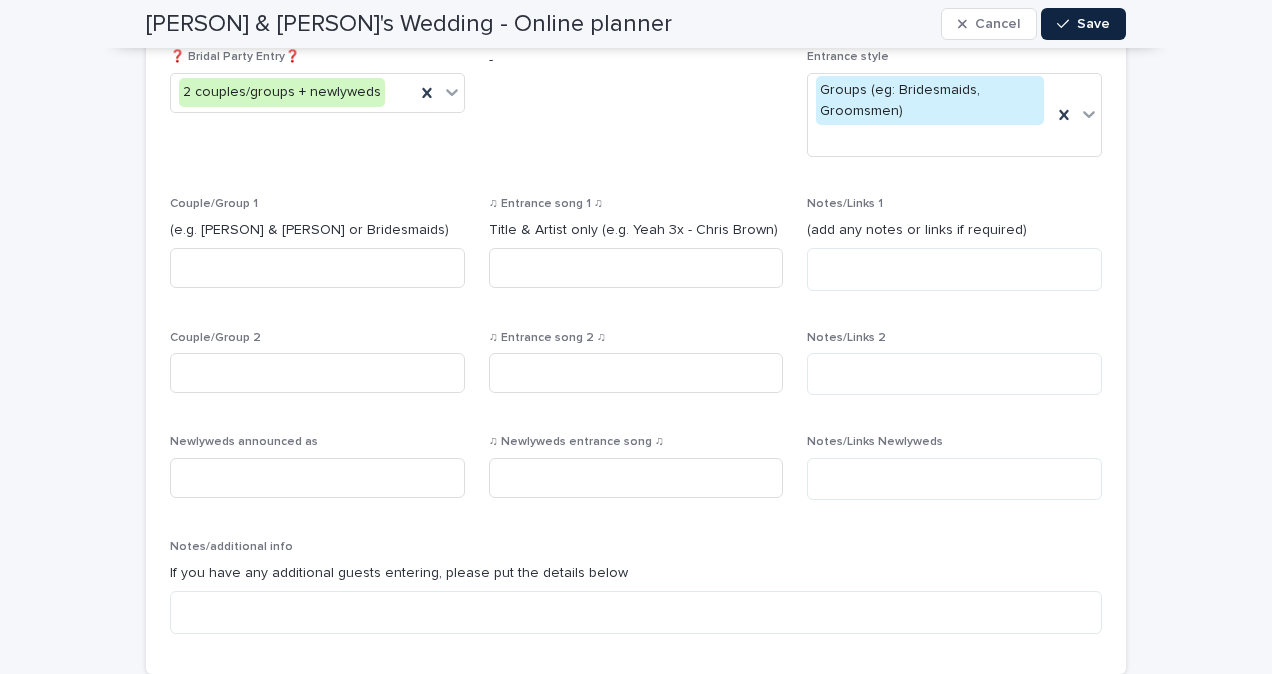 click on "Save" at bounding box center [1083, 24] 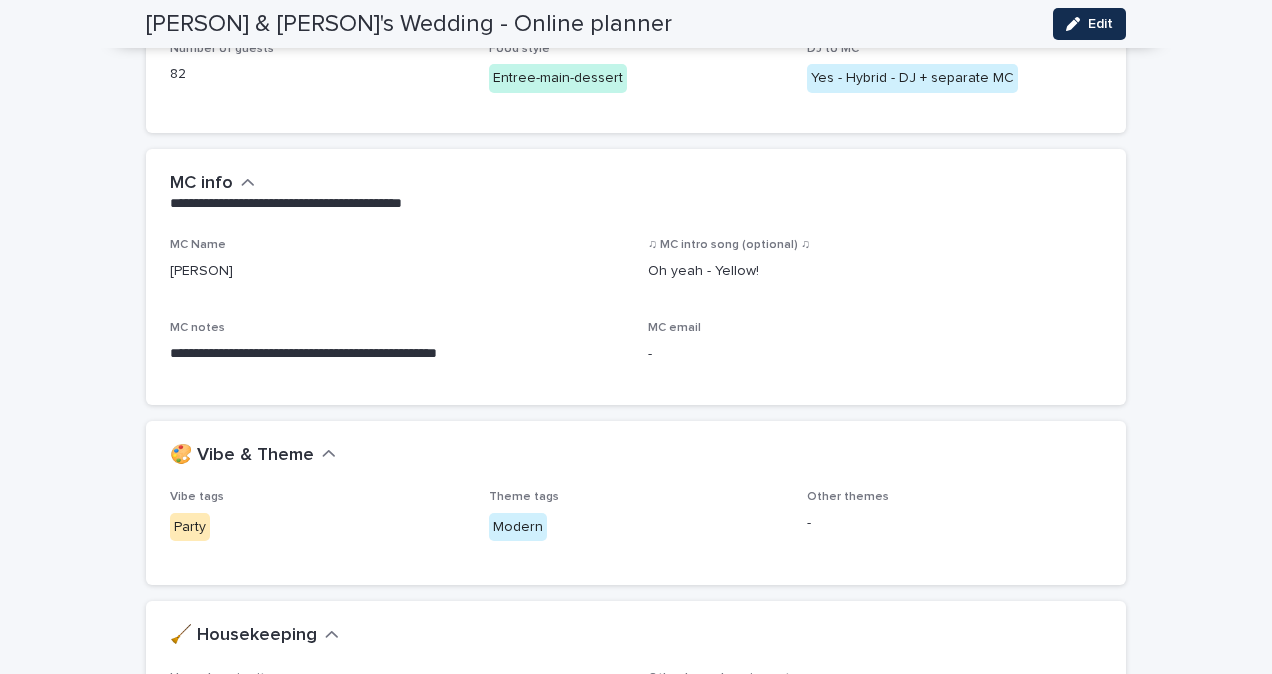 scroll, scrollTop: 424, scrollLeft: 0, axis: vertical 